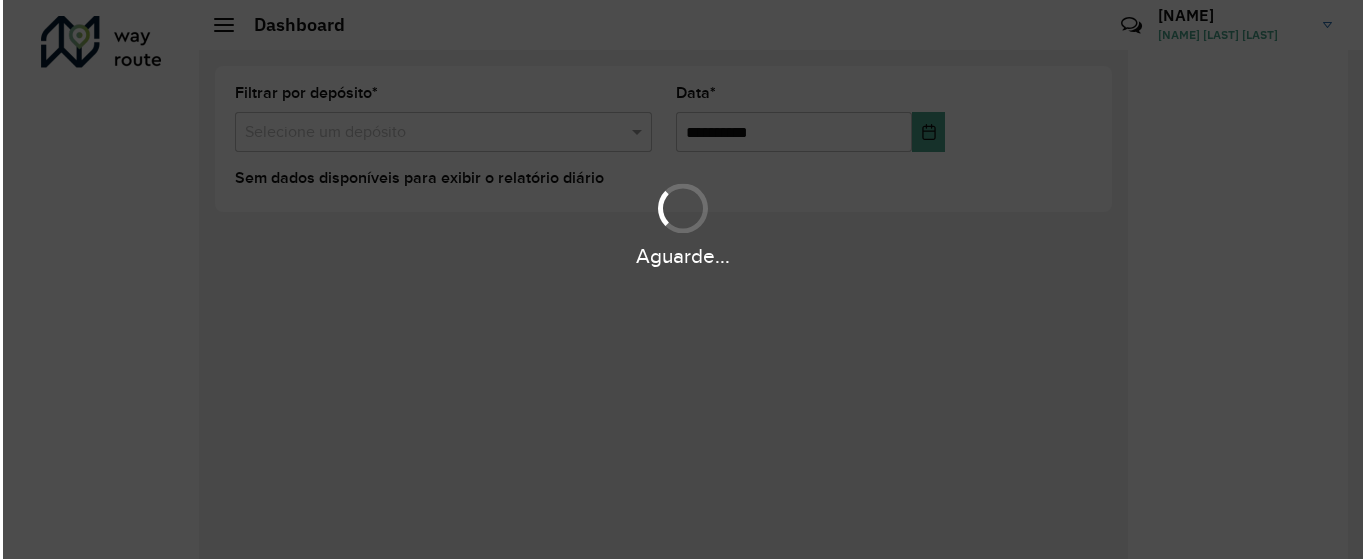 scroll, scrollTop: 0, scrollLeft: 0, axis: both 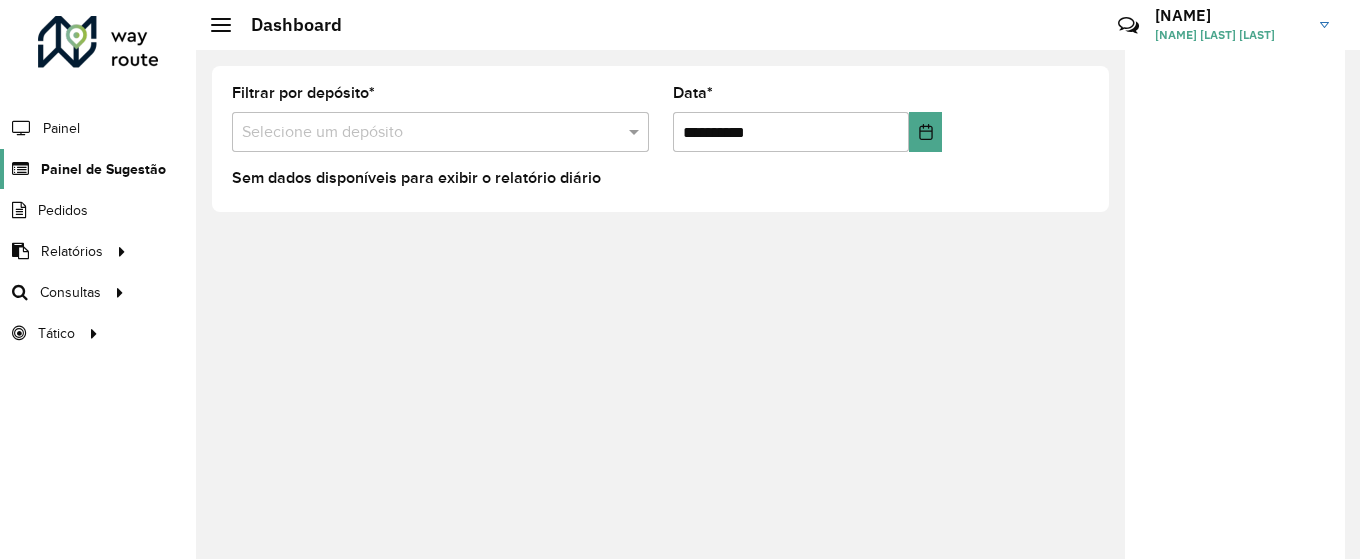 click on "Painel de Sugestão" 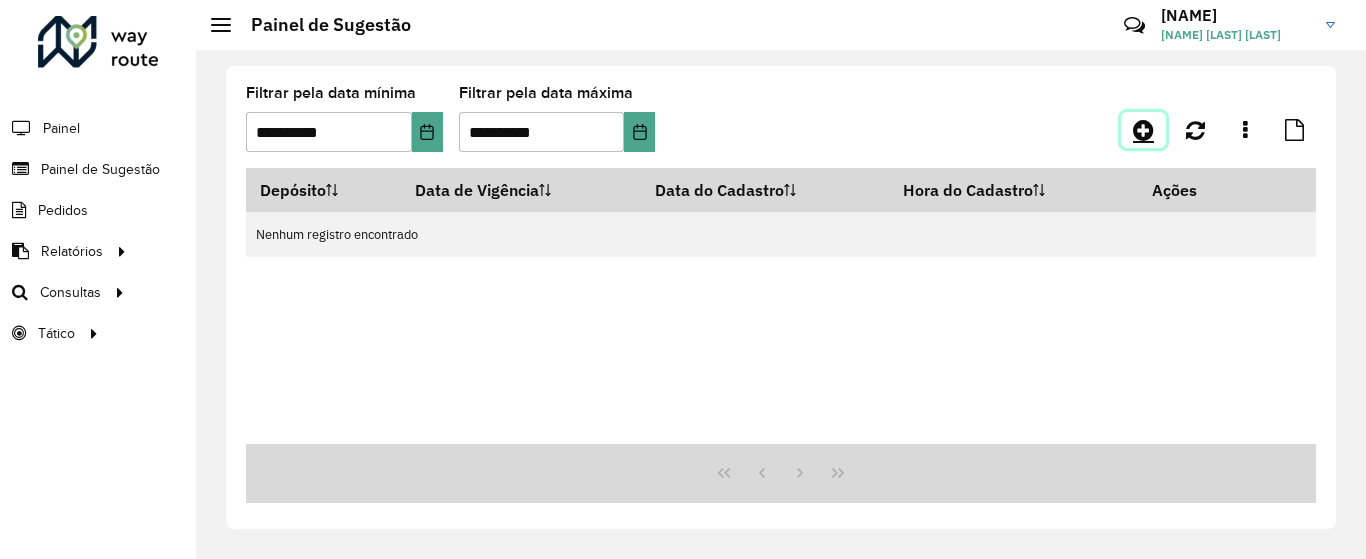 click 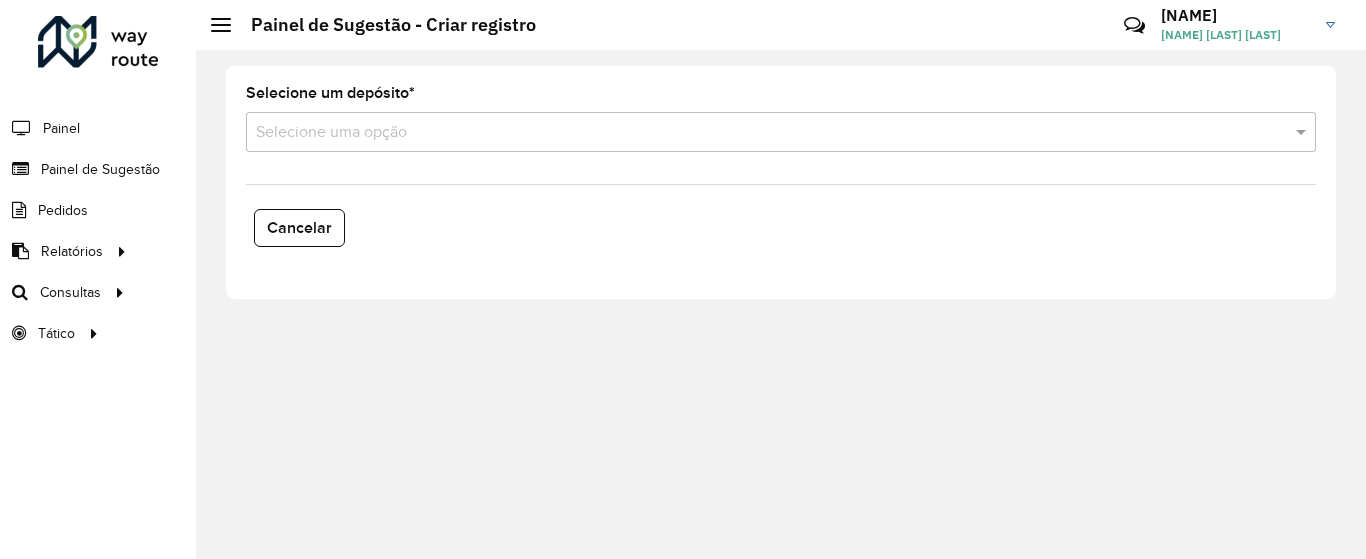 click at bounding box center [761, 133] 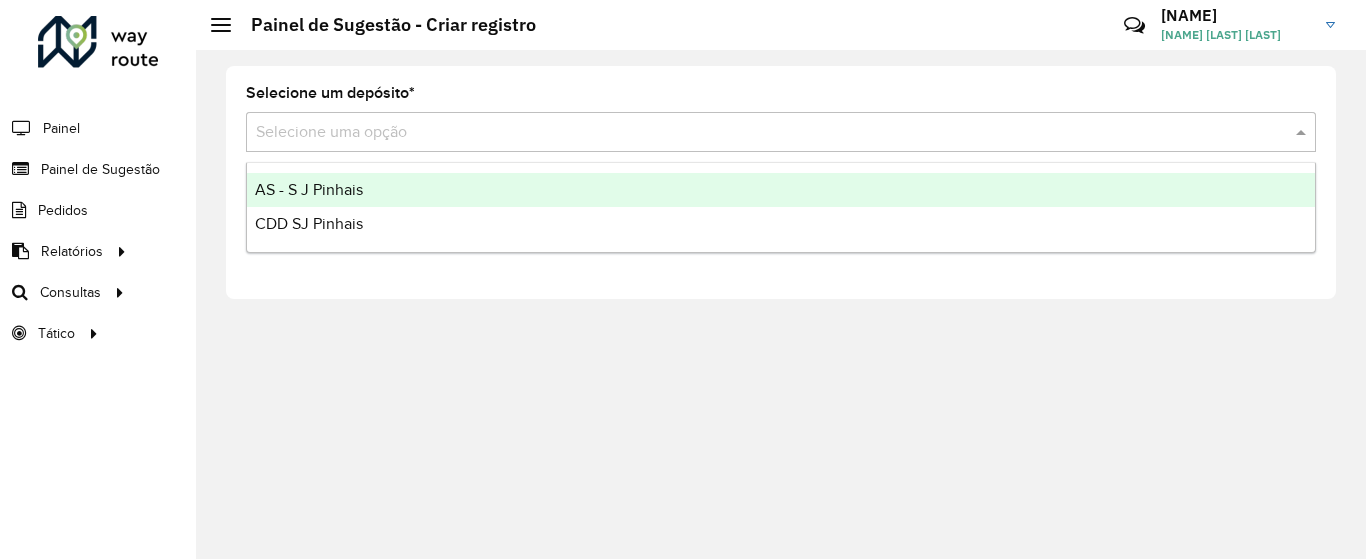 click on "CDD SJ Pinhais" at bounding box center (781, 224) 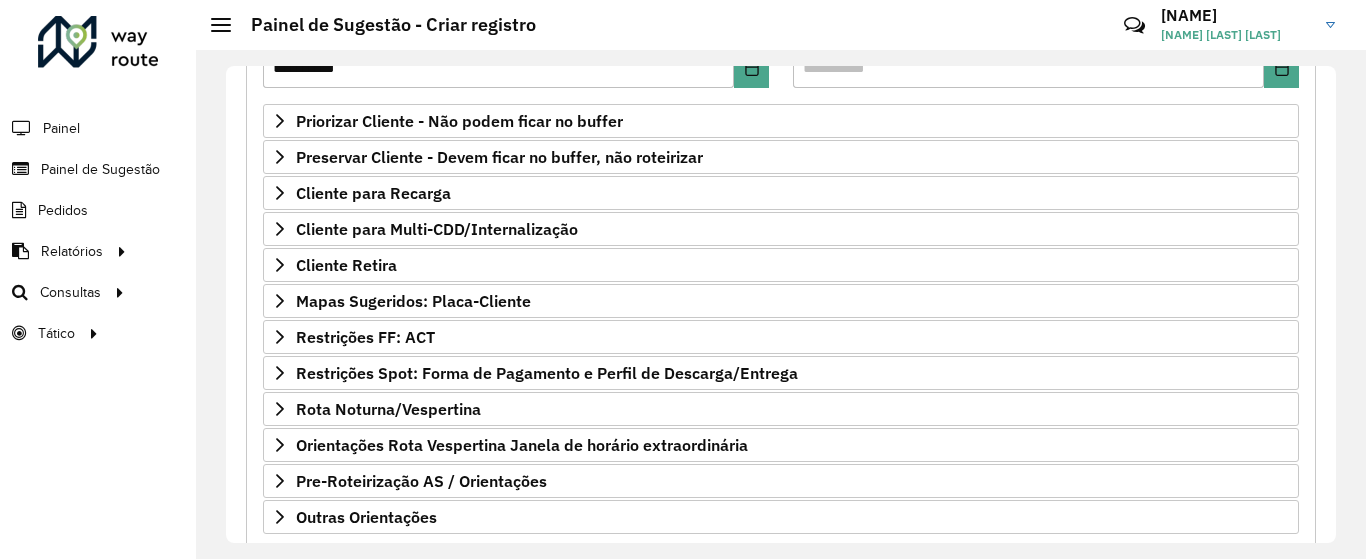 scroll, scrollTop: 325, scrollLeft: 0, axis: vertical 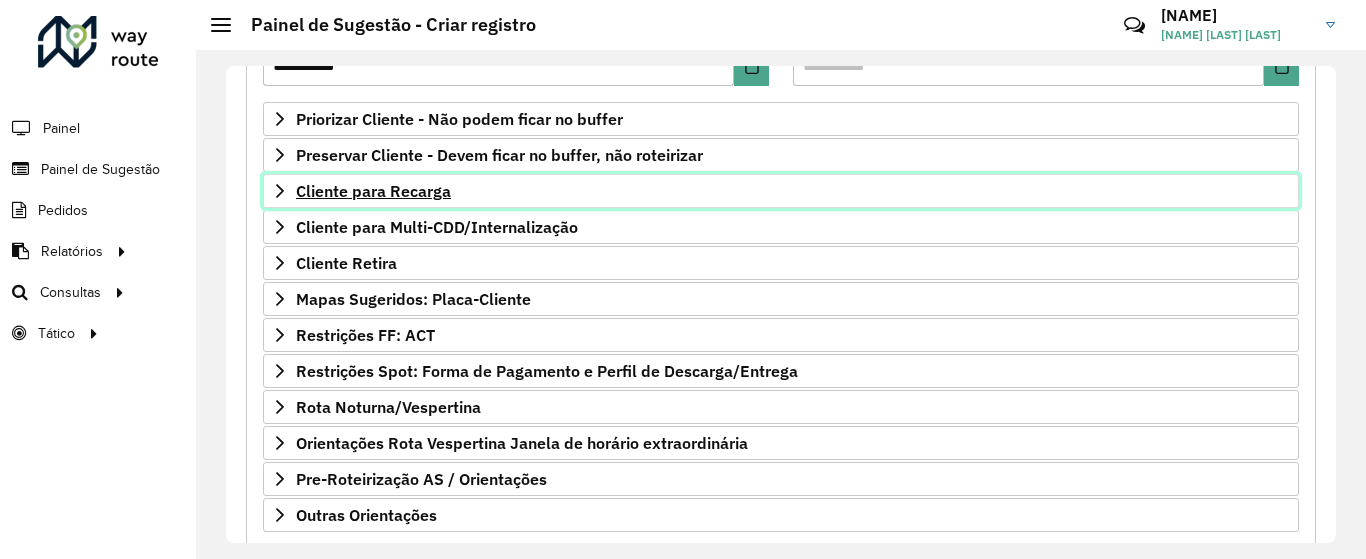 click on "Cliente para Recarga" at bounding box center [781, 191] 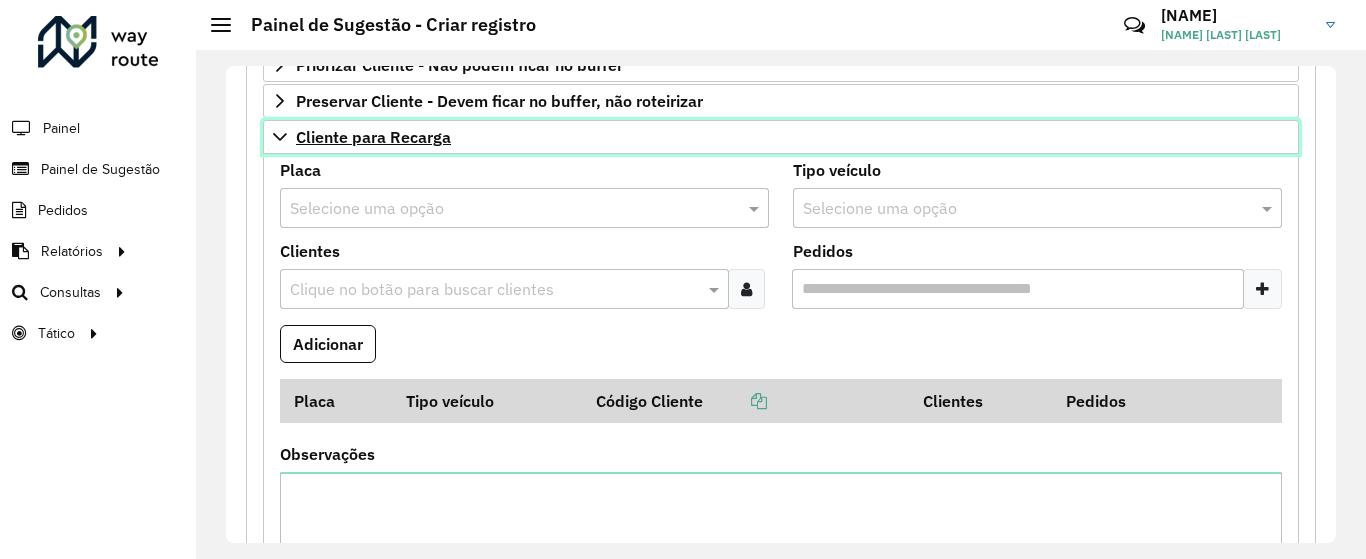 scroll, scrollTop: 383, scrollLeft: 0, axis: vertical 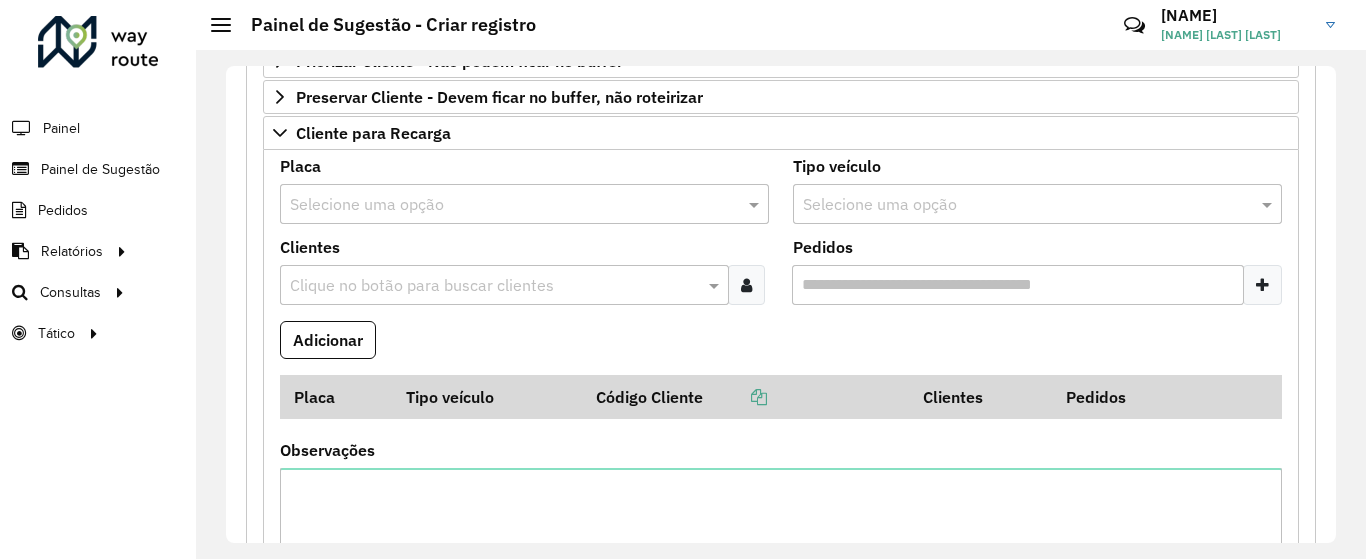 click at bounding box center [1017, 205] 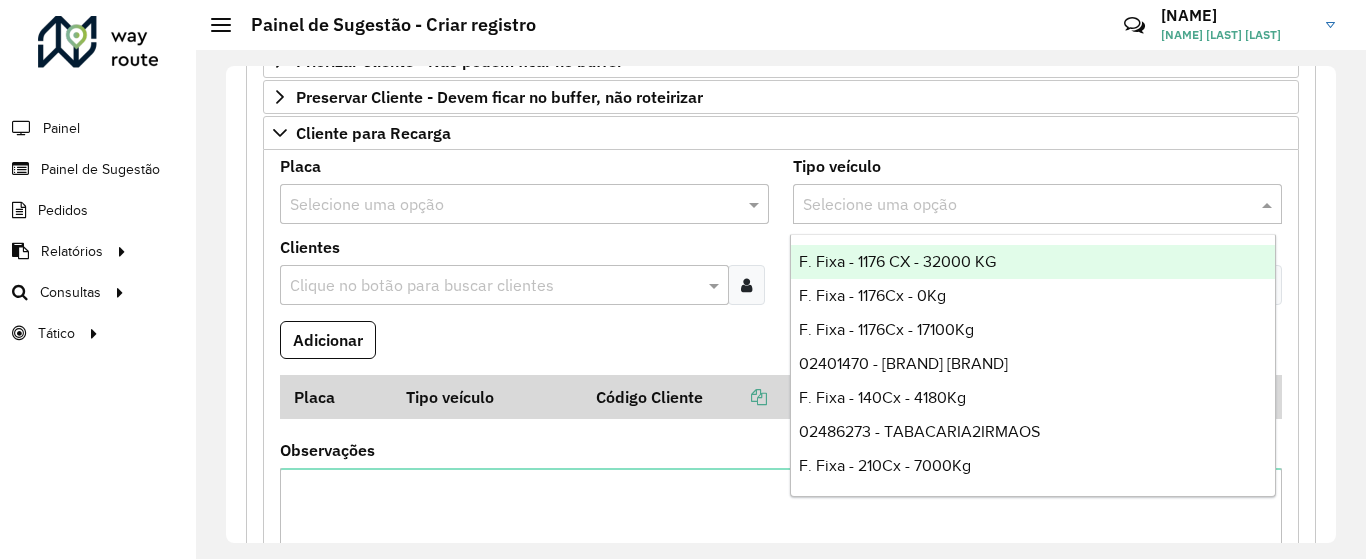 click on "Adicionar" at bounding box center [781, 348] 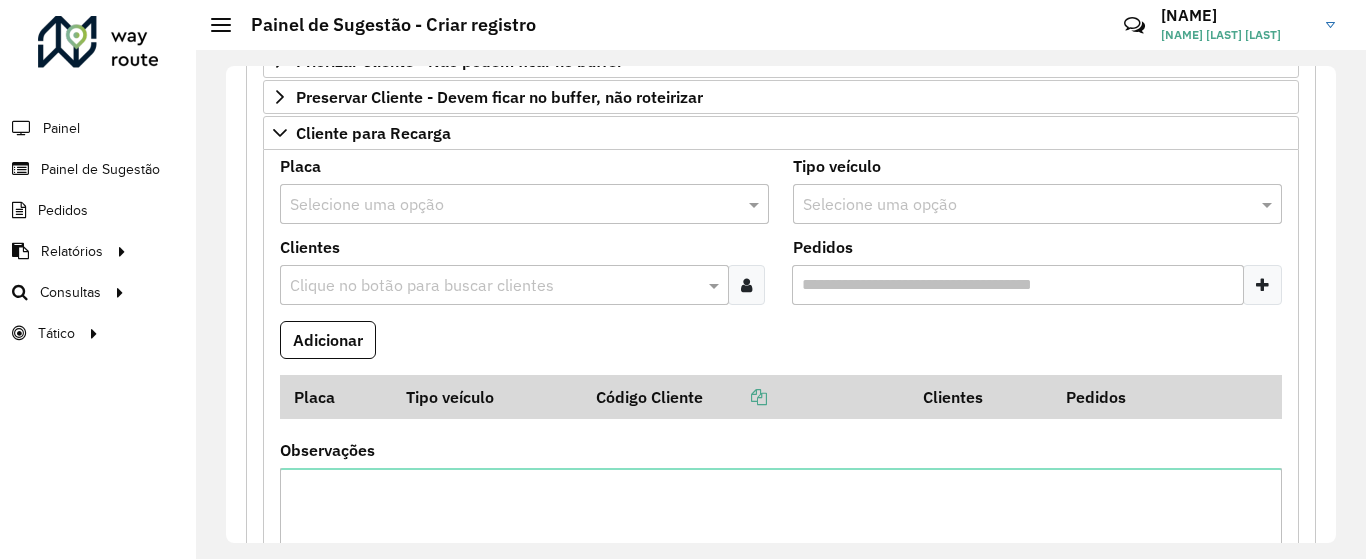 click at bounding box center (504, 205) 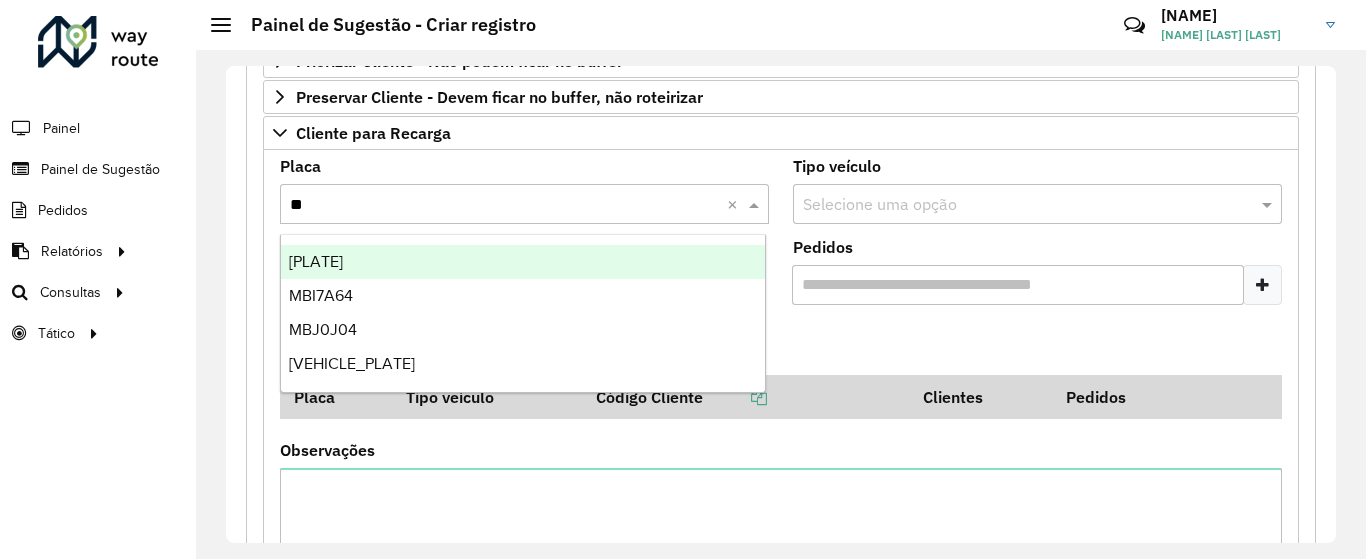 type on "***" 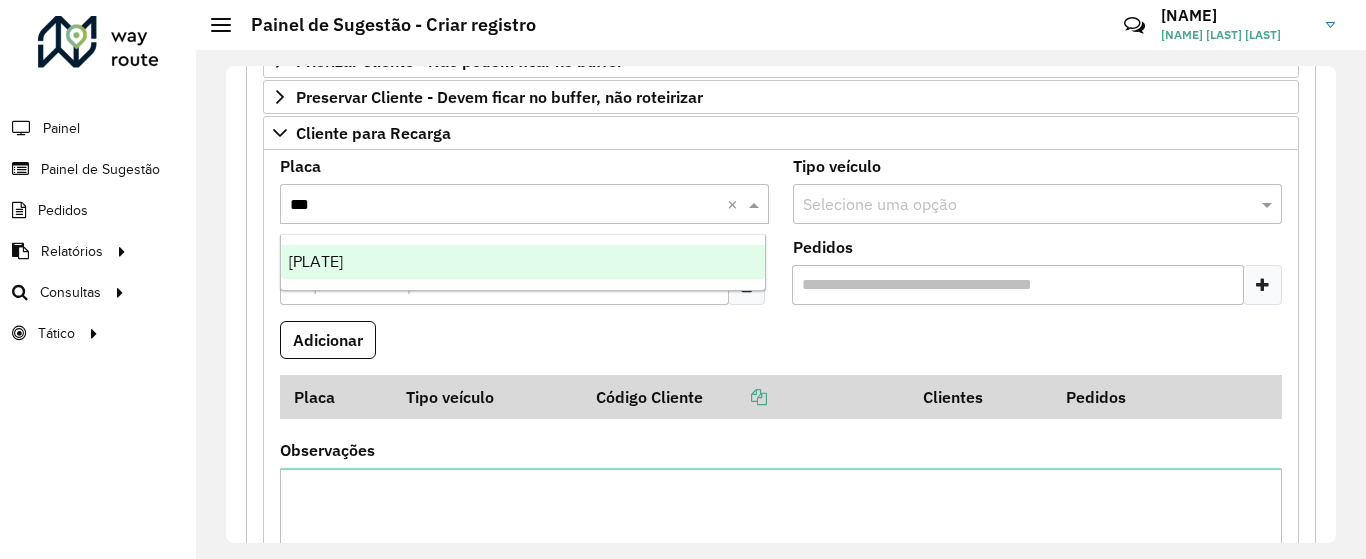 click on "[PLATE]" at bounding box center (523, 262) 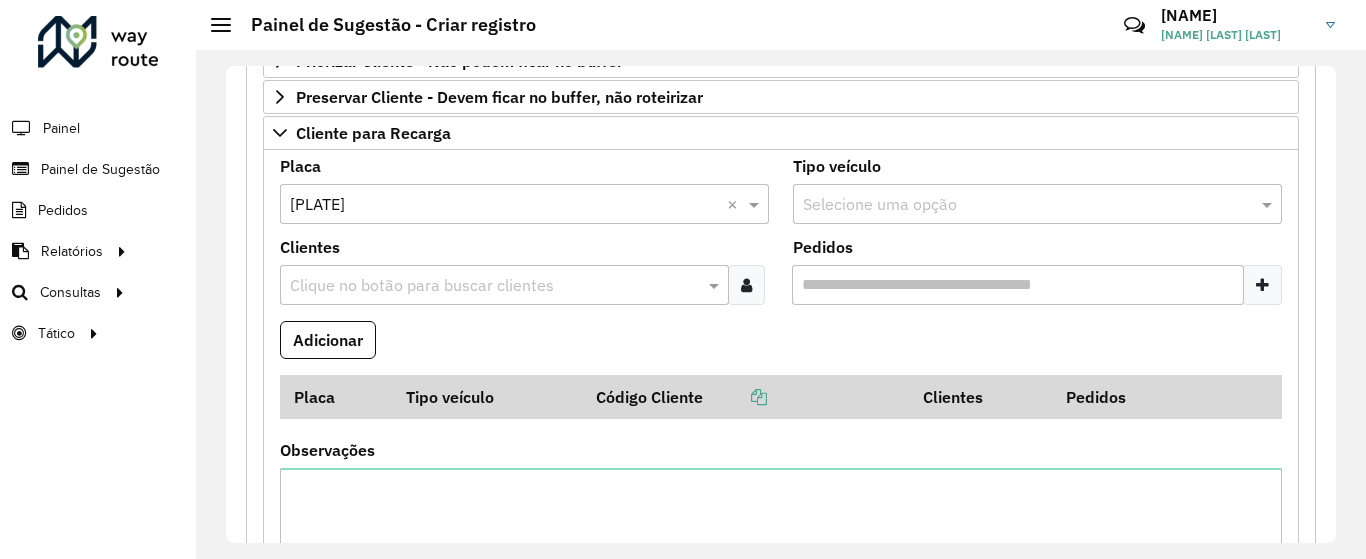 click at bounding box center (494, 286) 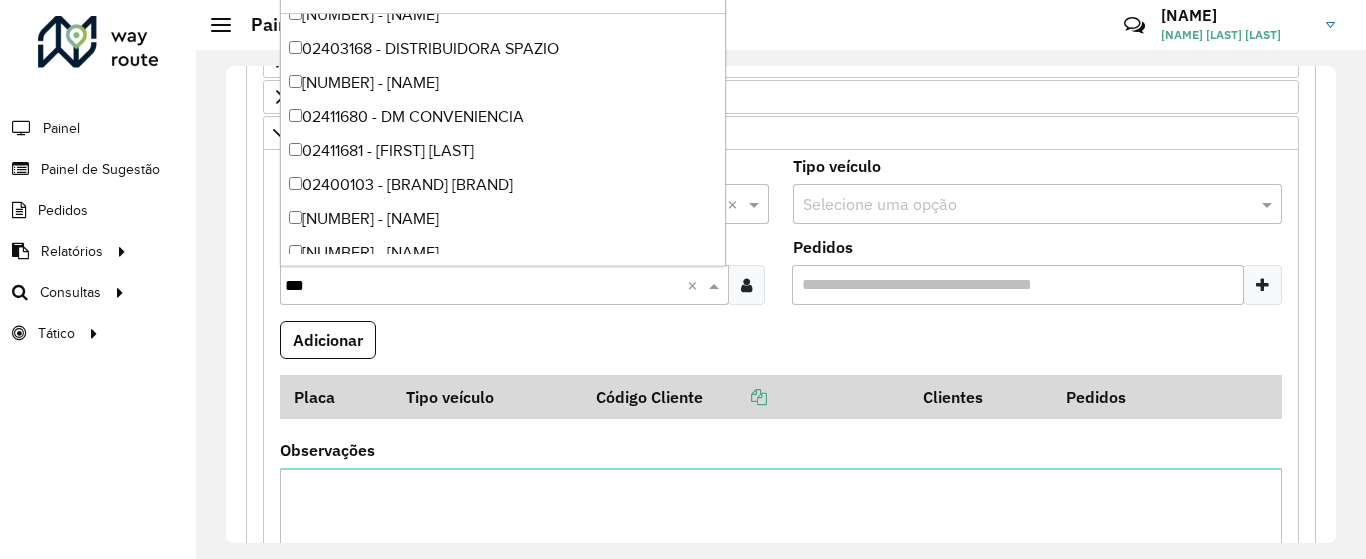 scroll, scrollTop: 196, scrollLeft: 0, axis: vertical 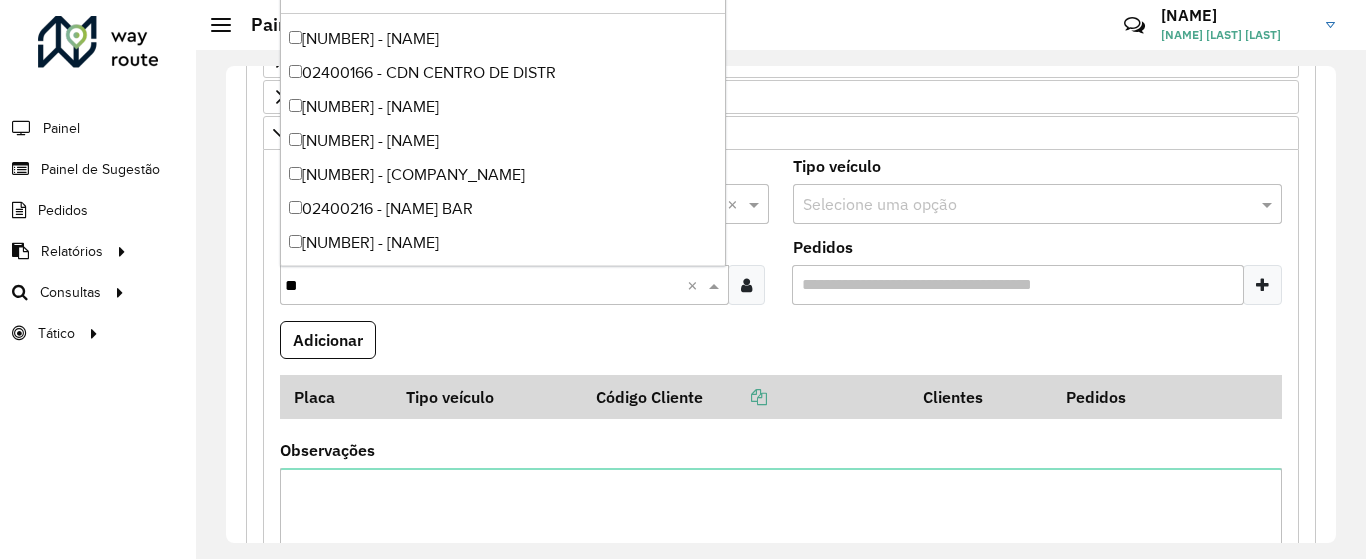 type on "*" 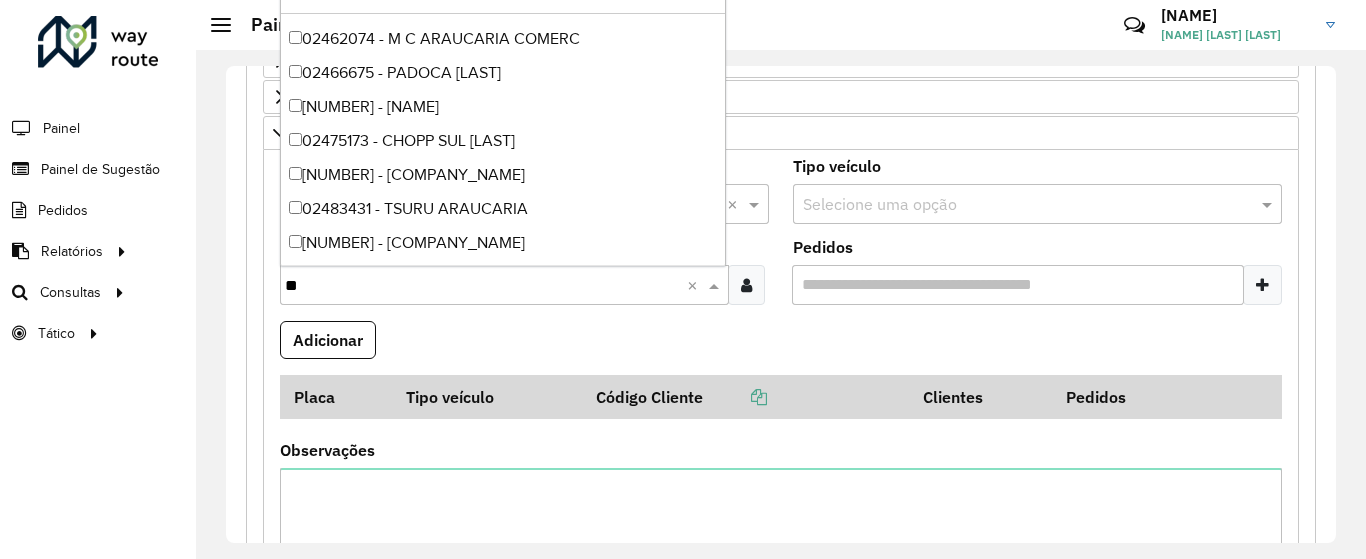 type on "*" 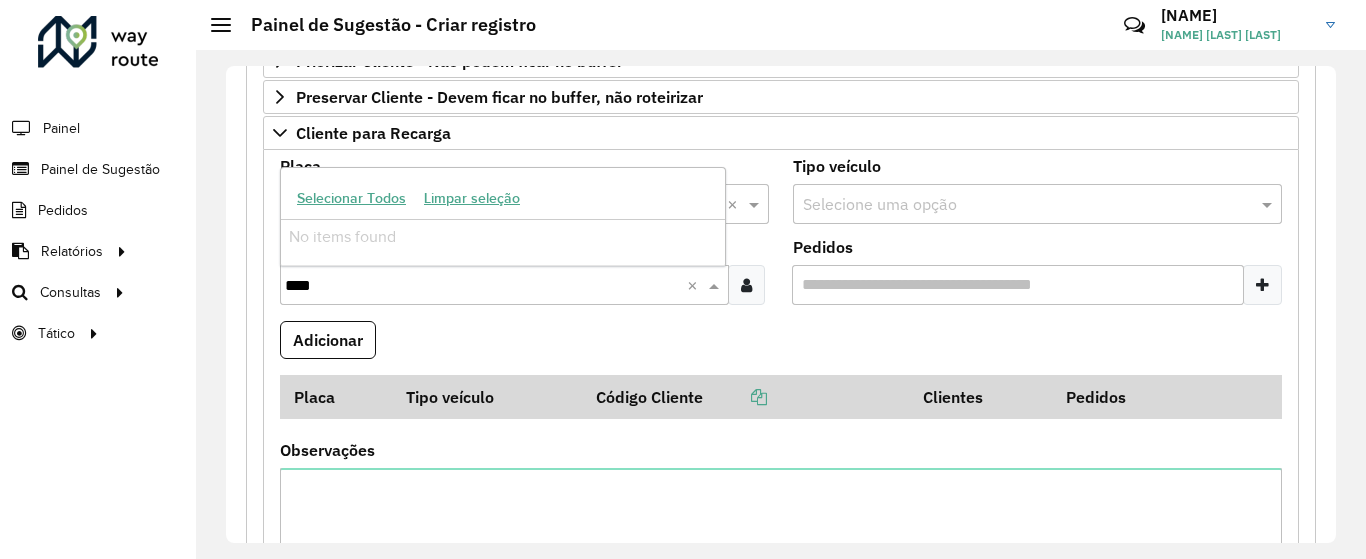 scroll, scrollTop: 0, scrollLeft: 0, axis: both 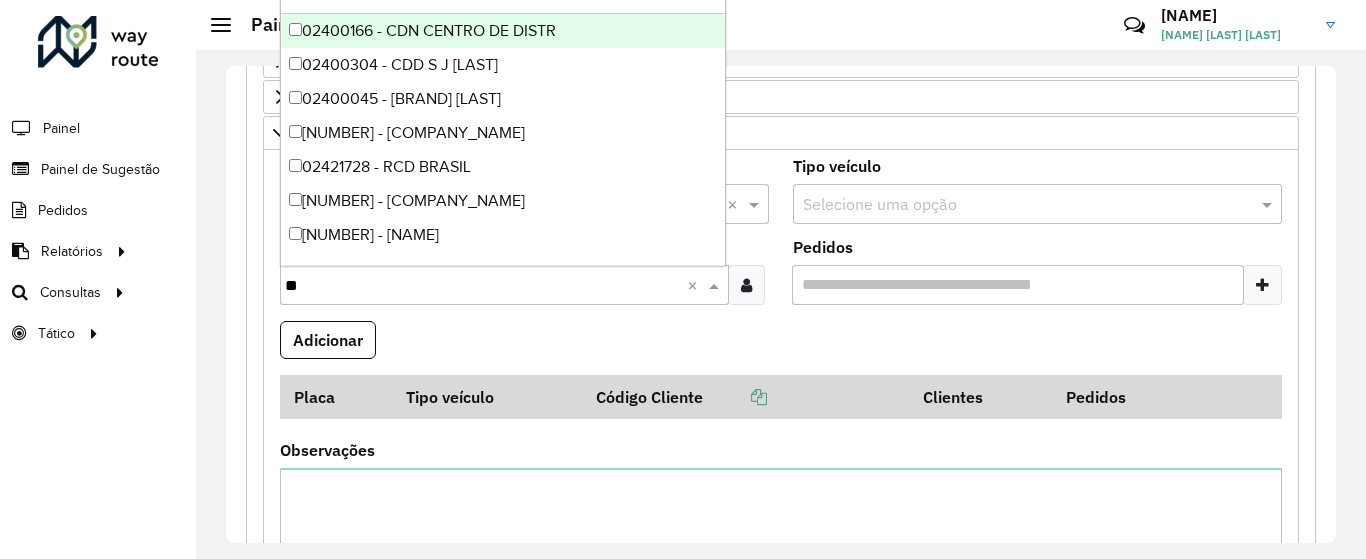 type on "*" 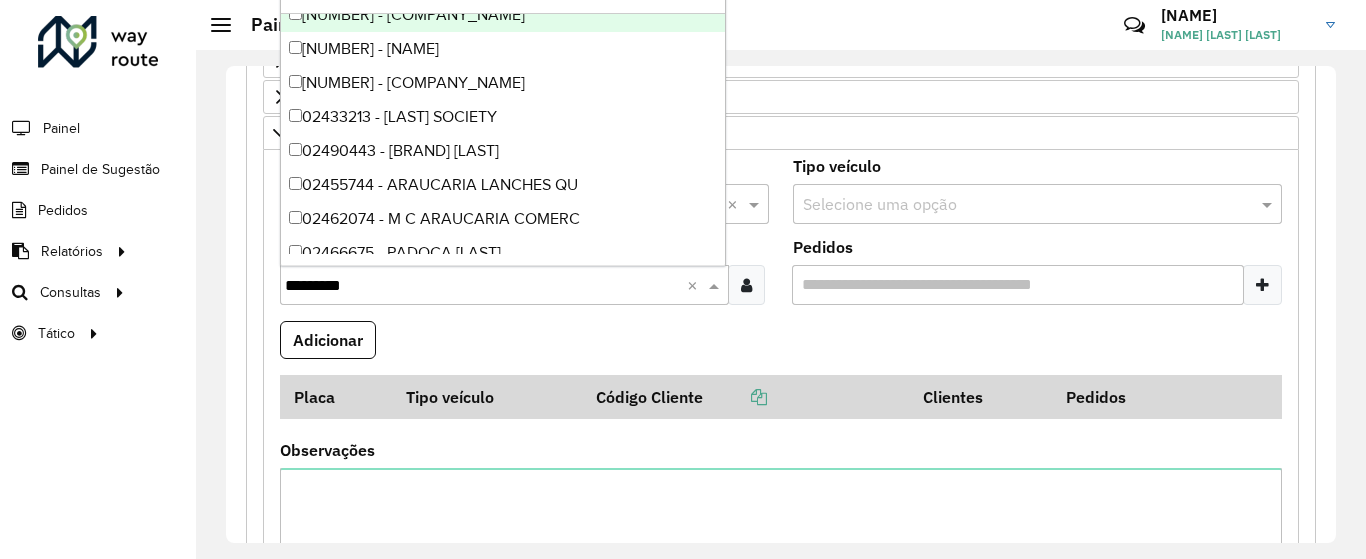 scroll, scrollTop: 0, scrollLeft: 0, axis: both 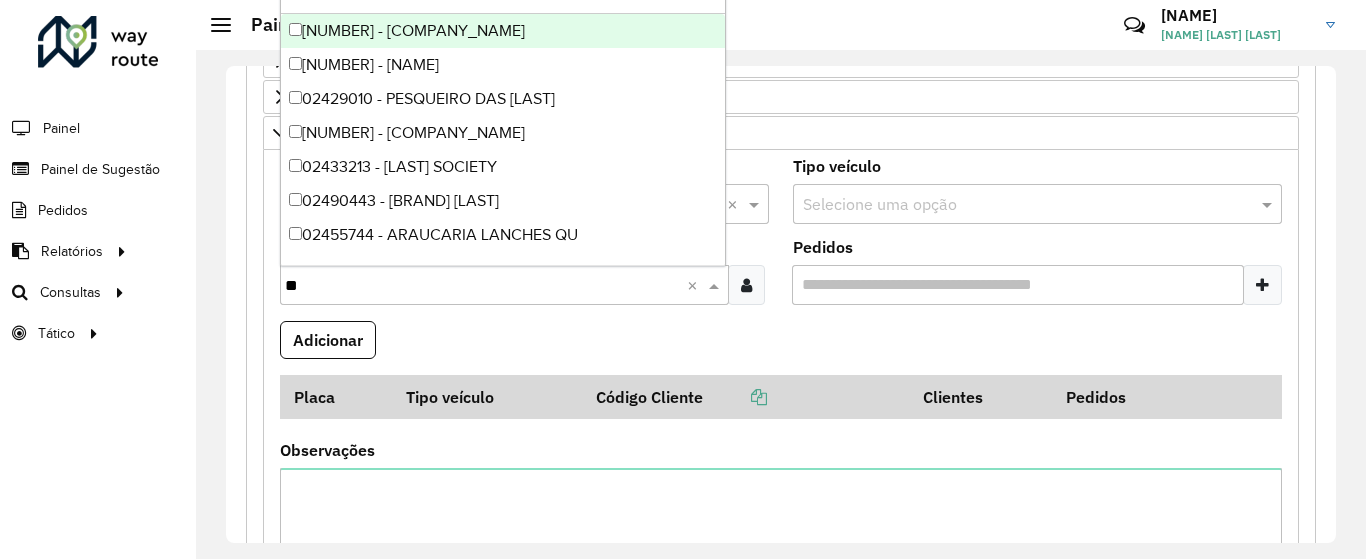 type on "*" 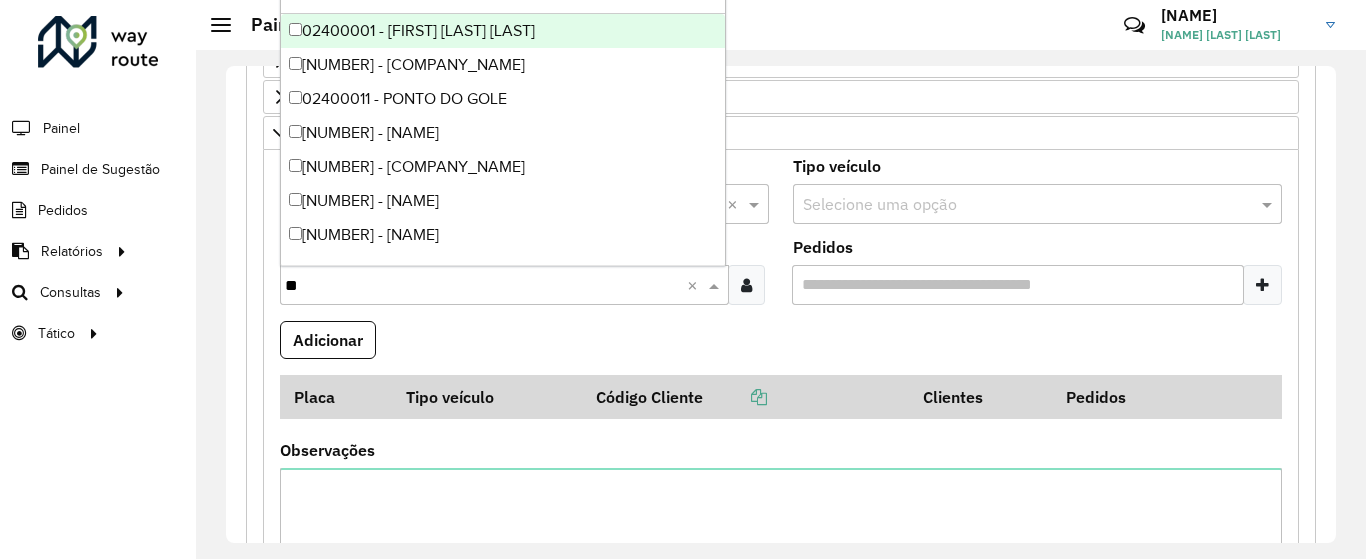 type on "***" 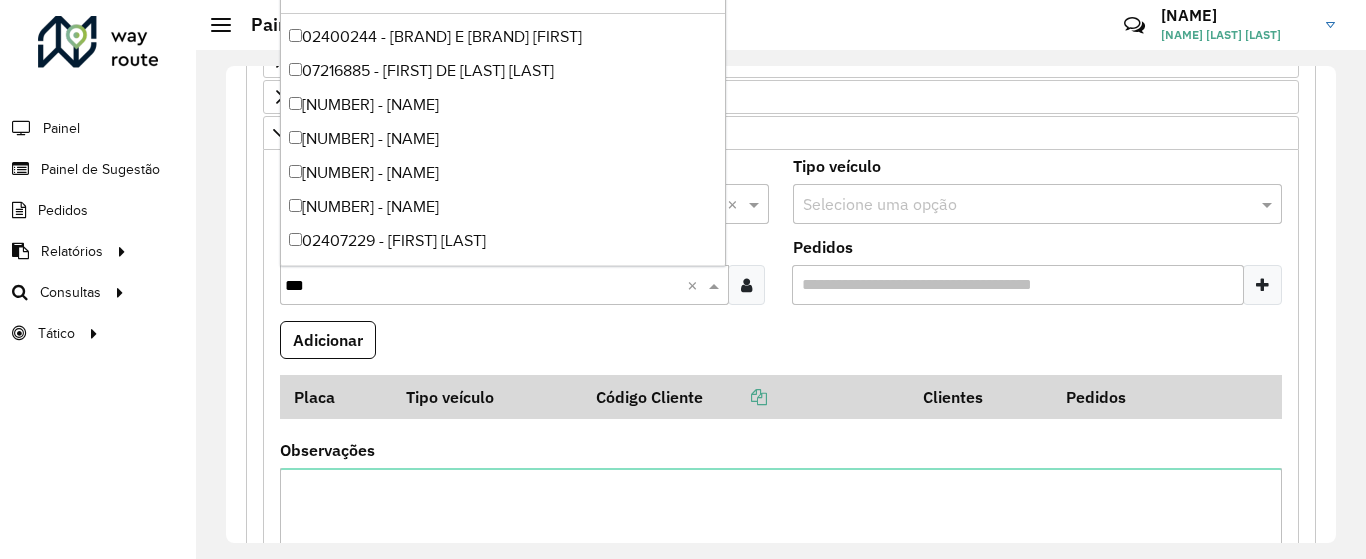 scroll, scrollTop: 4588, scrollLeft: 0, axis: vertical 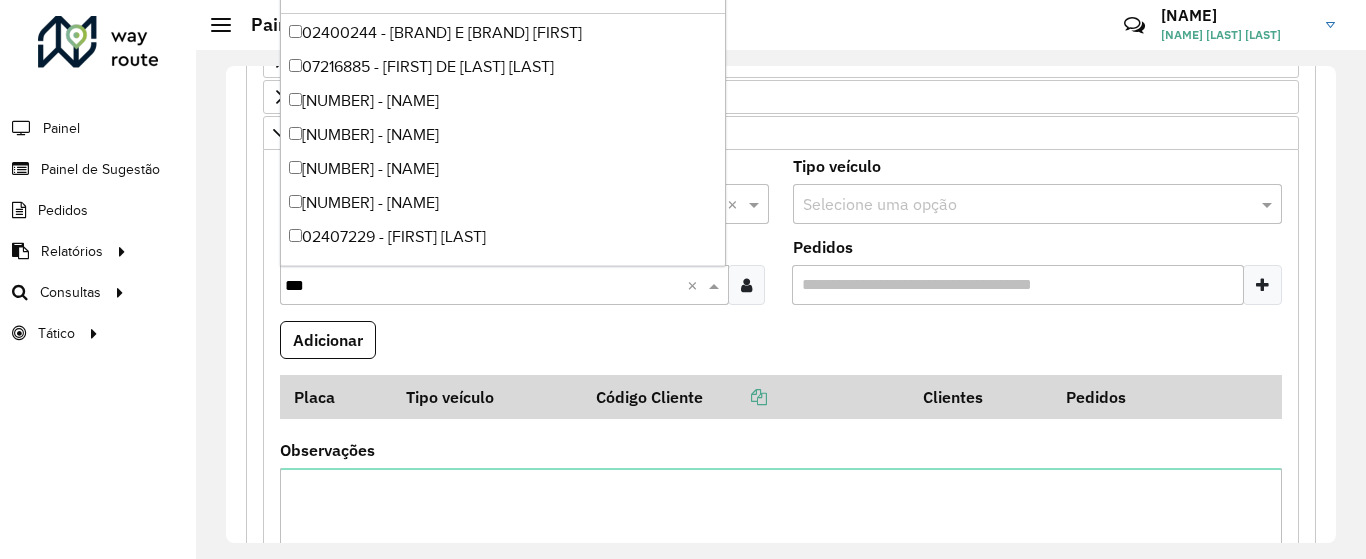 click on "02407229 - [FIRST] [LAST]" at bounding box center [503, 237] 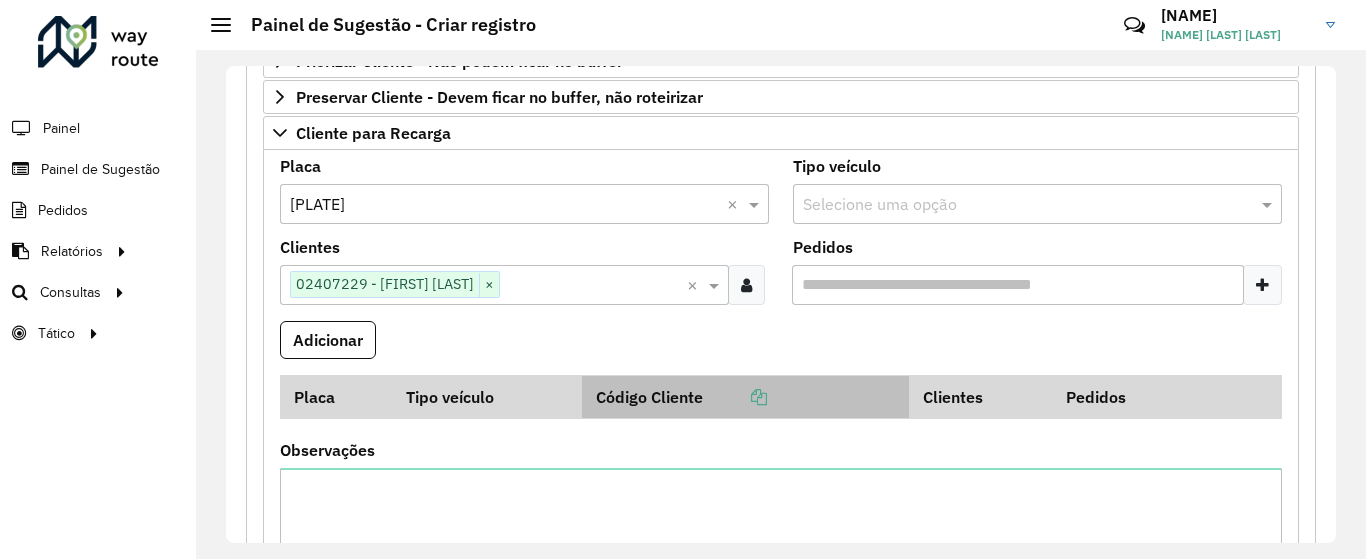 click on "Código Cliente" at bounding box center [745, 396] 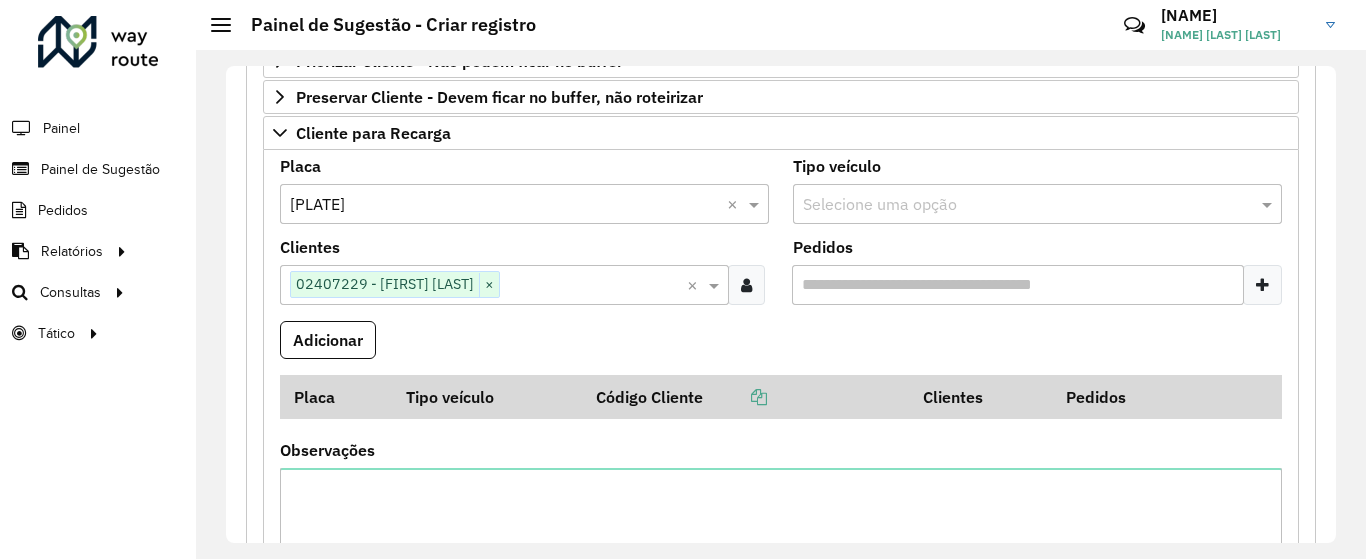 click on "Pedidos" at bounding box center [1018, 285] 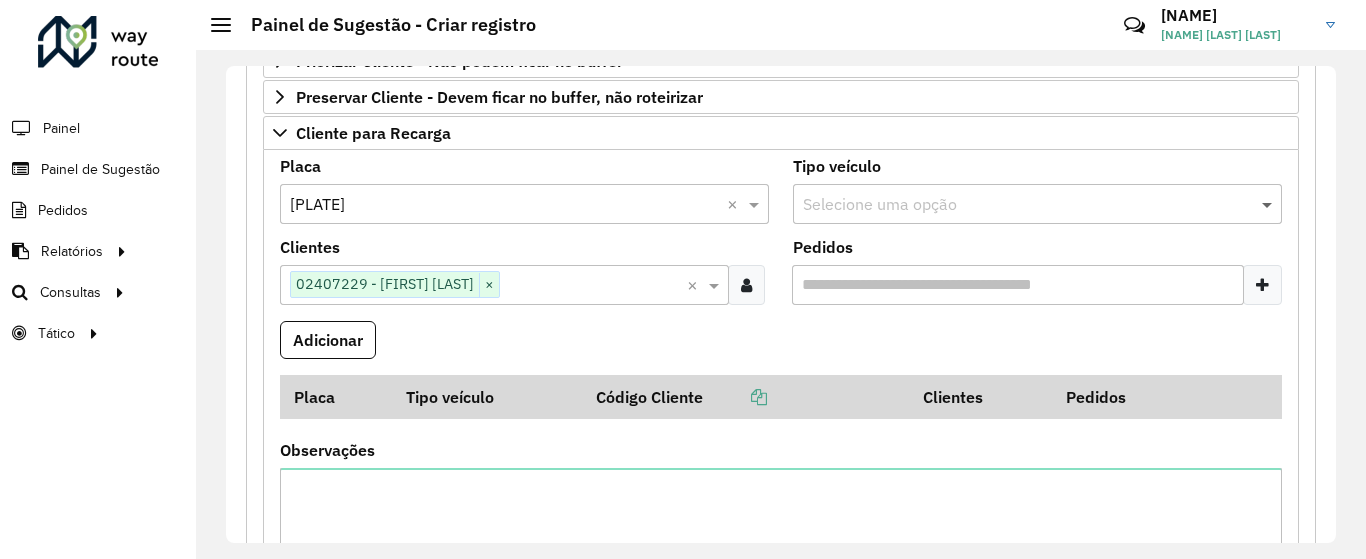 click at bounding box center [1269, 204] 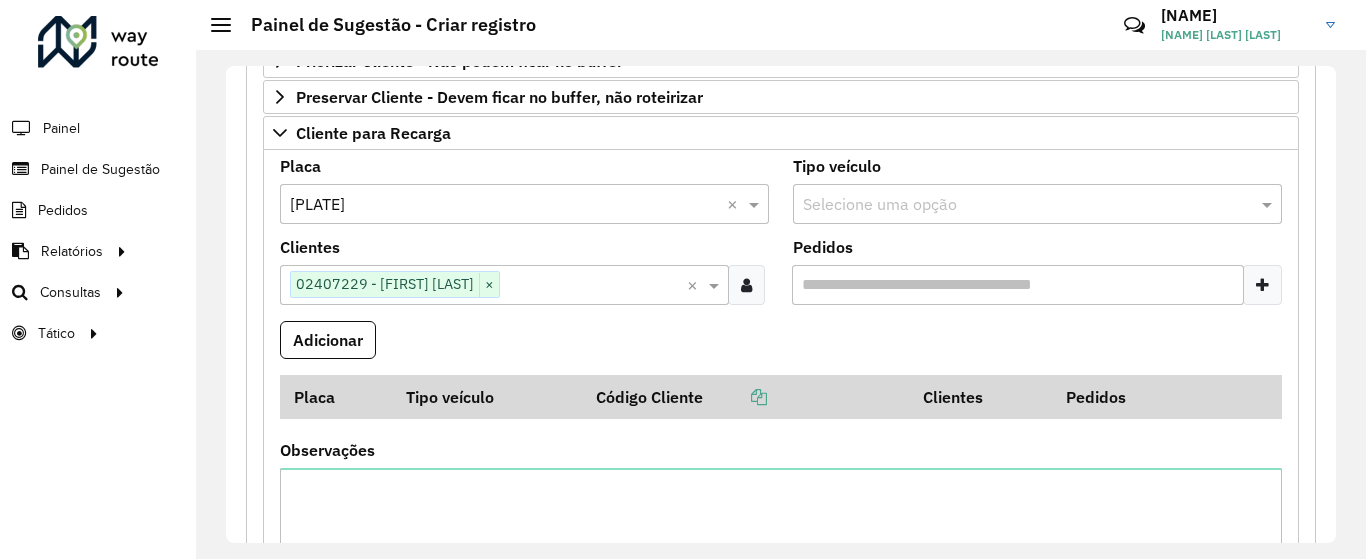 click on "Selecione uma opção" at bounding box center [1037, 204] 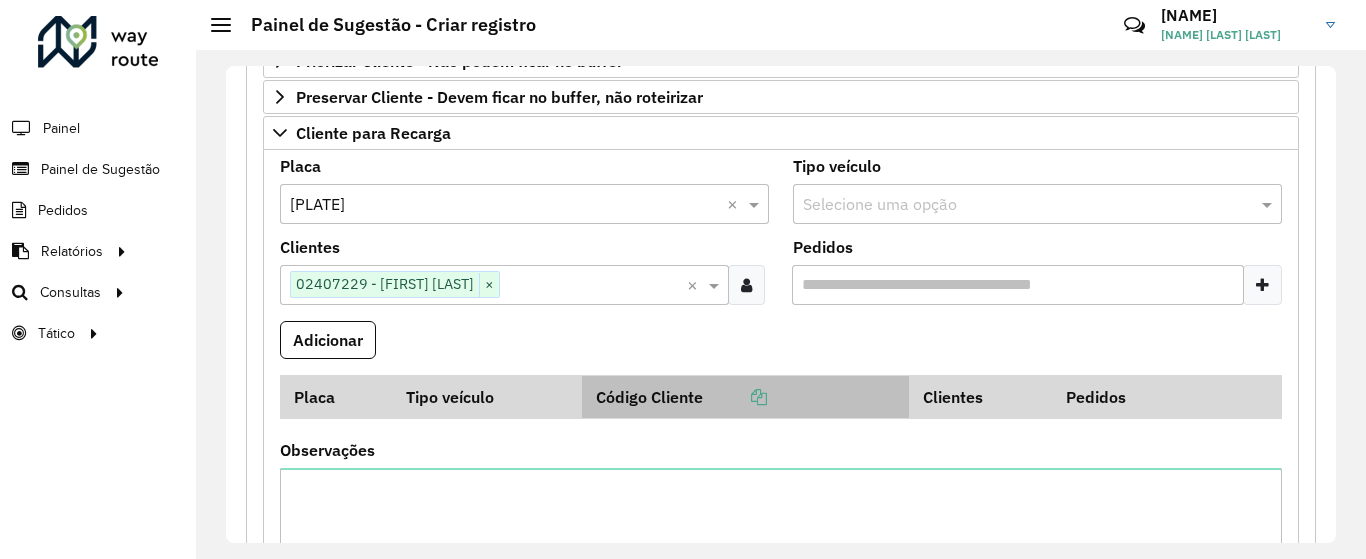 click on "Código Cliente" at bounding box center (745, 396) 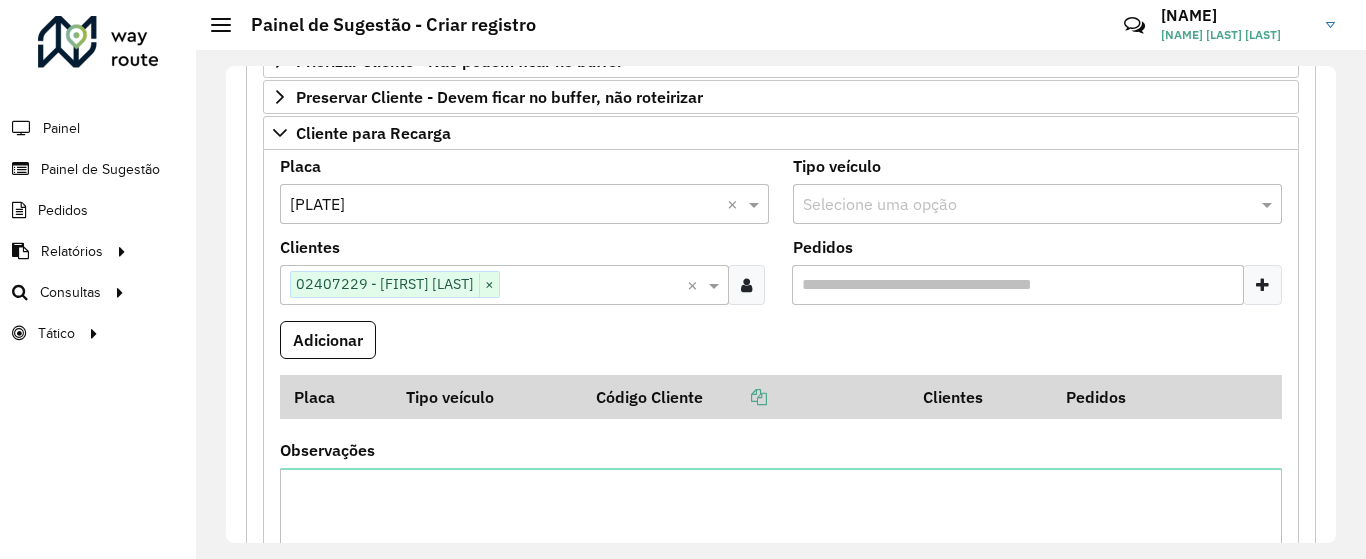 click on "Pedidos" at bounding box center [1018, 285] 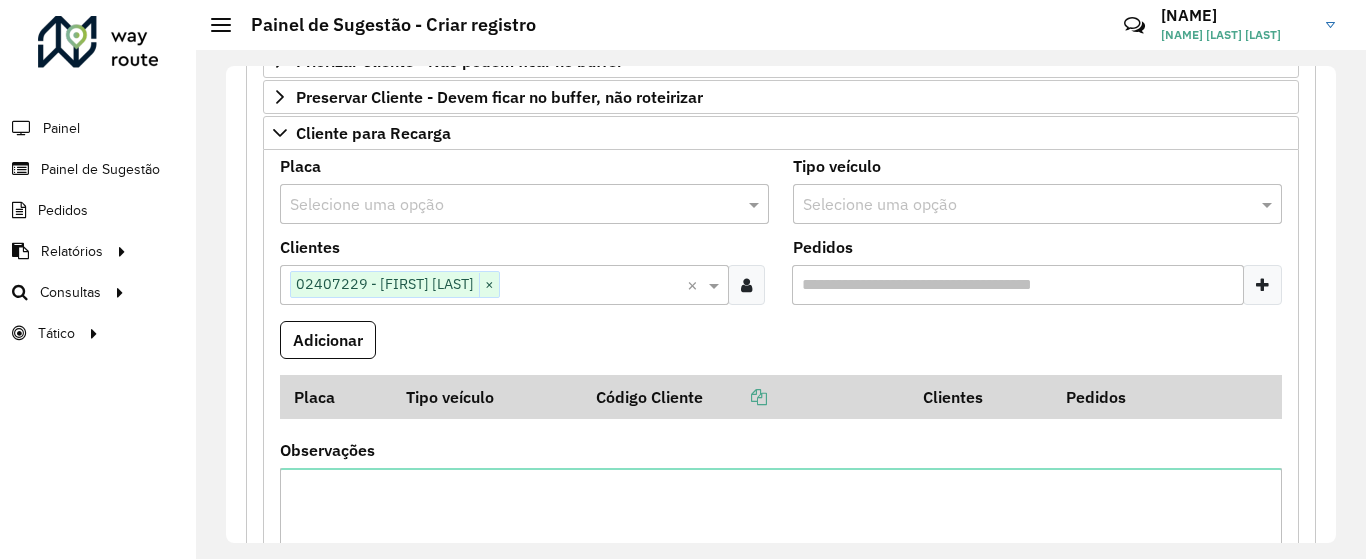 click at bounding box center [1017, 205] 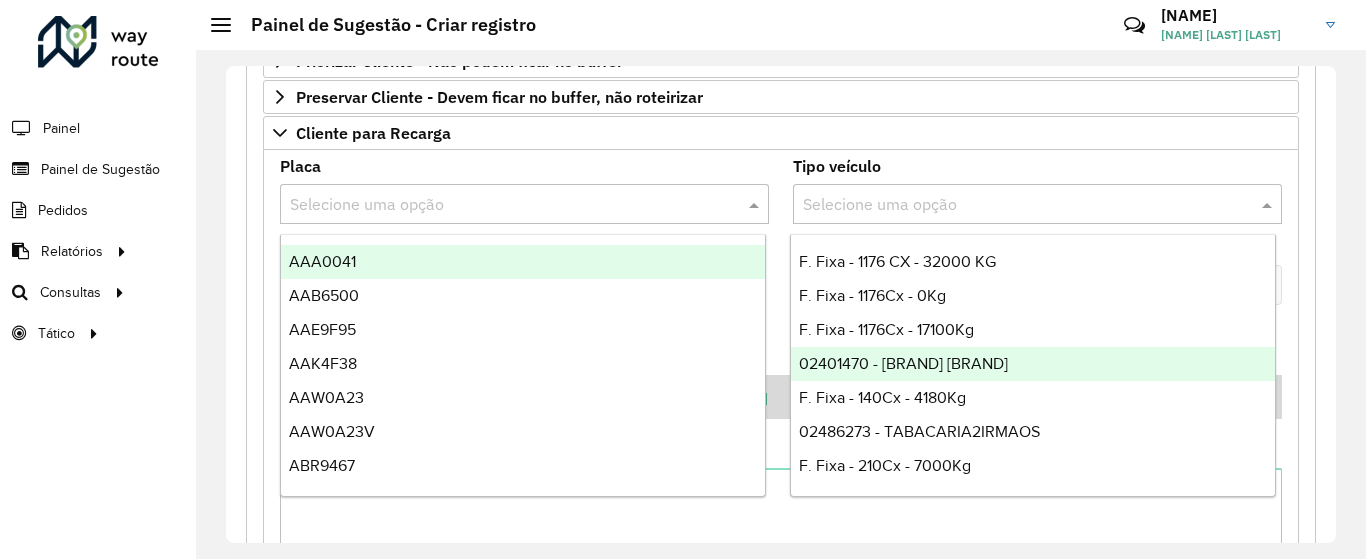 click at bounding box center (504, 205) 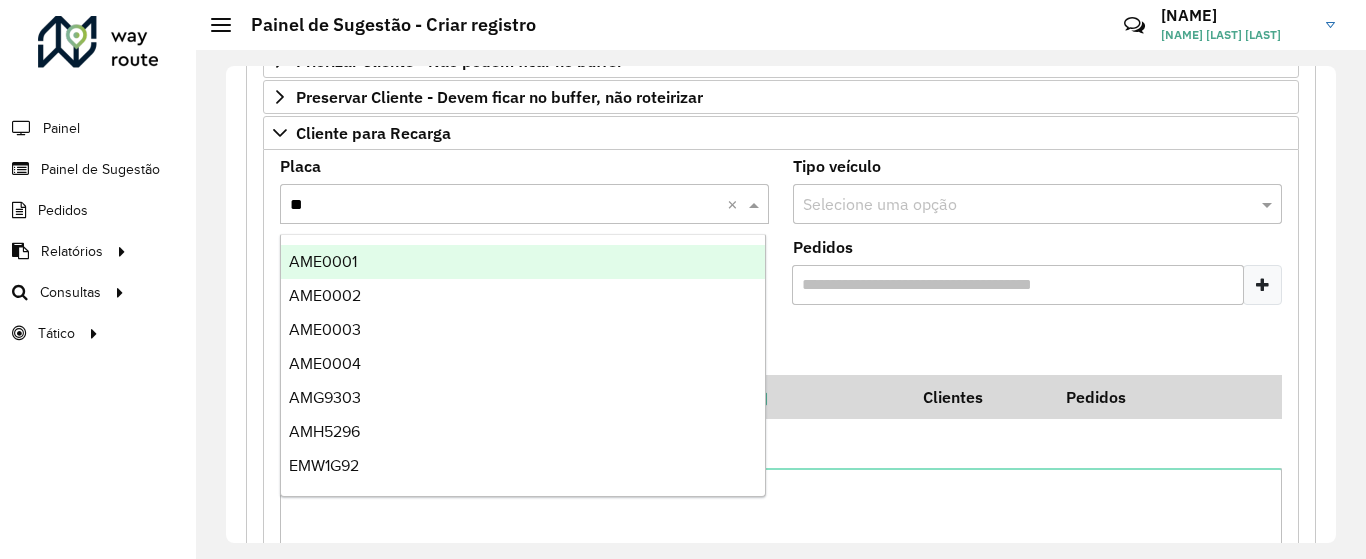 type on "***" 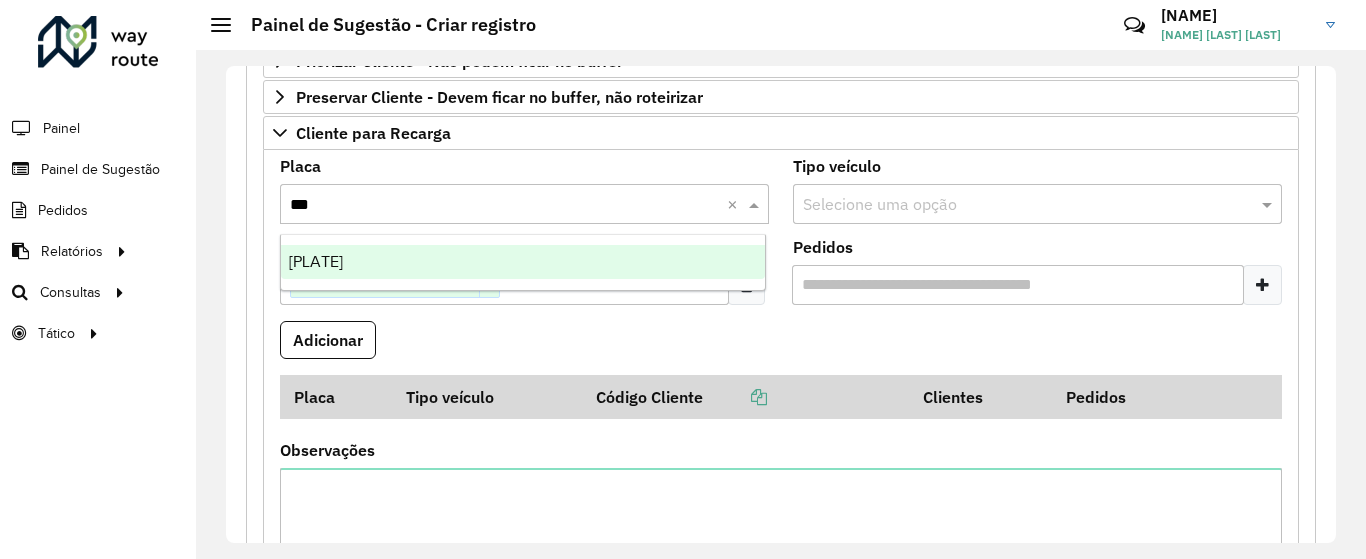 click on "[PLATE]" at bounding box center [523, 262] 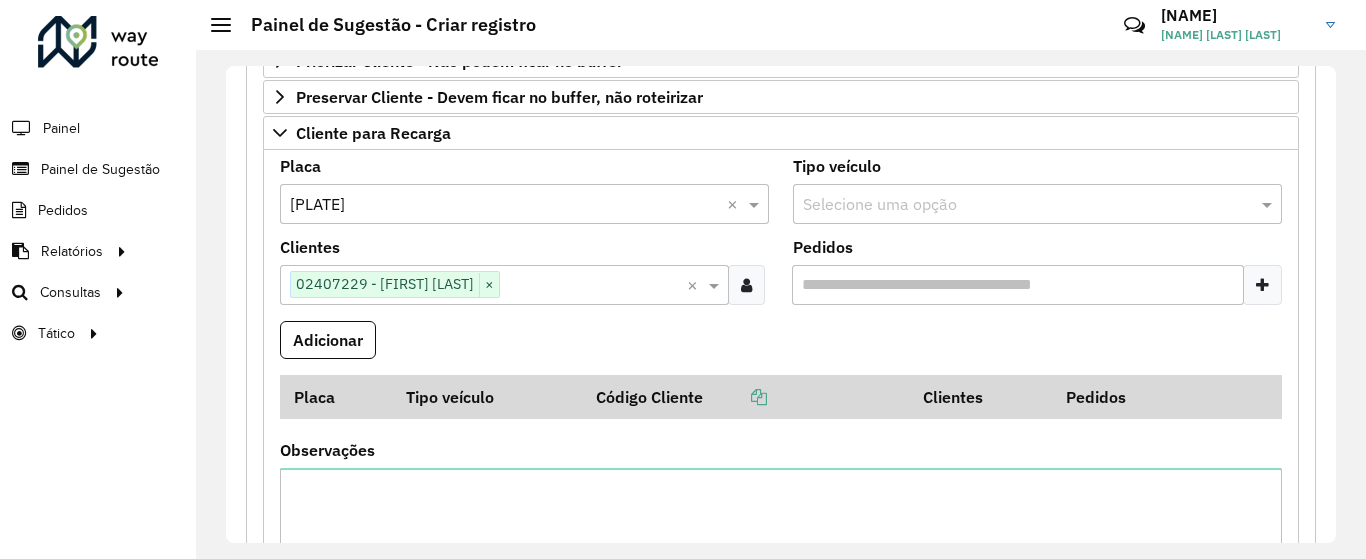 click on "Adicionar" at bounding box center (781, 348) 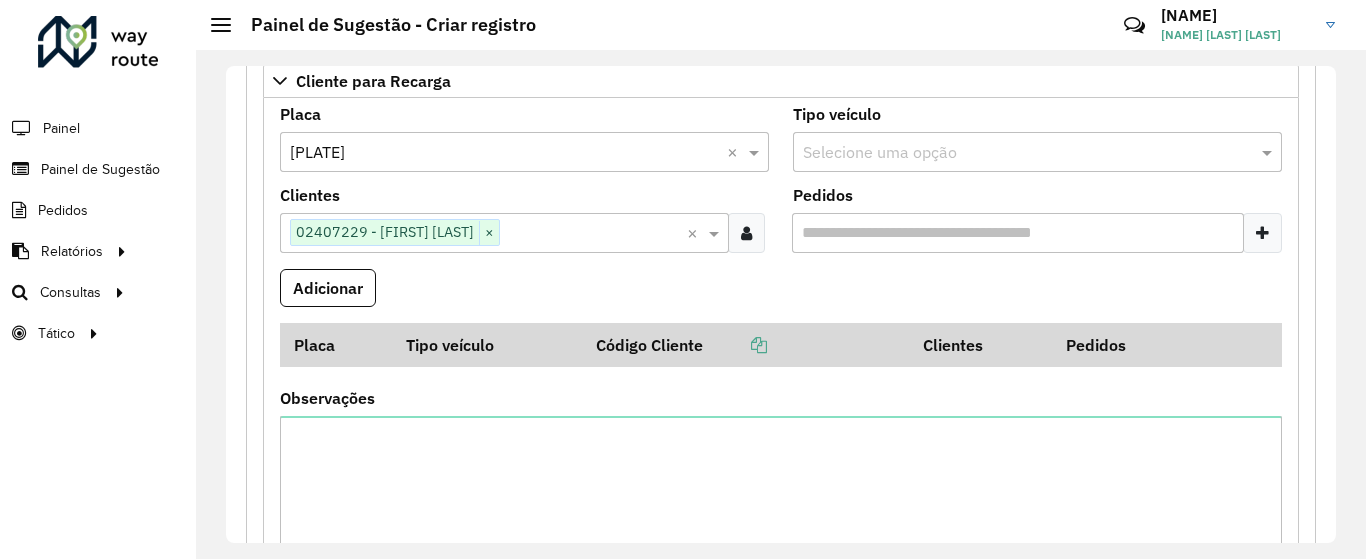 scroll, scrollTop: 437, scrollLeft: 0, axis: vertical 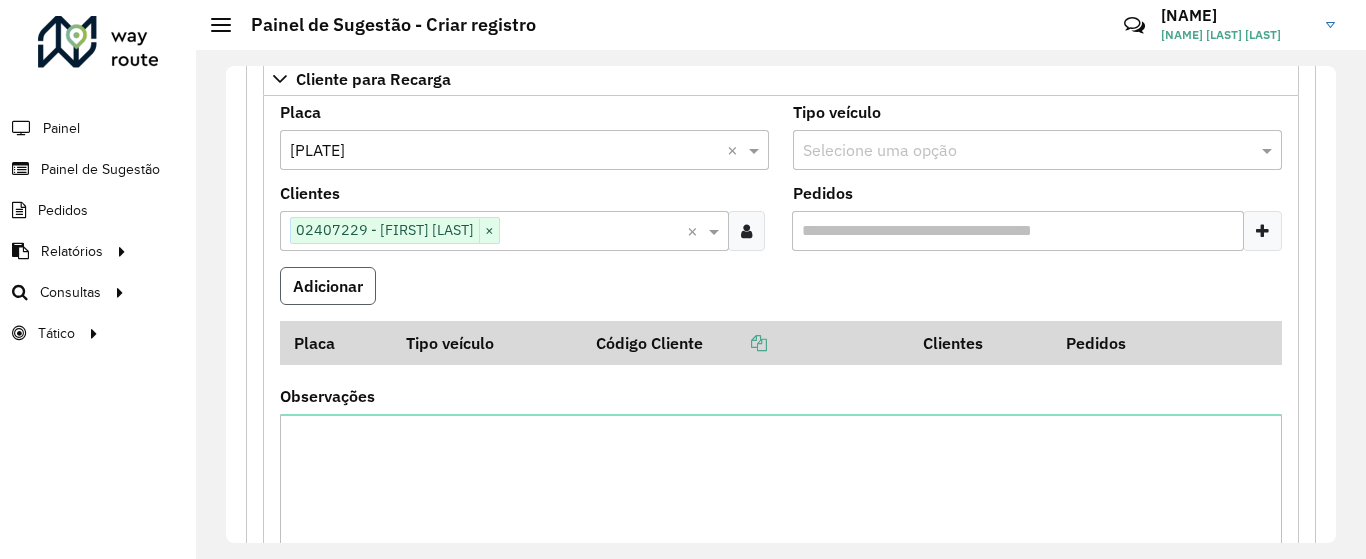 click on "Adicionar" at bounding box center (328, 286) 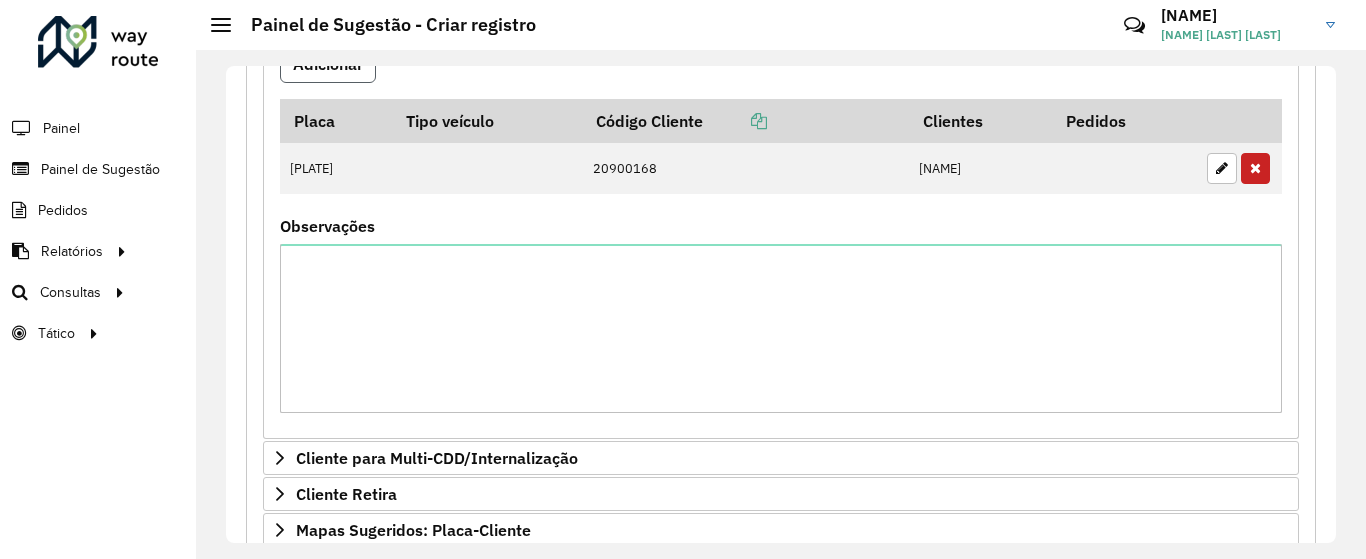 scroll, scrollTop: 656, scrollLeft: 0, axis: vertical 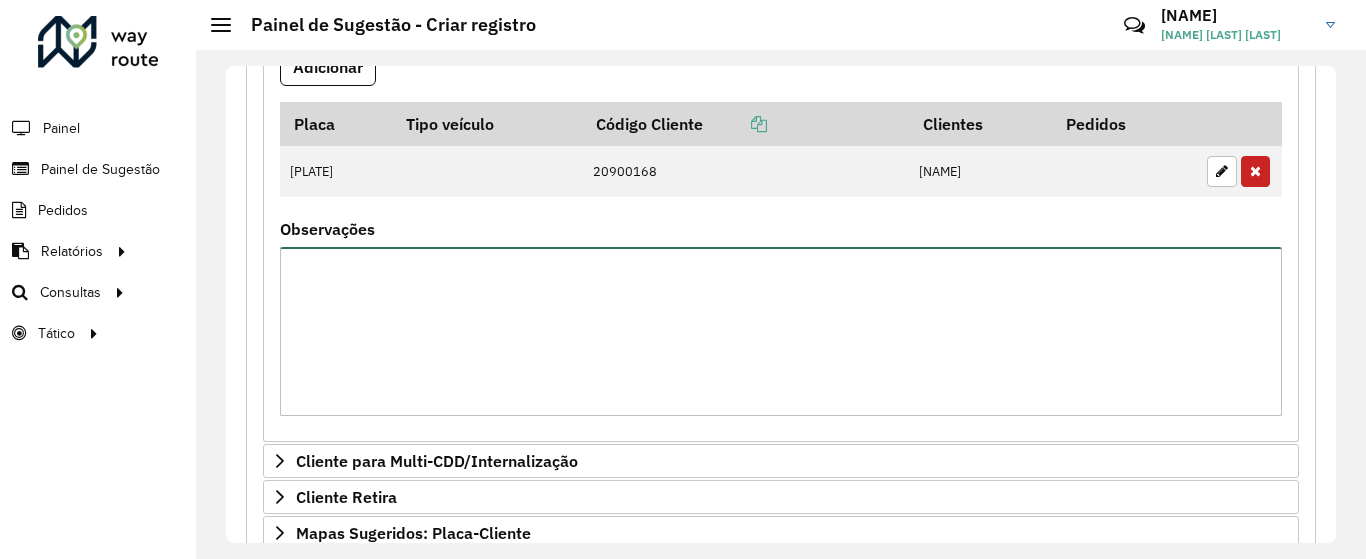 click on "Observações" at bounding box center (781, 331) 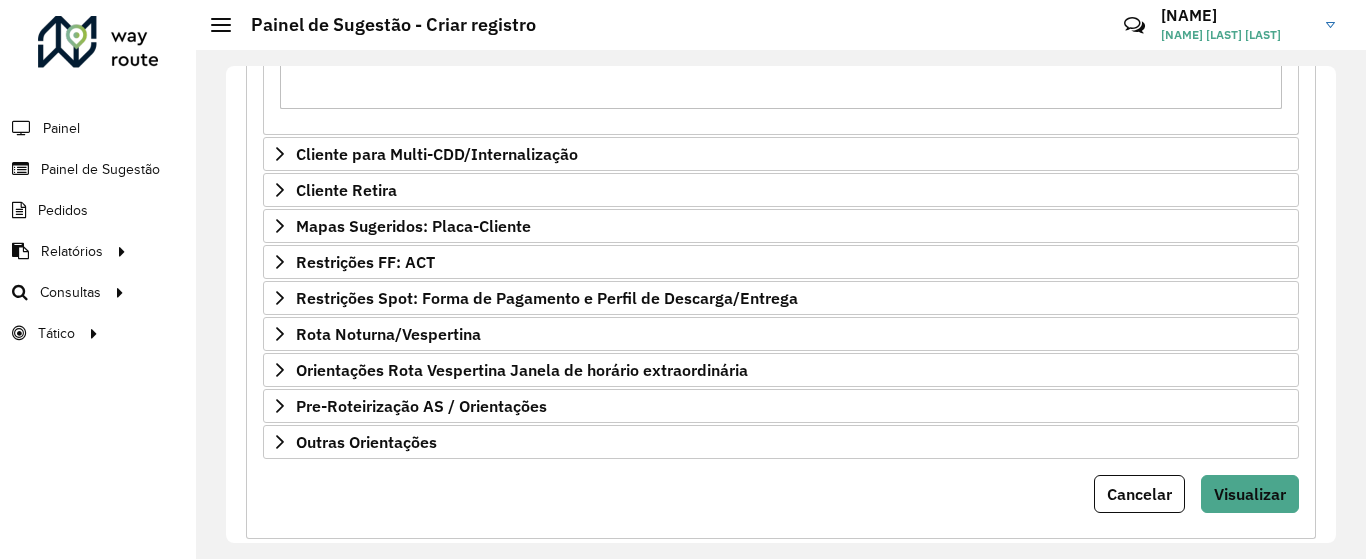 scroll, scrollTop: 969, scrollLeft: 0, axis: vertical 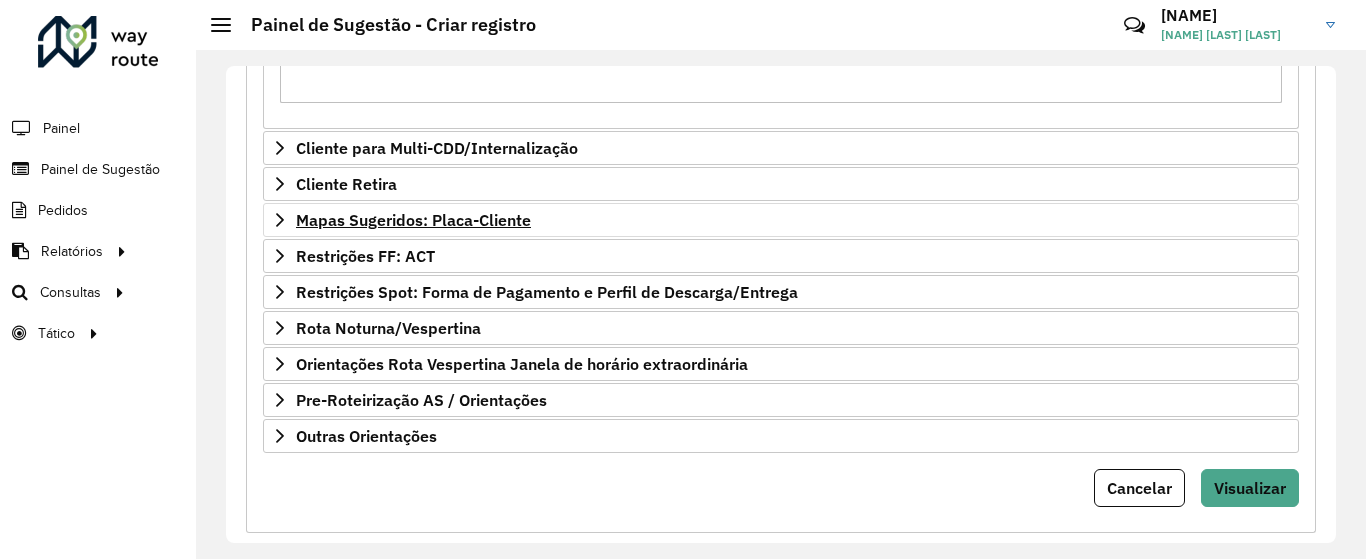 type on "**********" 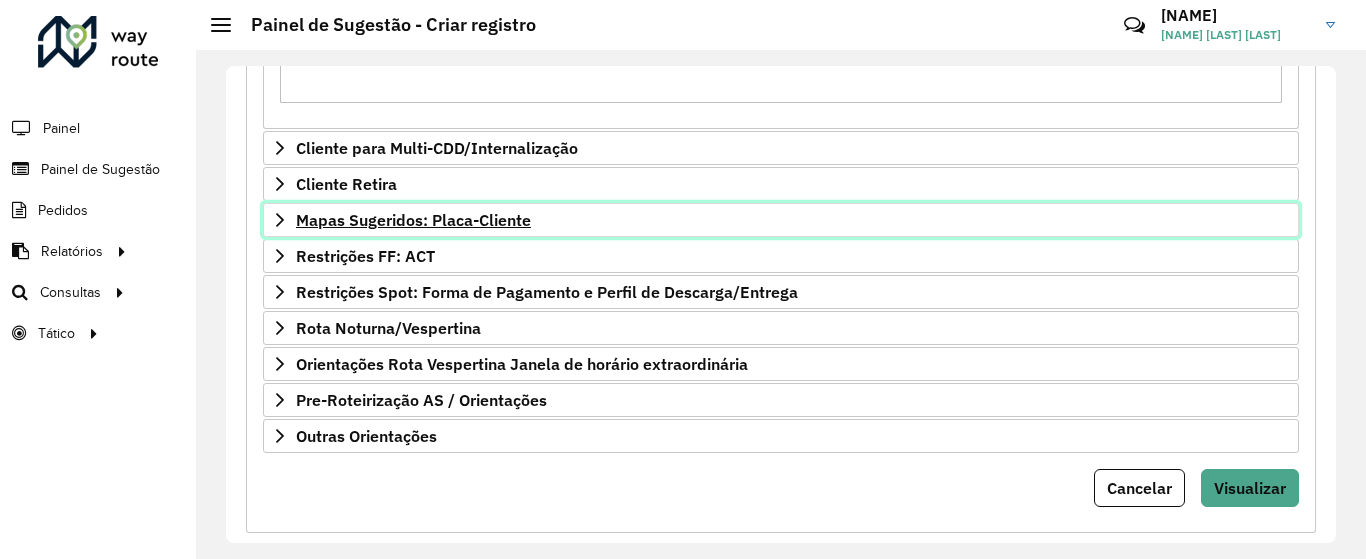 click 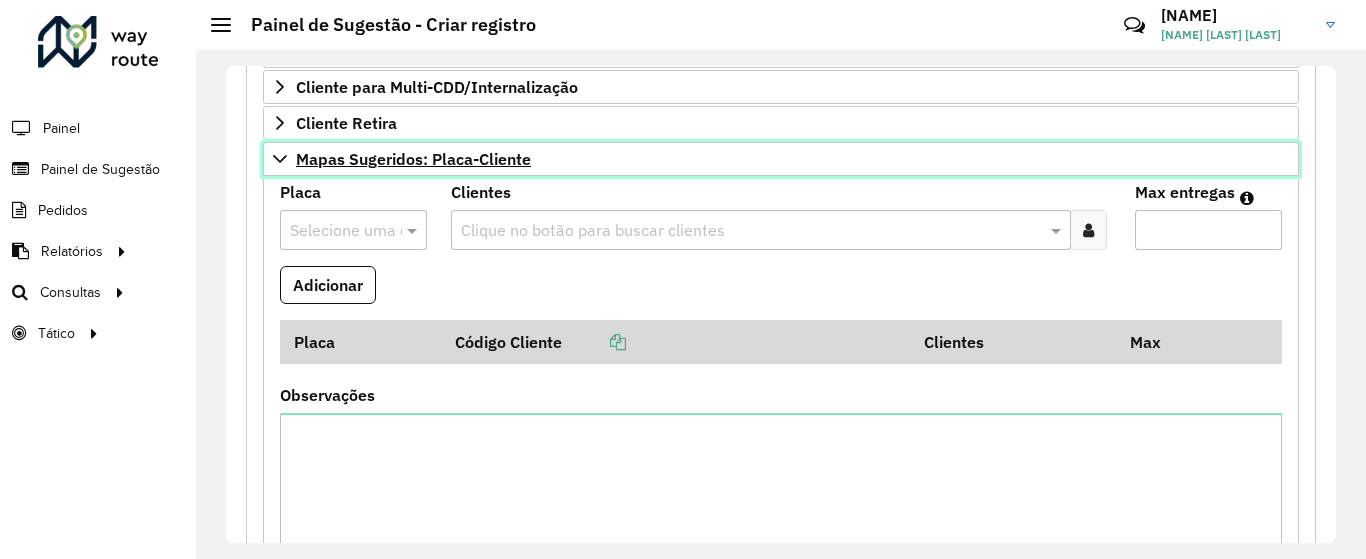 scroll, scrollTop: 1058, scrollLeft: 0, axis: vertical 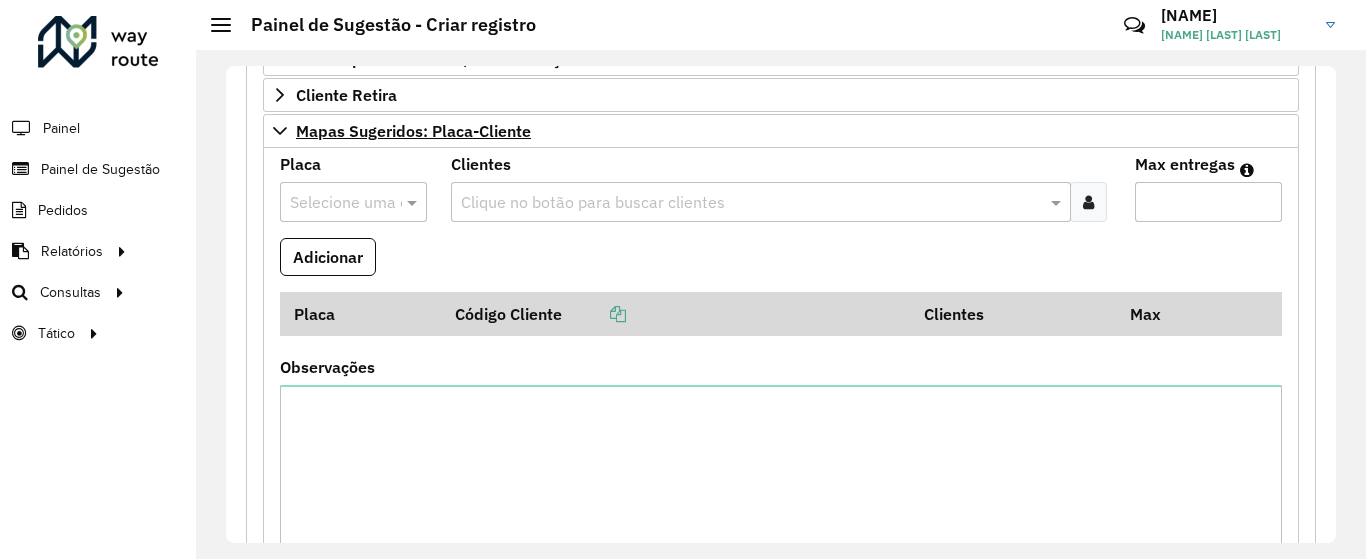 click at bounding box center [333, 203] 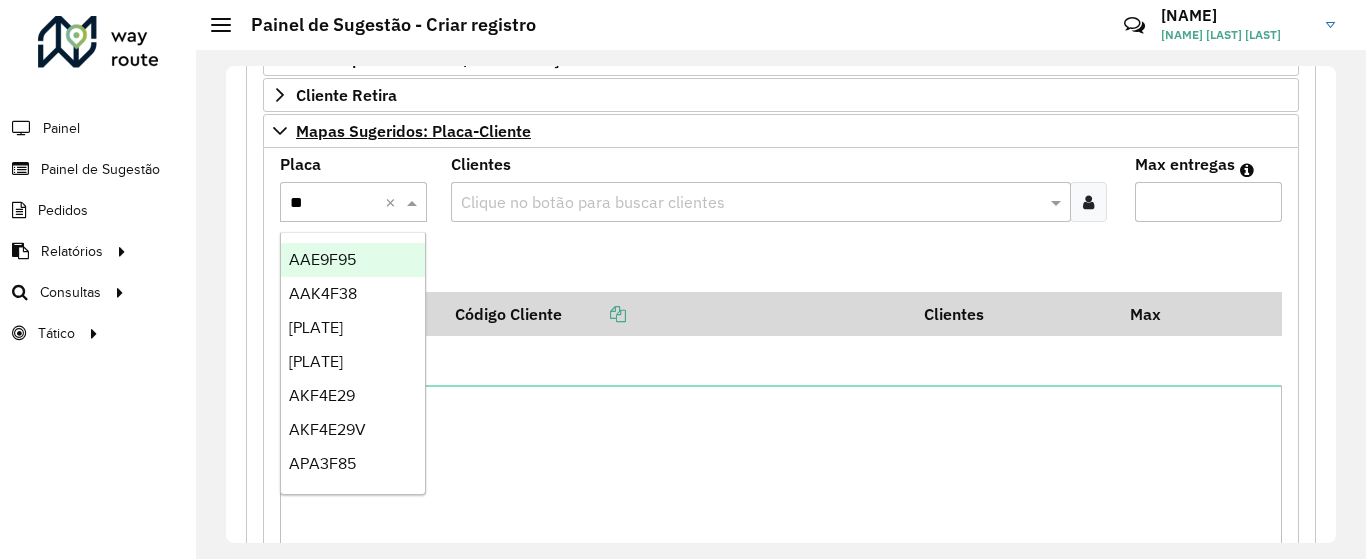 type on "***" 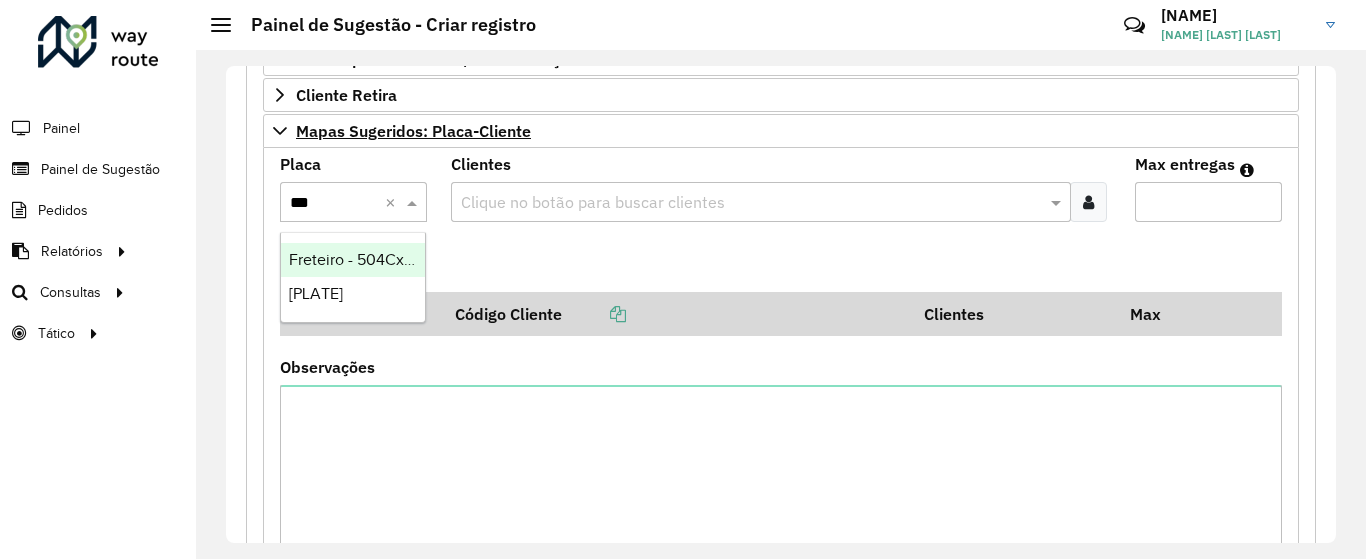 click on "[PLATE]" at bounding box center [353, 294] 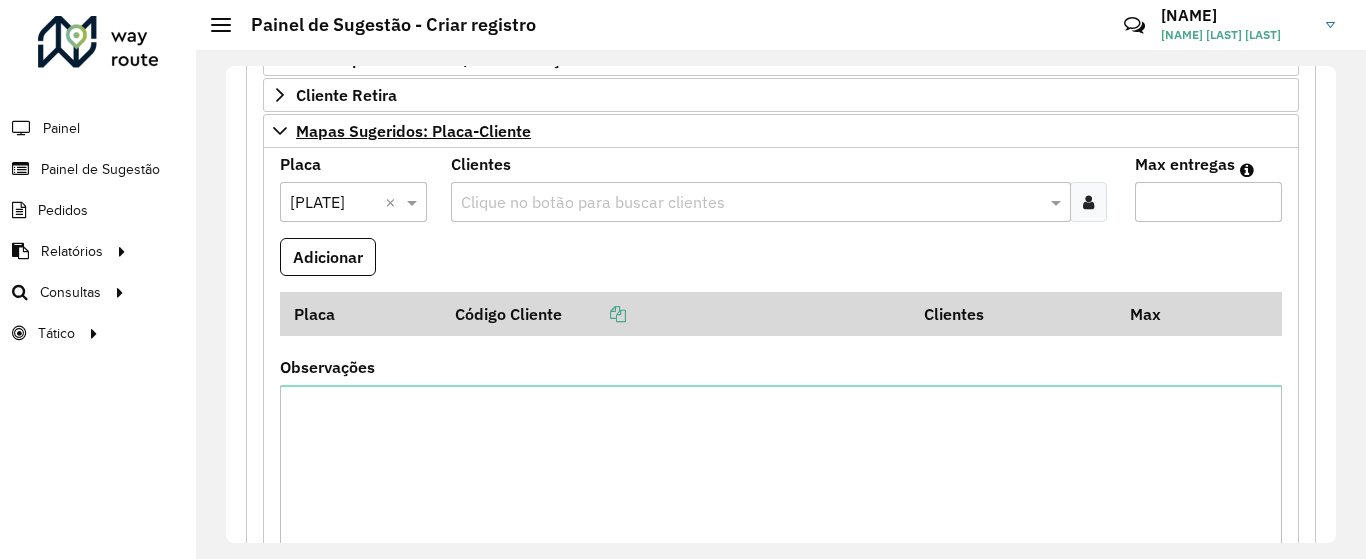 click at bounding box center (751, 203) 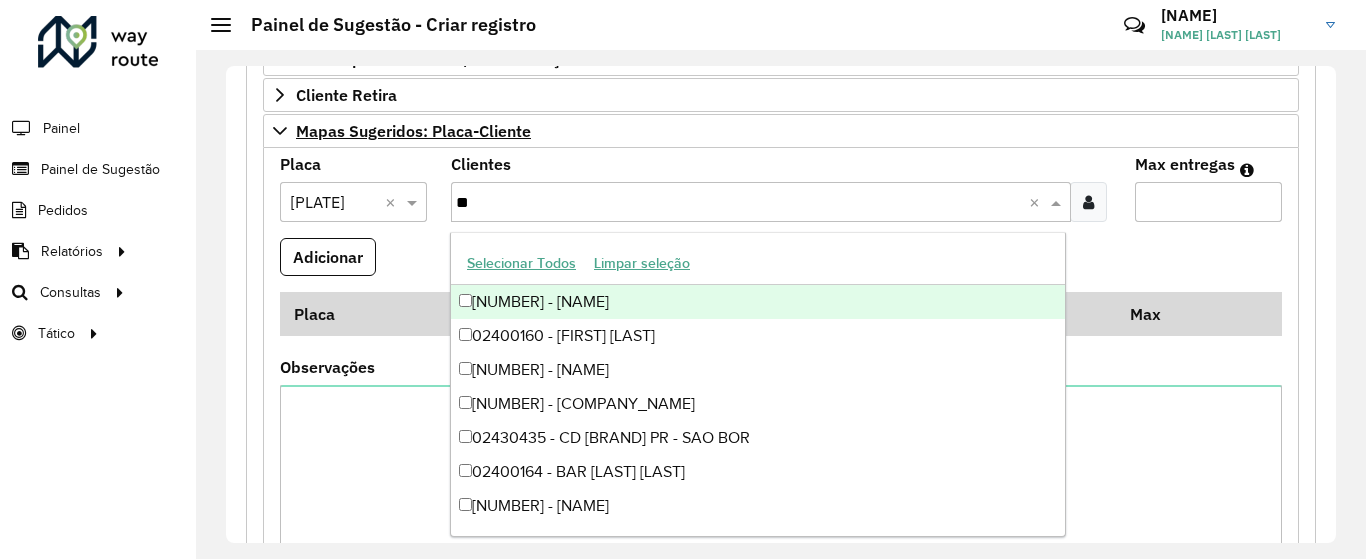type on "*" 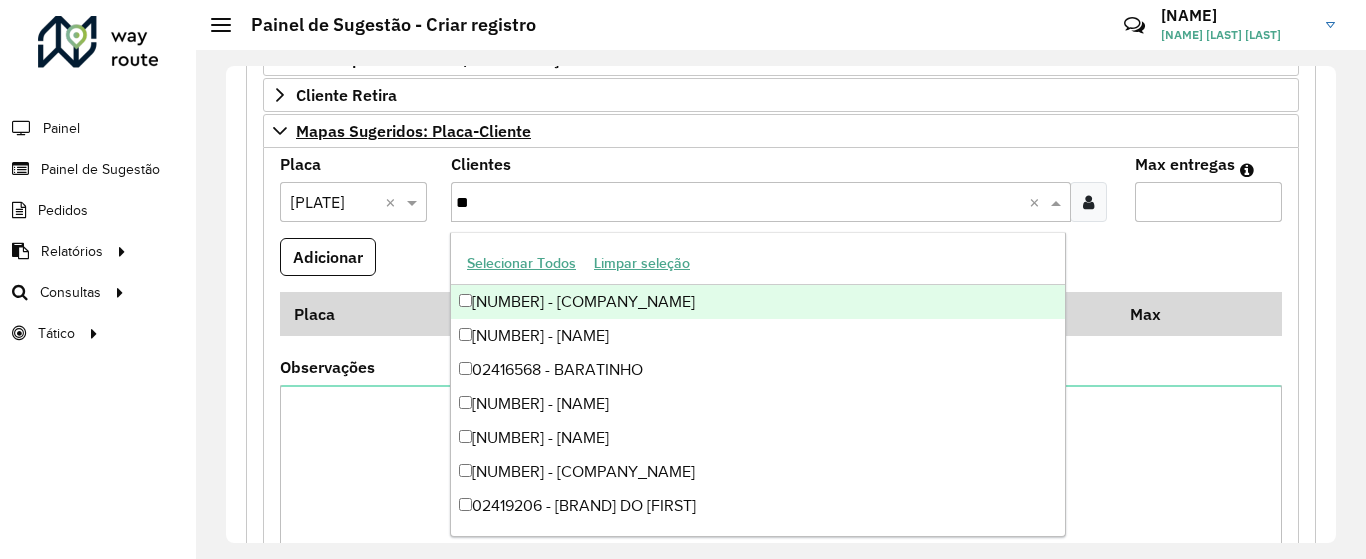 type on "*" 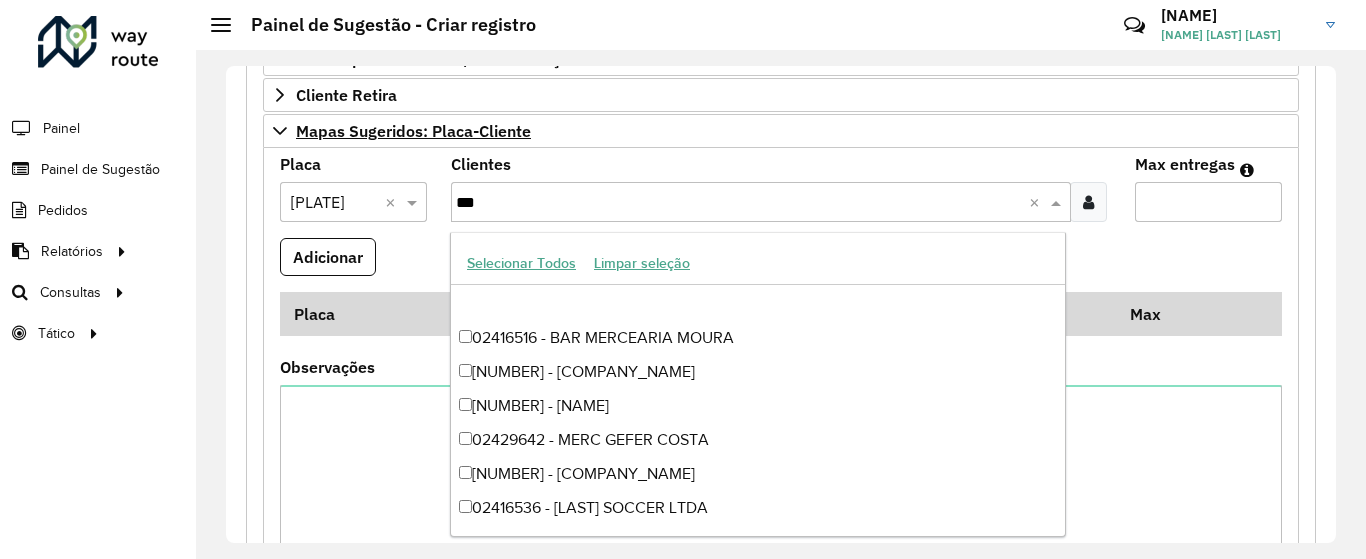 scroll, scrollTop: 0, scrollLeft: 0, axis: both 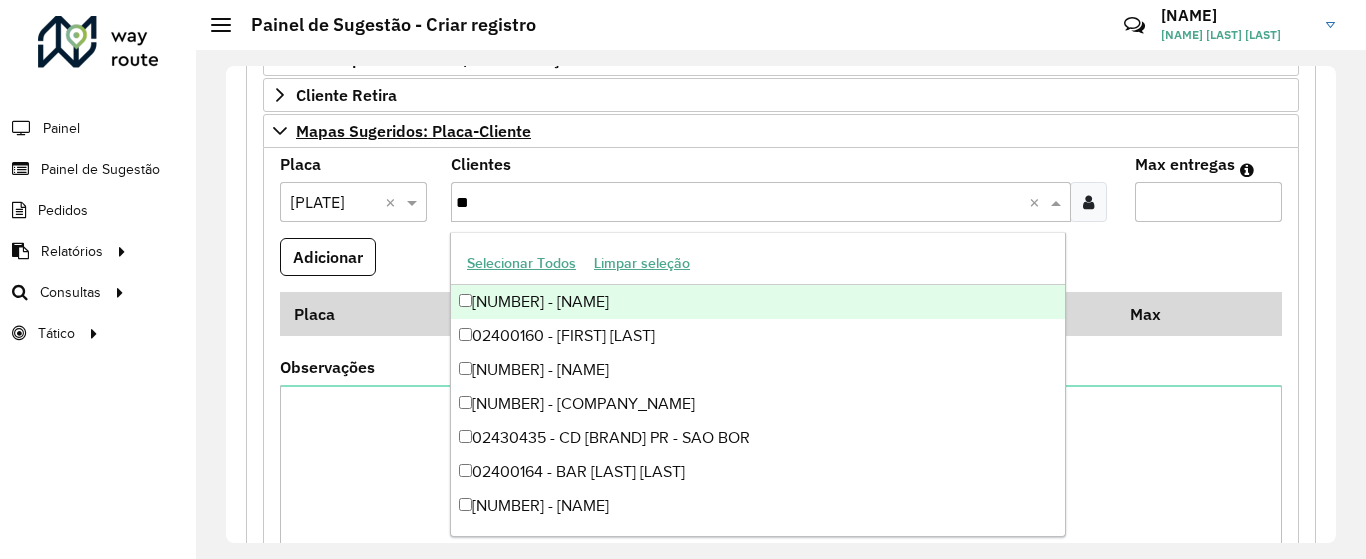 type on "*" 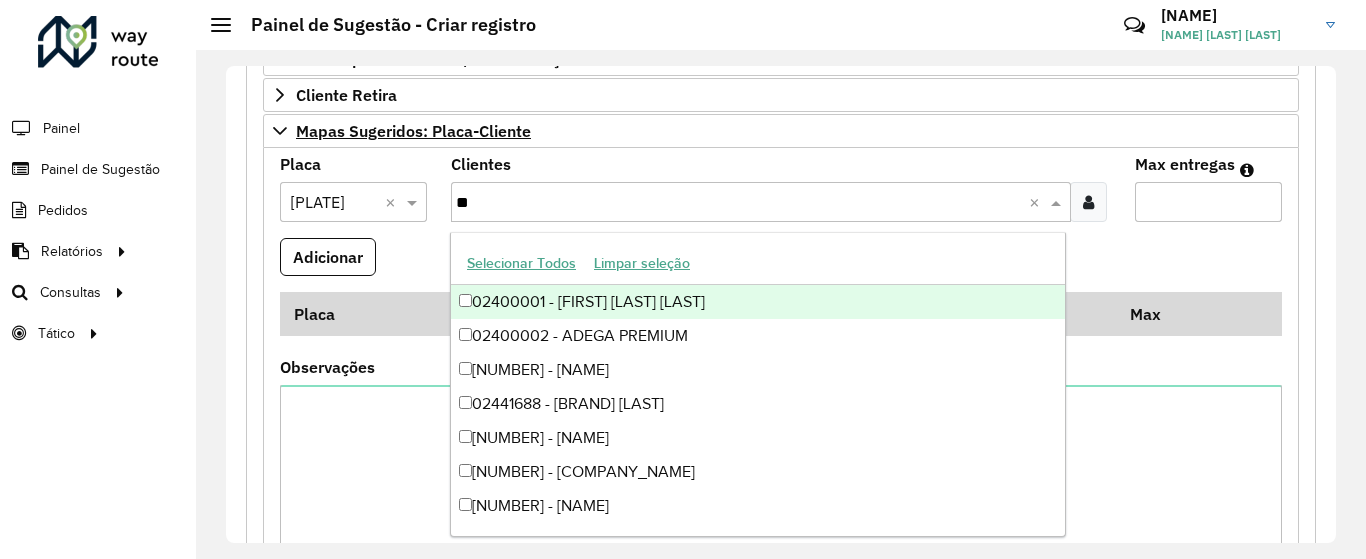 type on "*" 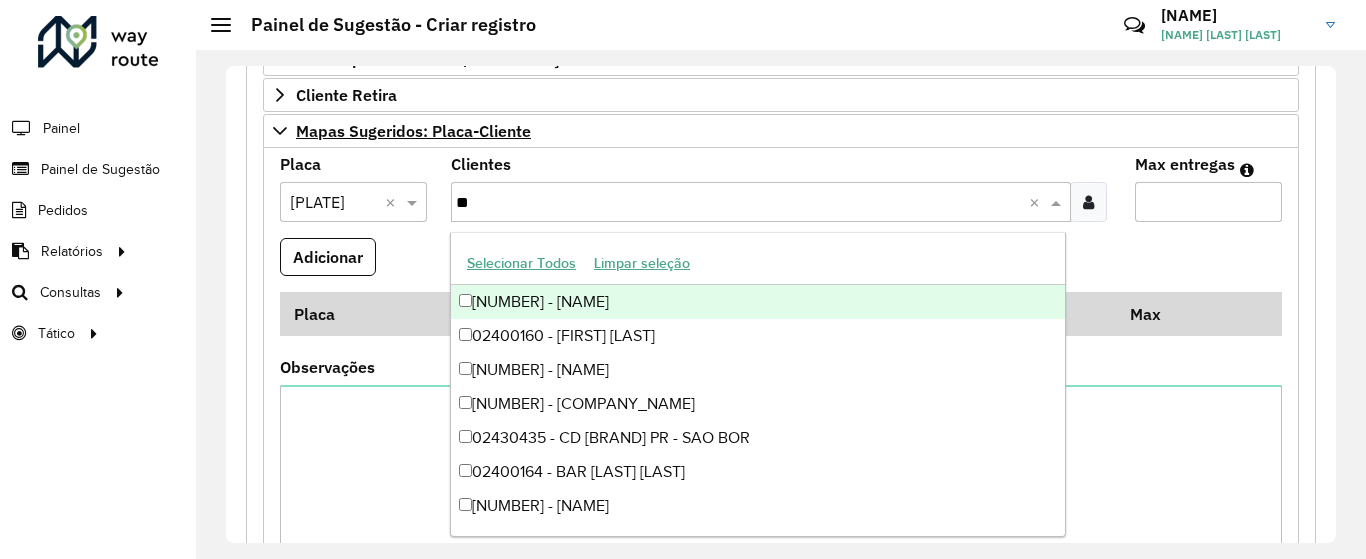 type on "***" 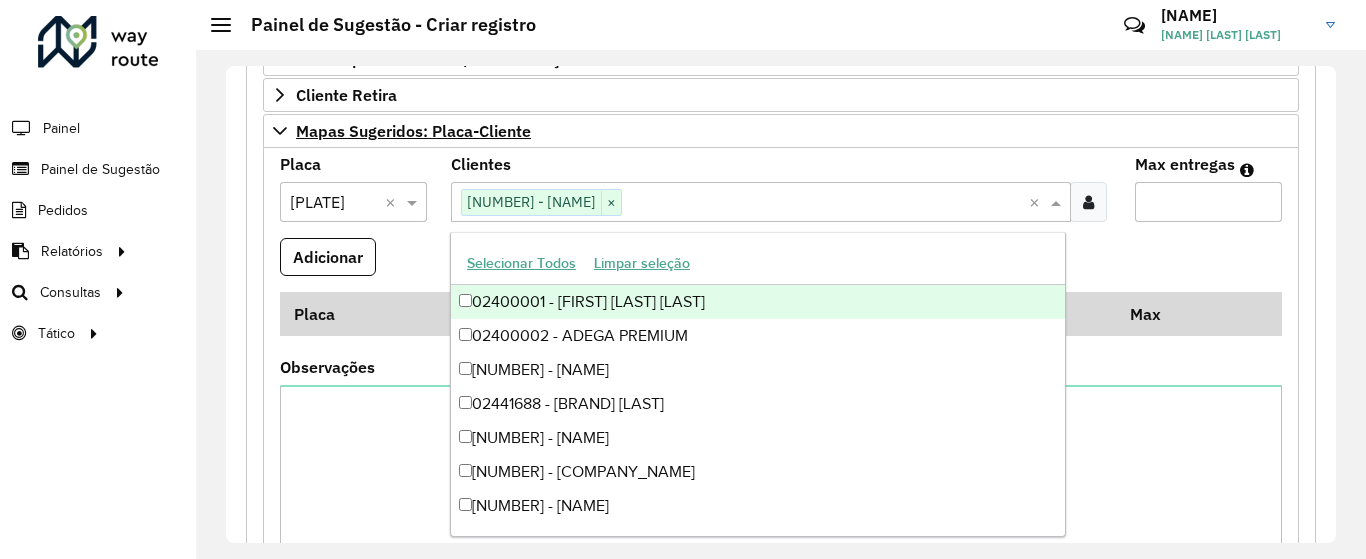 type 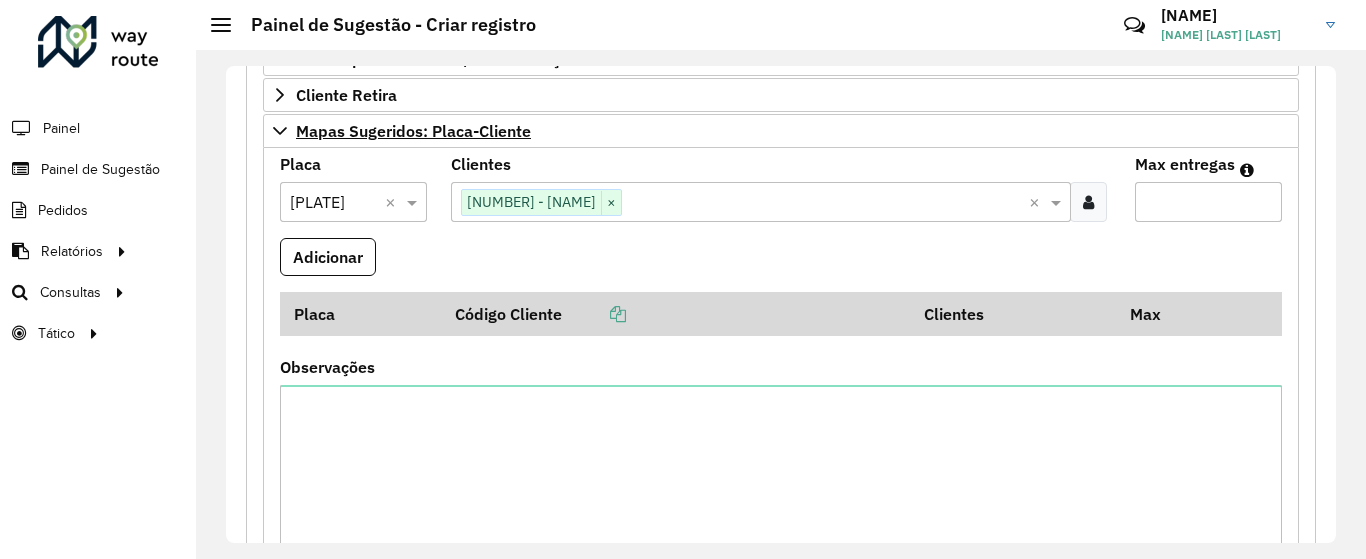 click on "Max entregas" at bounding box center (1208, 202) 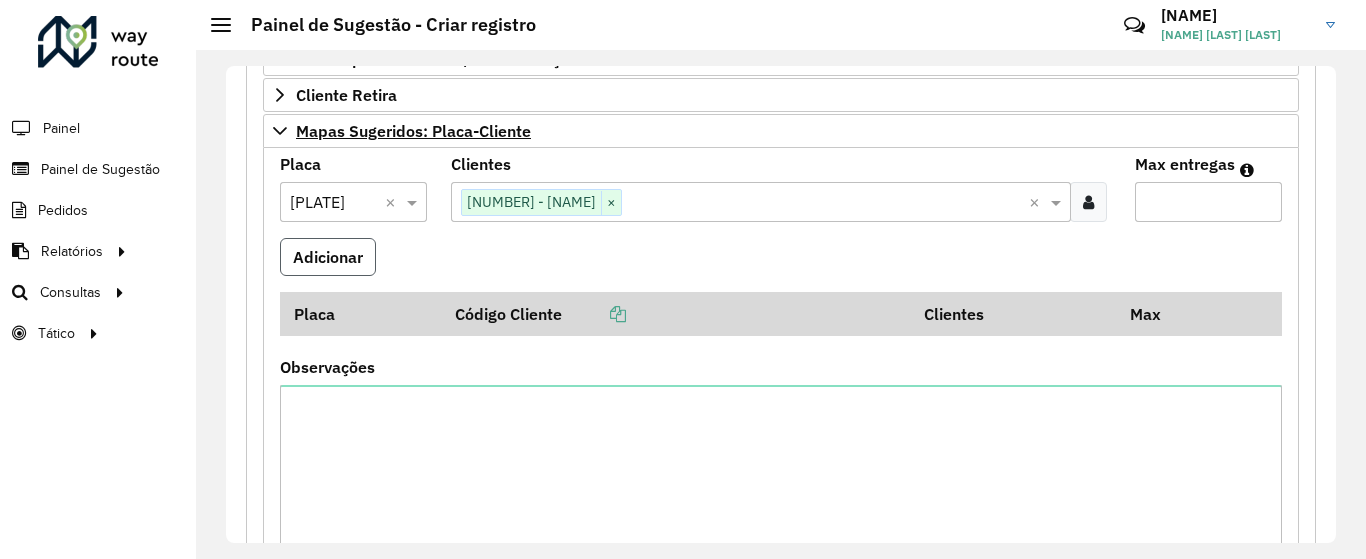 click on "Adicionar" at bounding box center (328, 257) 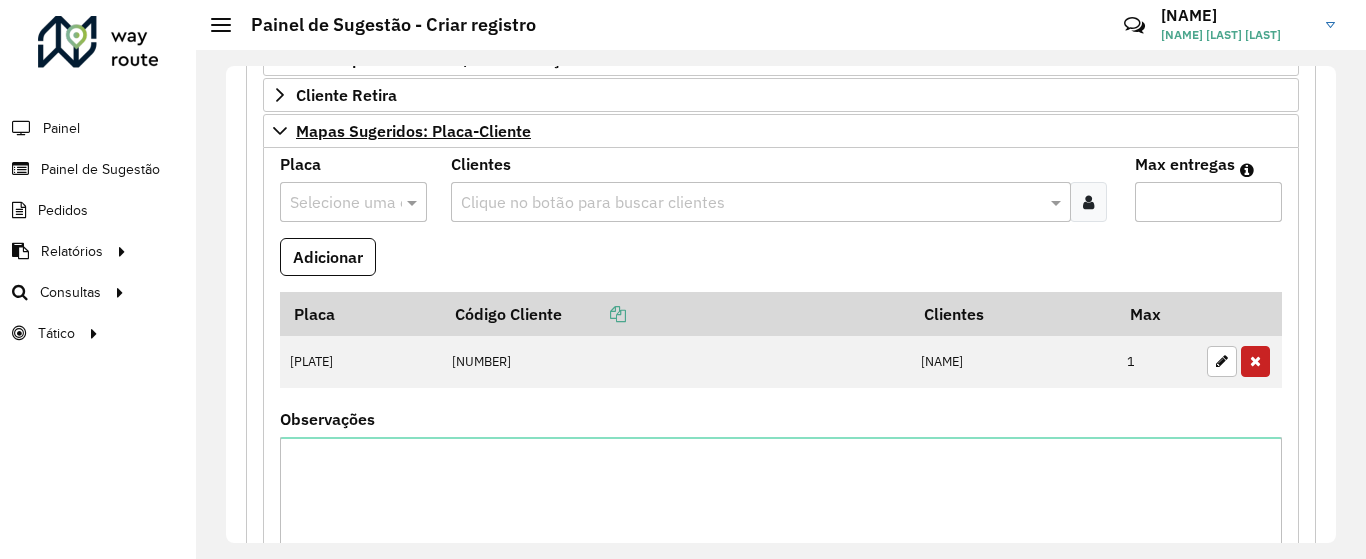 click at bounding box center [333, 203] 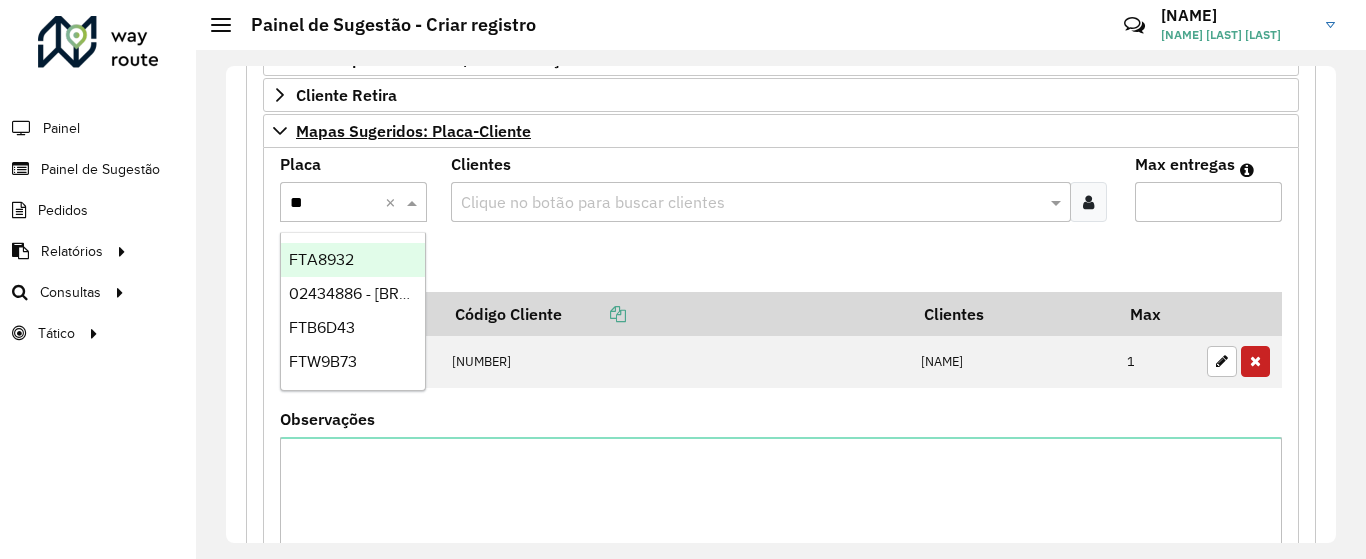 type on "***" 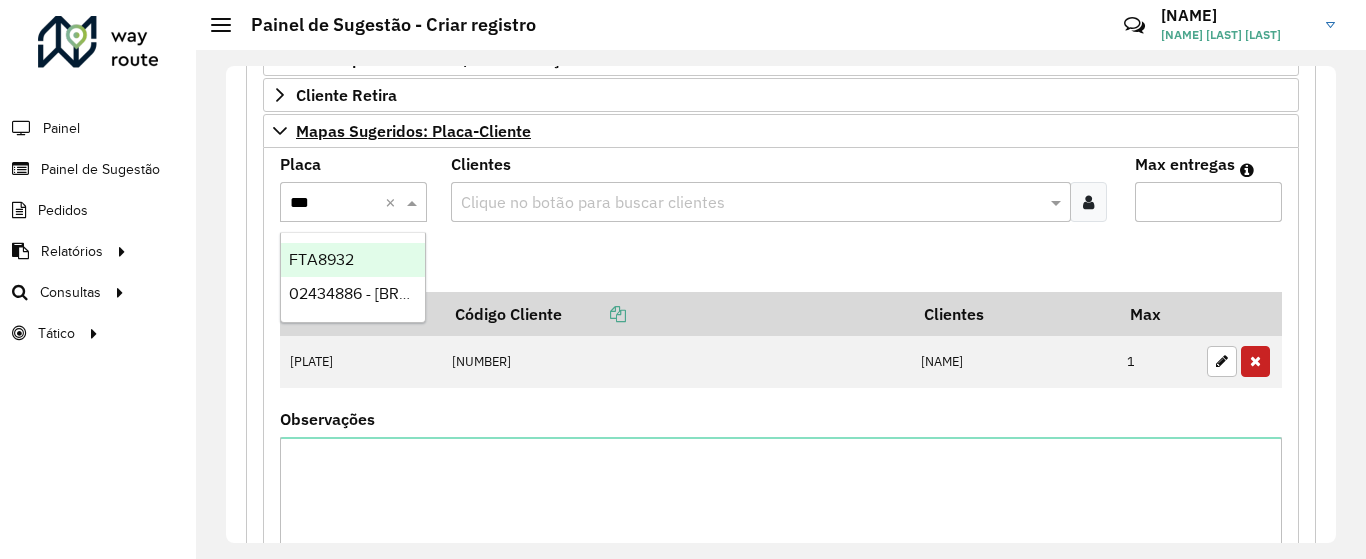 click on "02434886 - [BRAND] DAS [LAST]" at bounding box center (353, 294) 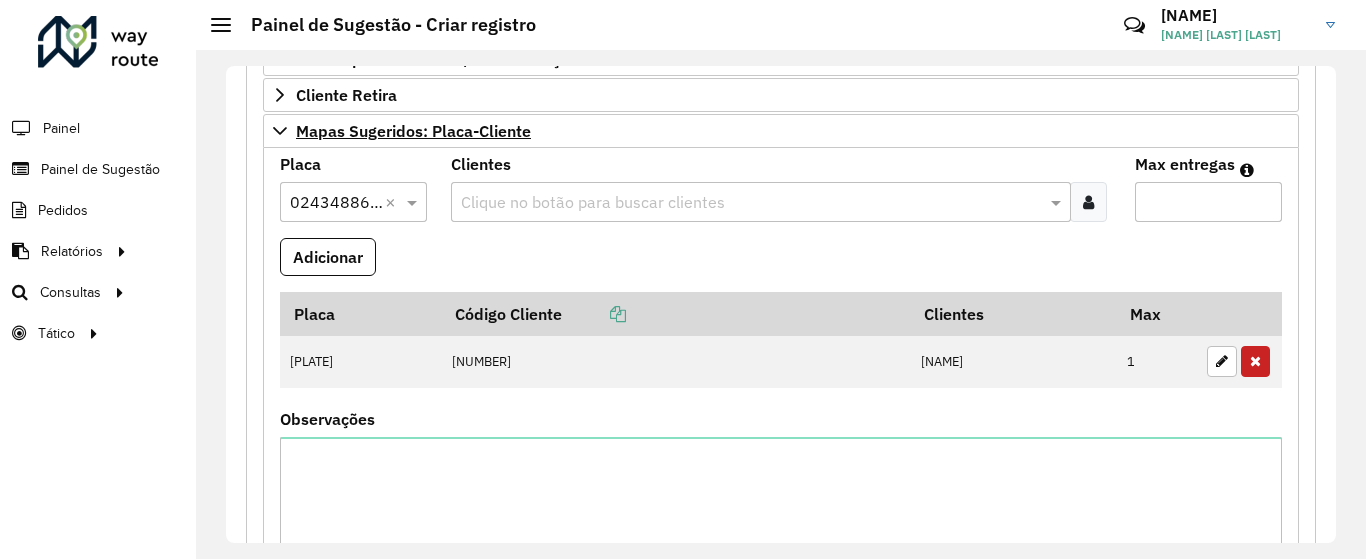 click at bounding box center (751, 203) 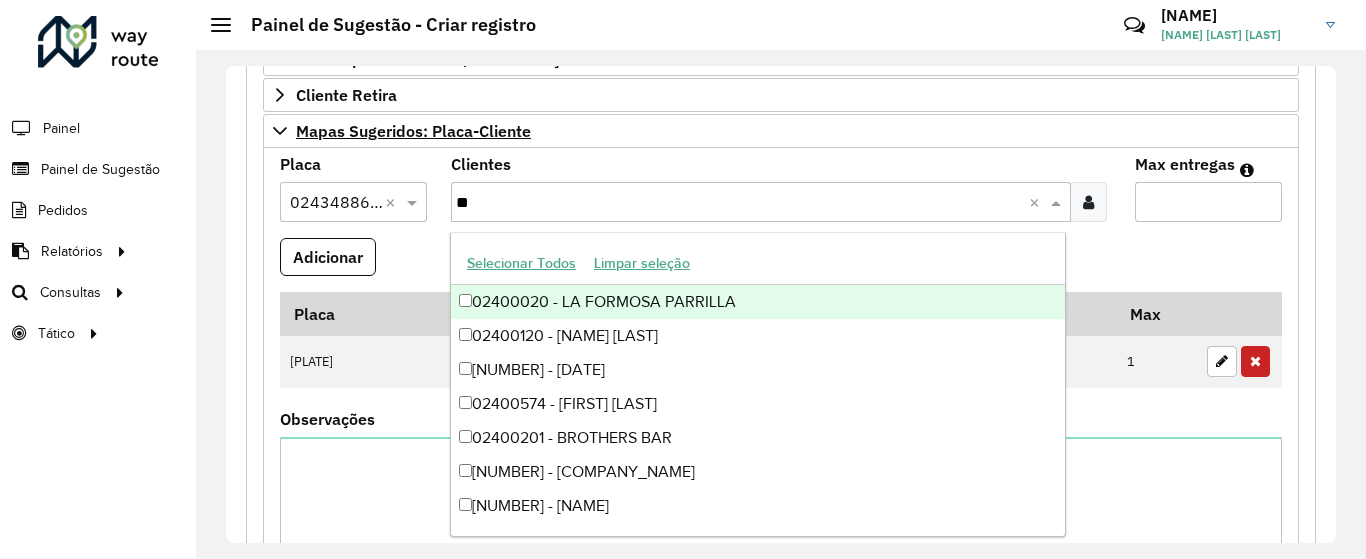 type on "***" 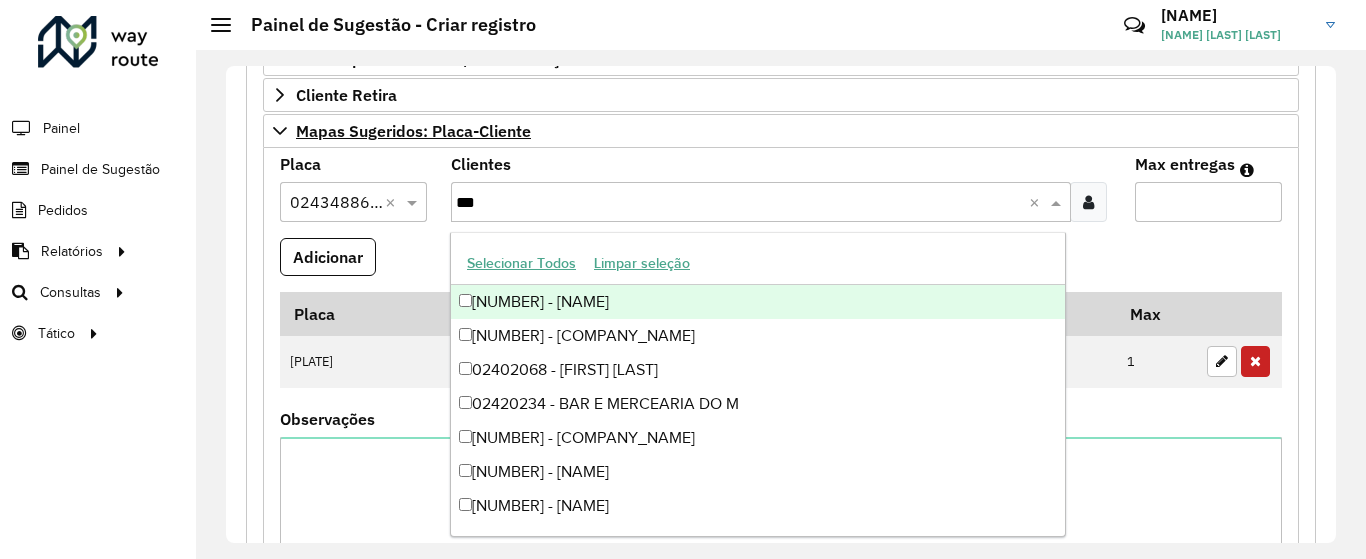 click on "[NUMBER] - [NAME]" at bounding box center (758, 302) 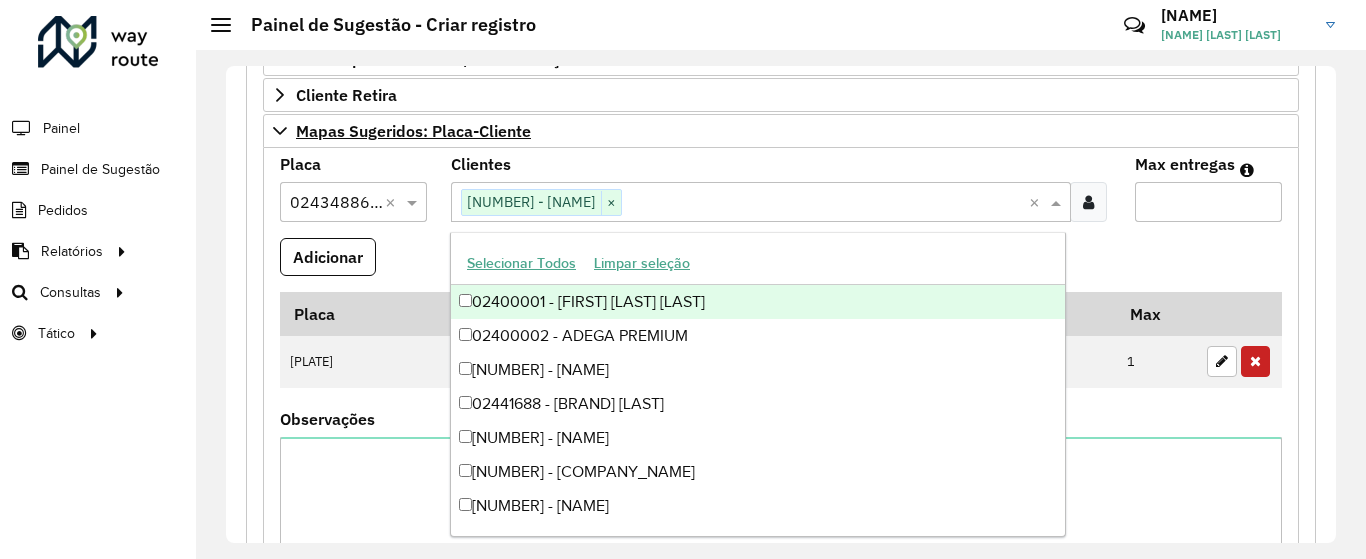 click on "Adicionar" at bounding box center (781, 265) 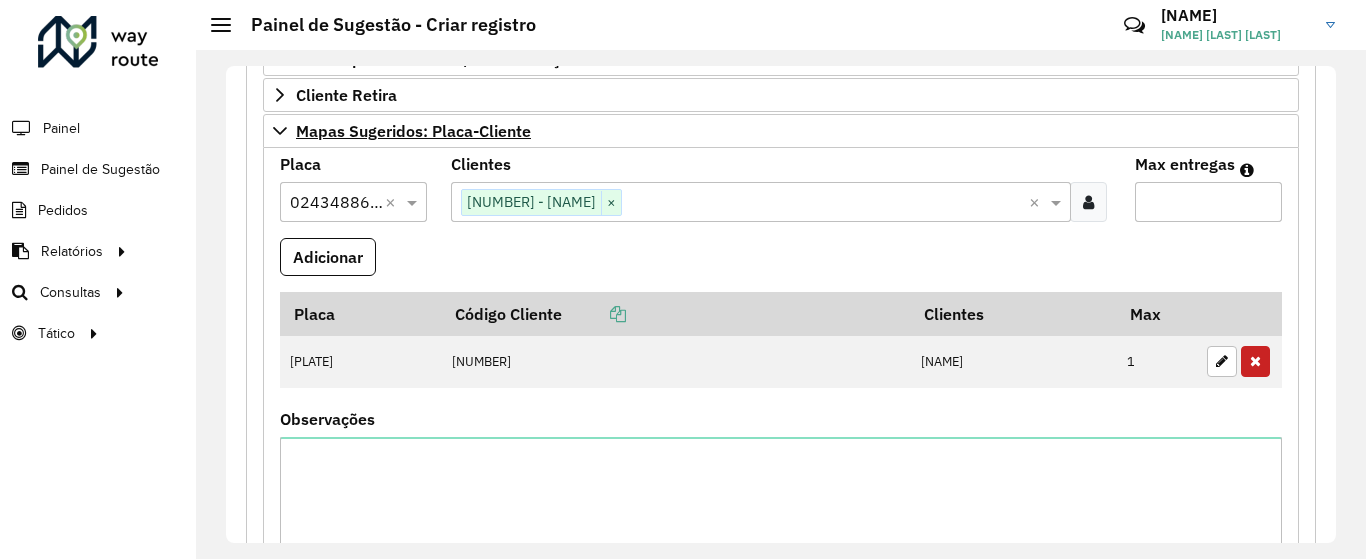 click on "Max entregas" at bounding box center [1208, 202] 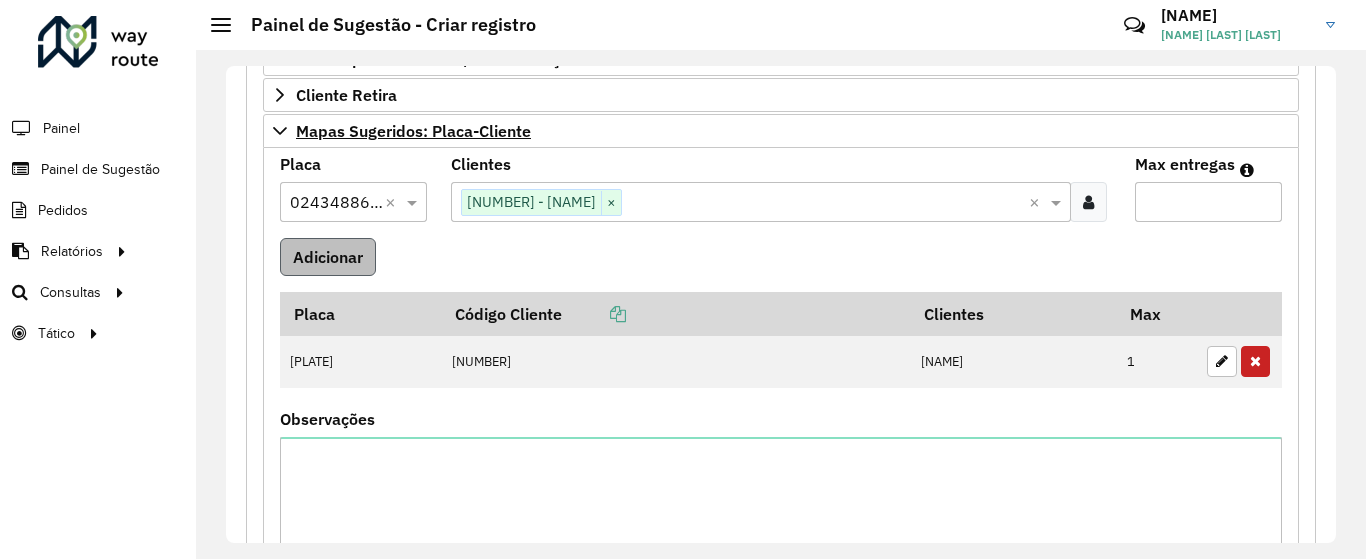 type on "*" 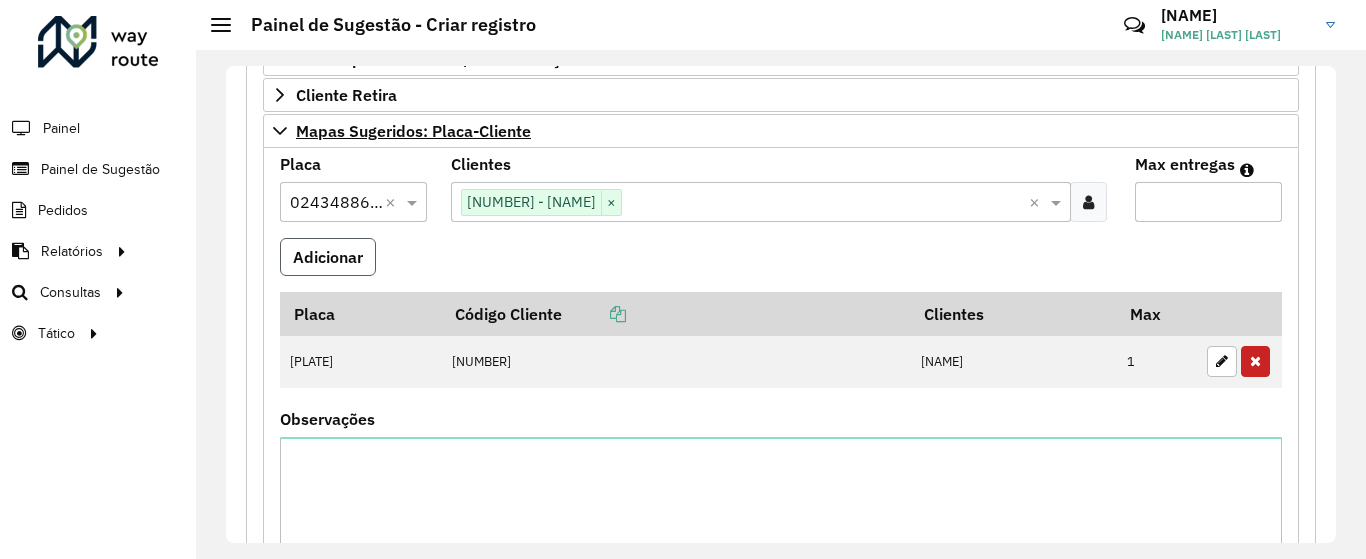 click on "Adicionar" at bounding box center (328, 257) 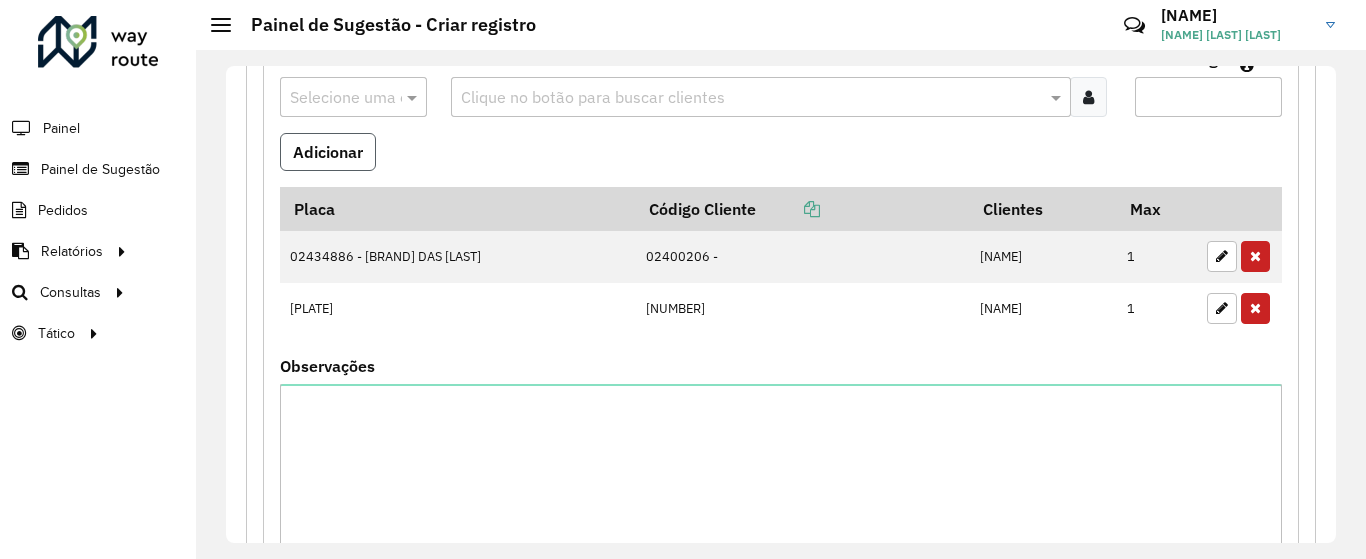 scroll, scrollTop: 1232, scrollLeft: 0, axis: vertical 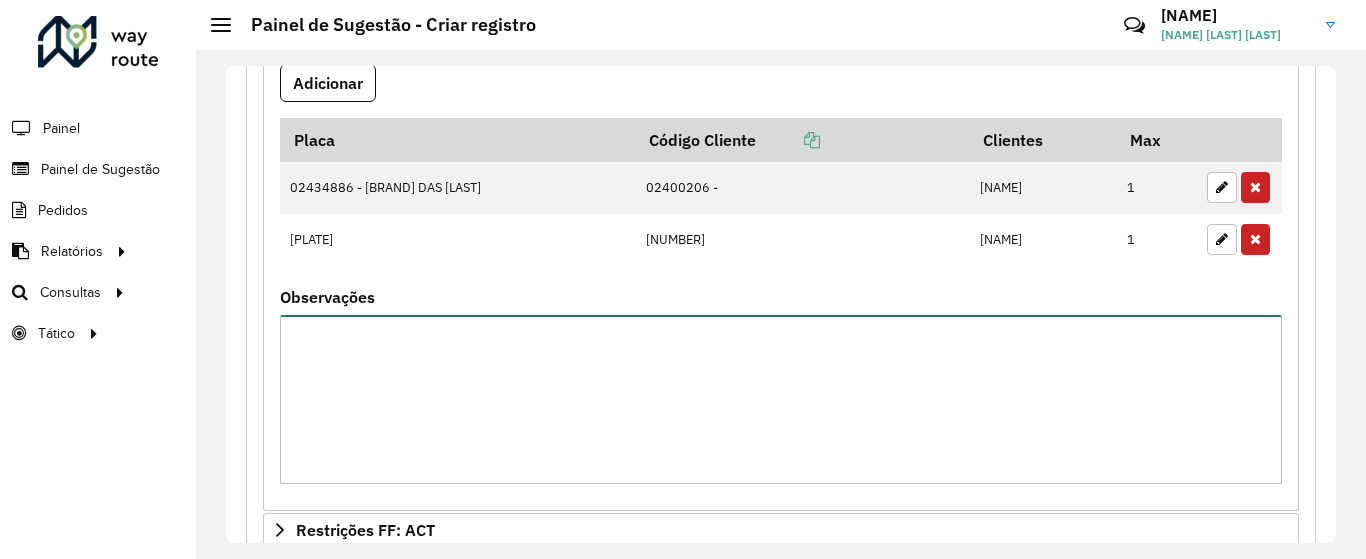 click on "Observações" at bounding box center [781, 399] 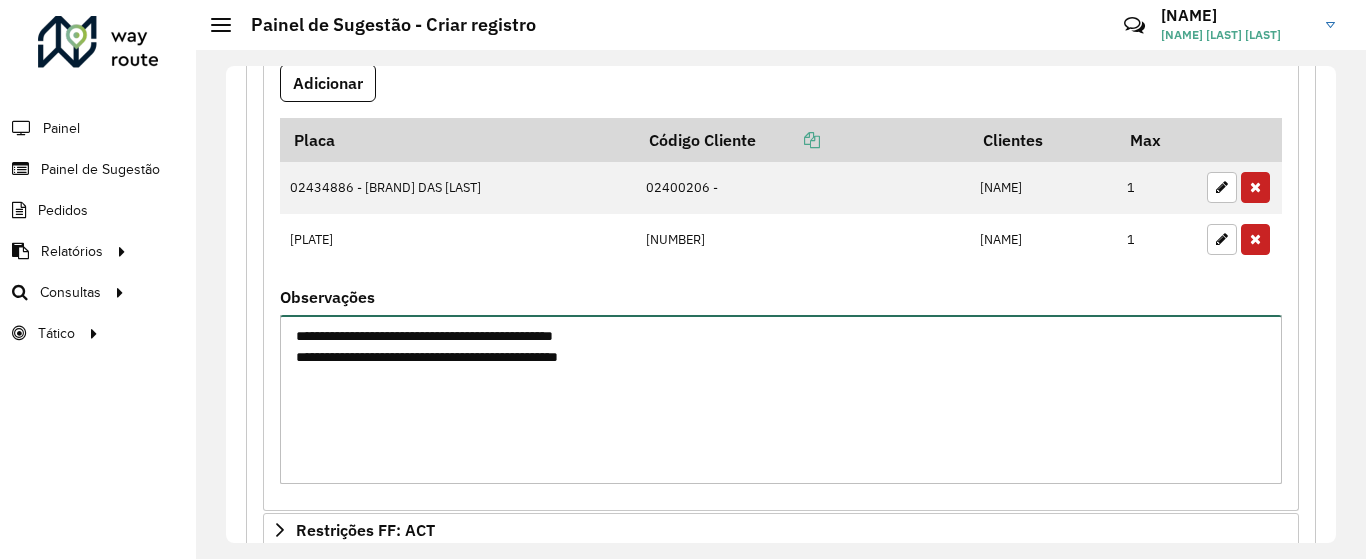 type on "**********" 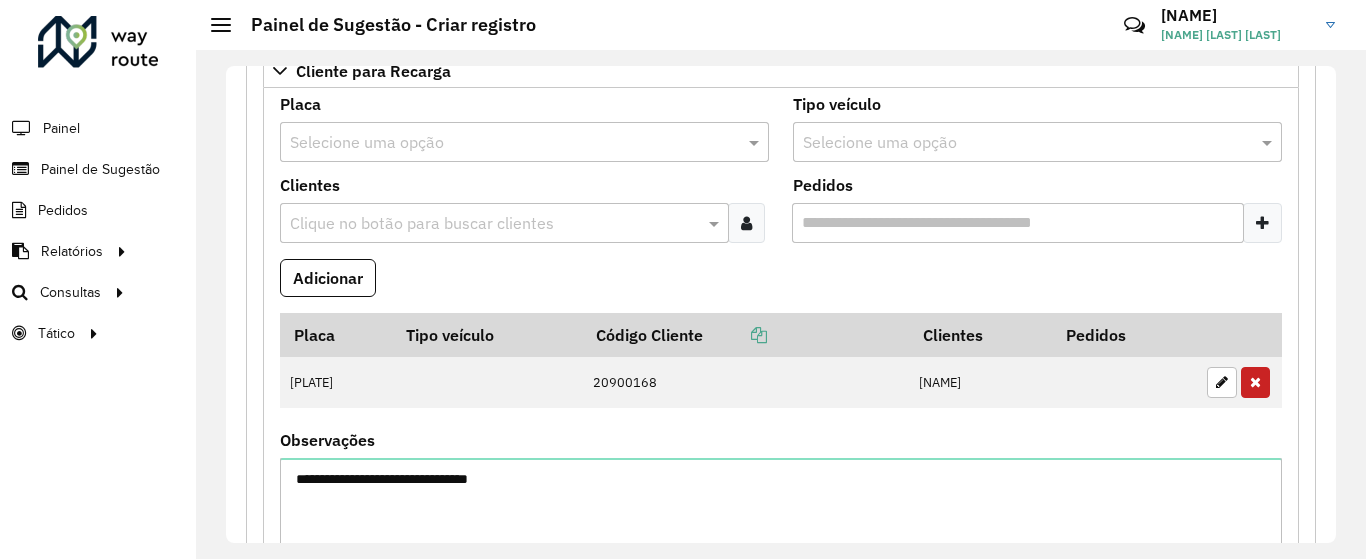 scroll, scrollTop: 371, scrollLeft: 0, axis: vertical 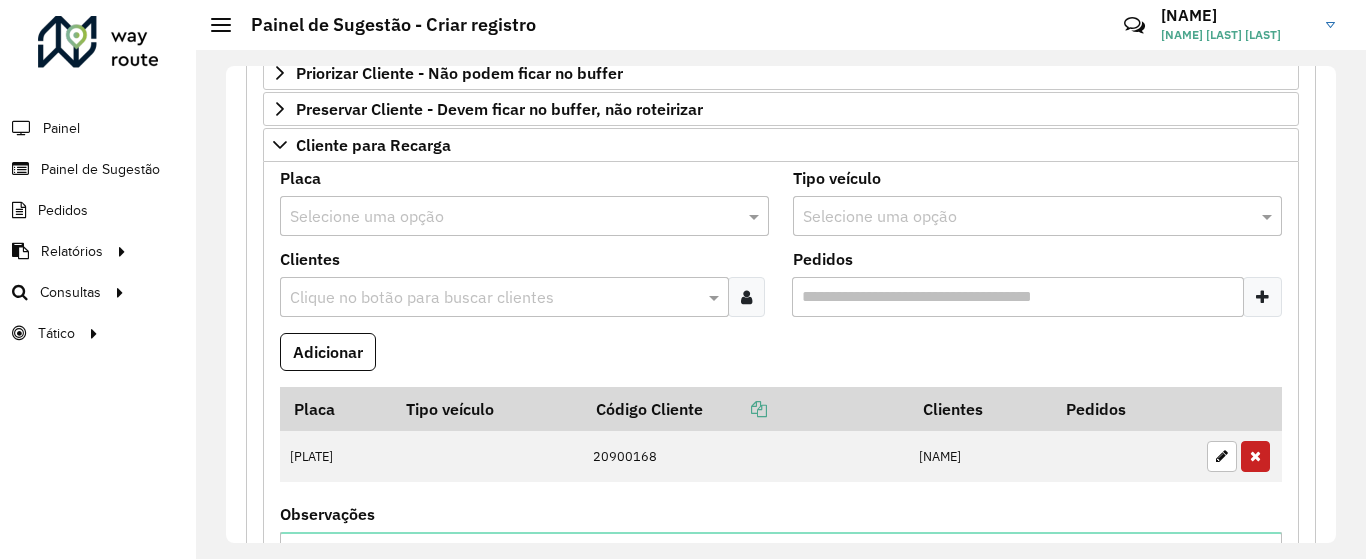 click at bounding box center (504, 217) 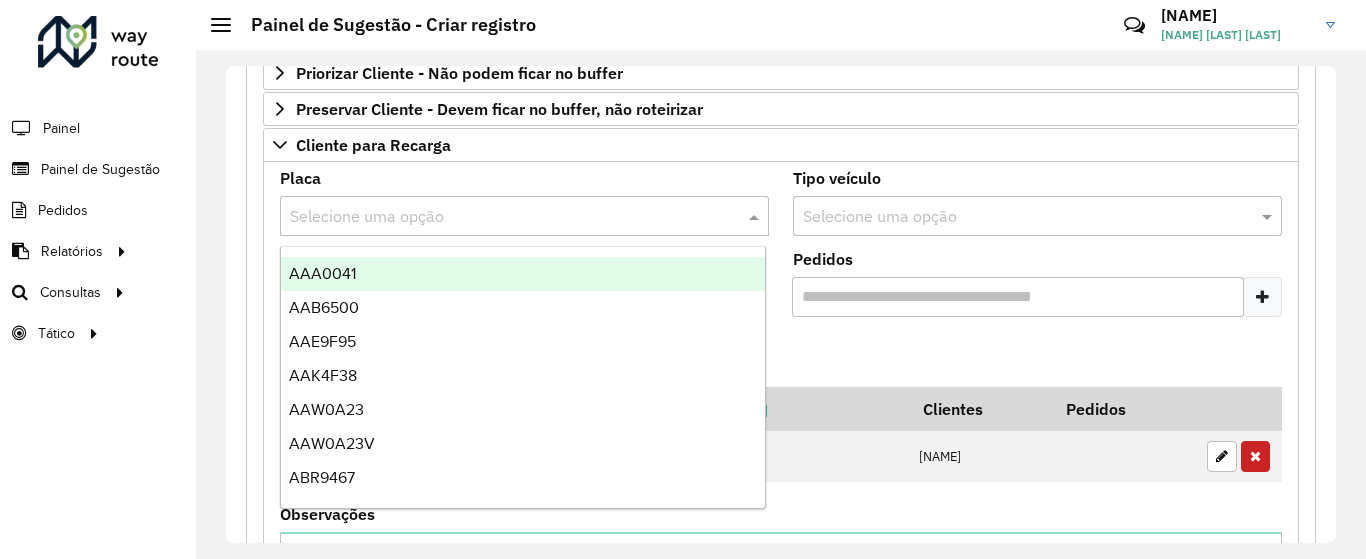 click at bounding box center [1017, 217] 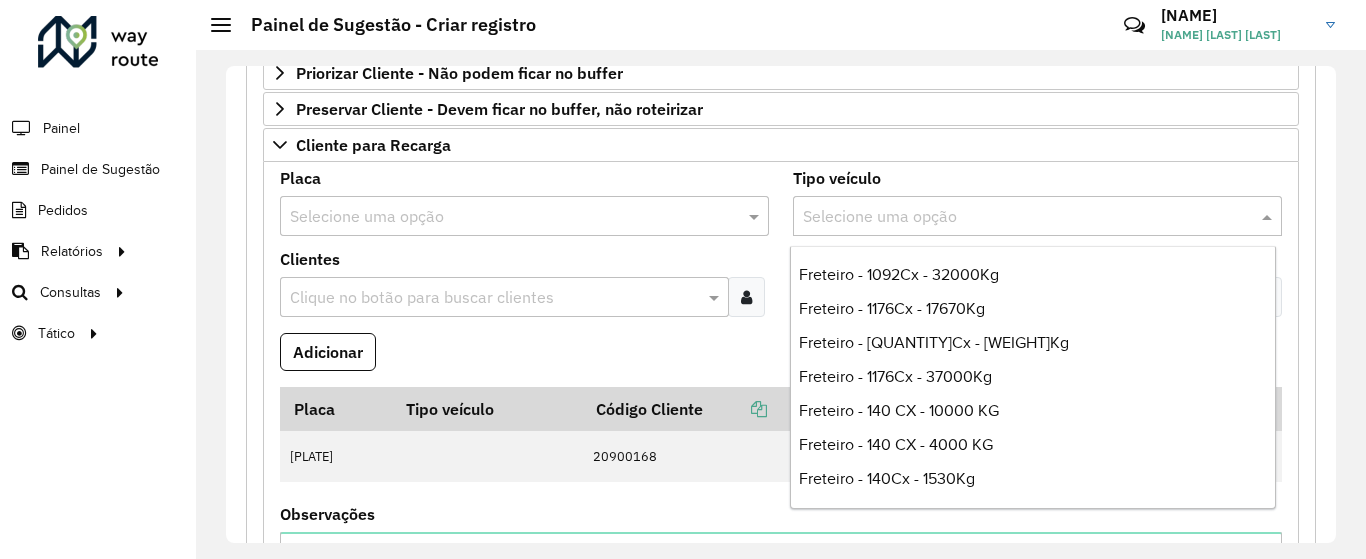 scroll, scrollTop: 1294, scrollLeft: 0, axis: vertical 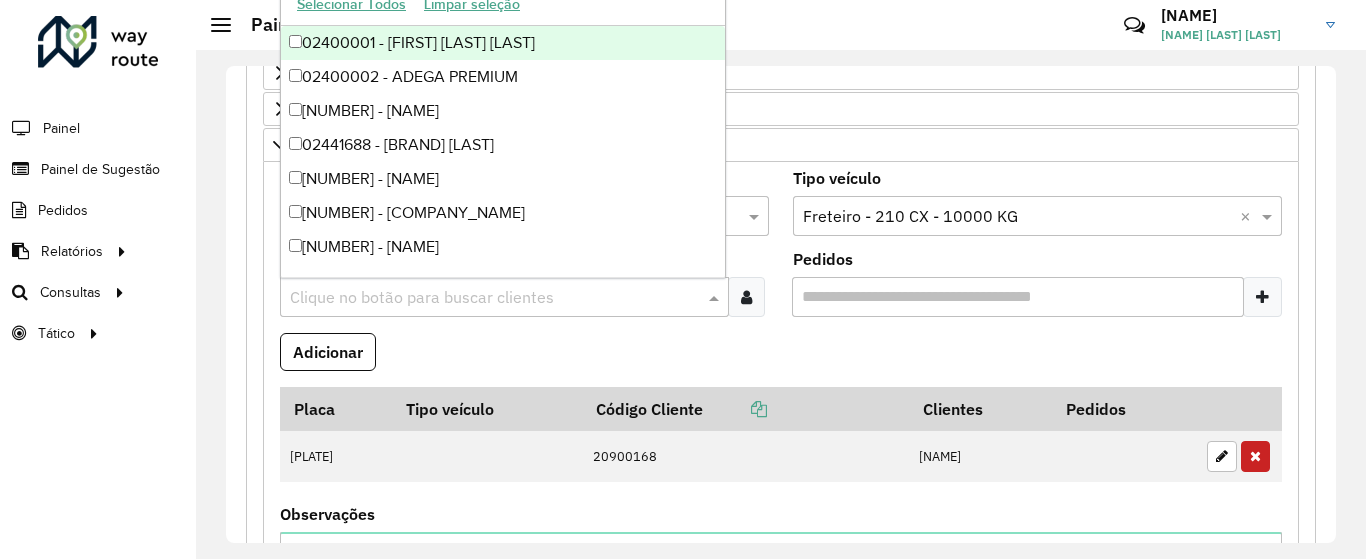 click at bounding box center (494, 298) 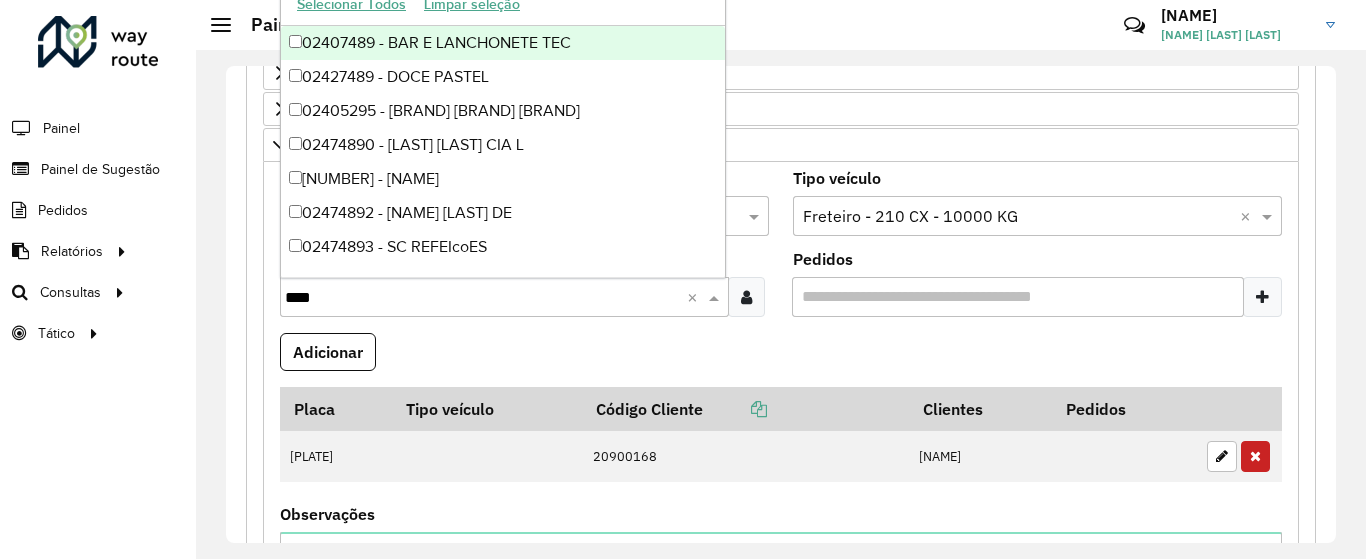 type on "*****" 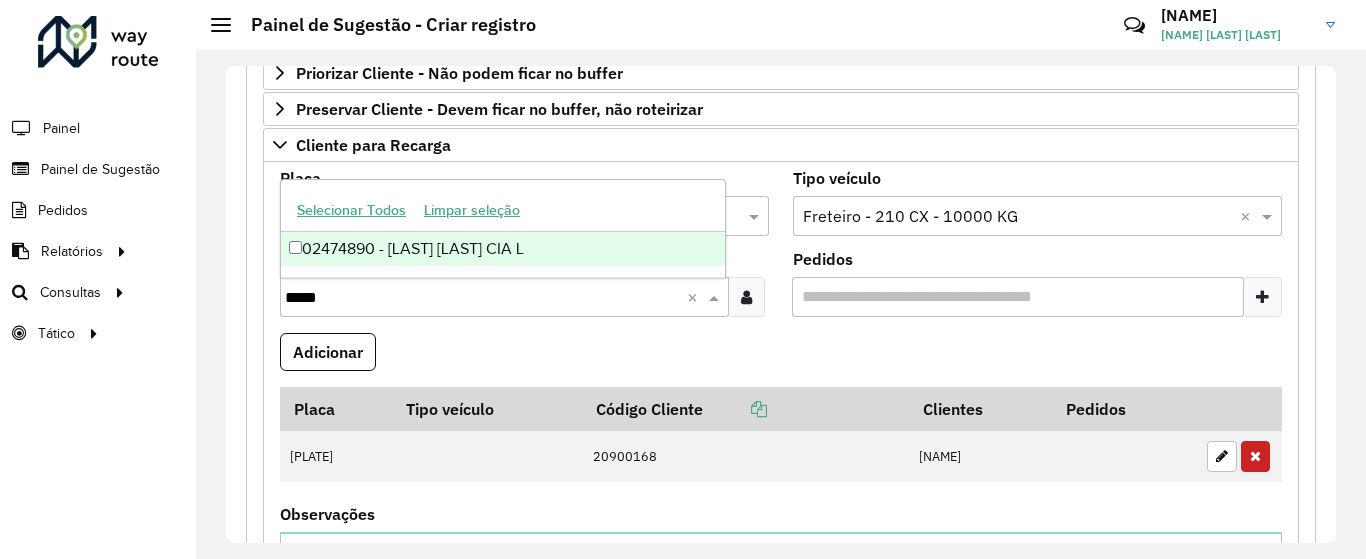 click on "02474890 - [LAST] [LAST] CIA L" at bounding box center [503, 249] 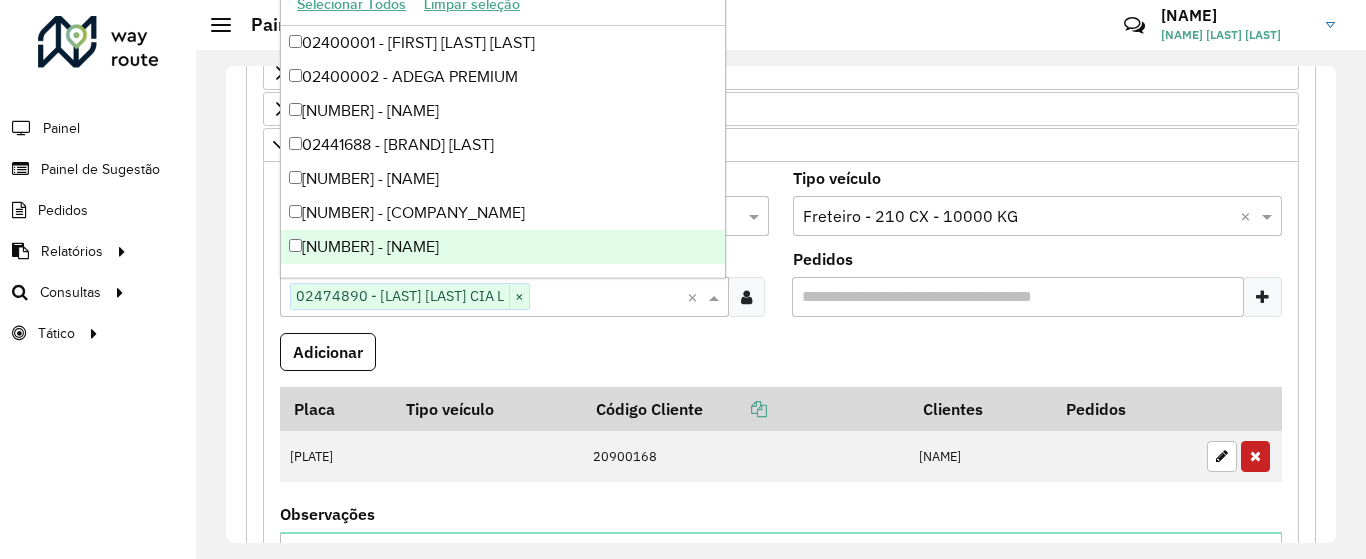 click on "Pedidos" at bounding box center [1018, 297] 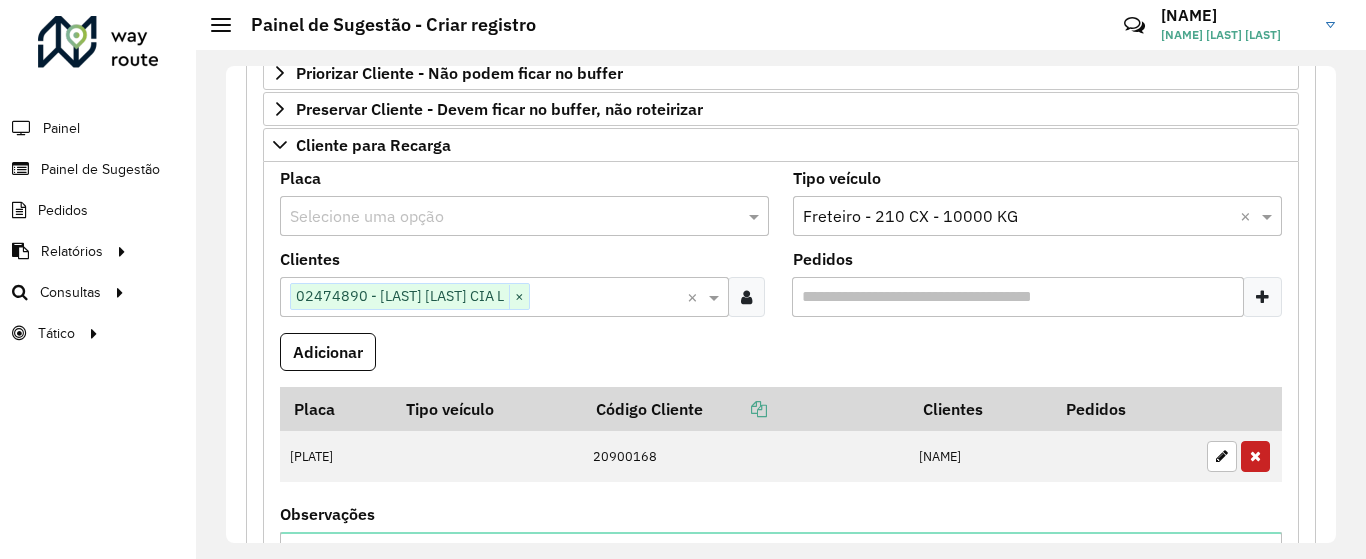 click on "Adicionar" at bounding box center (781, 360) 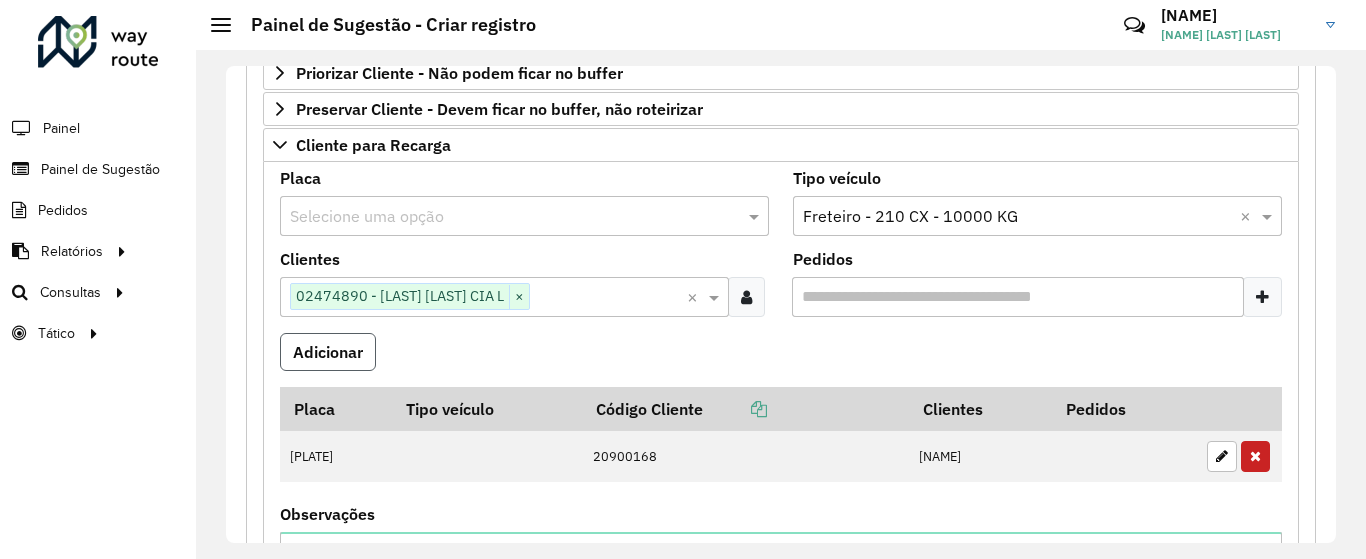 click on "Adicionar" at bounding box center (328, 352) 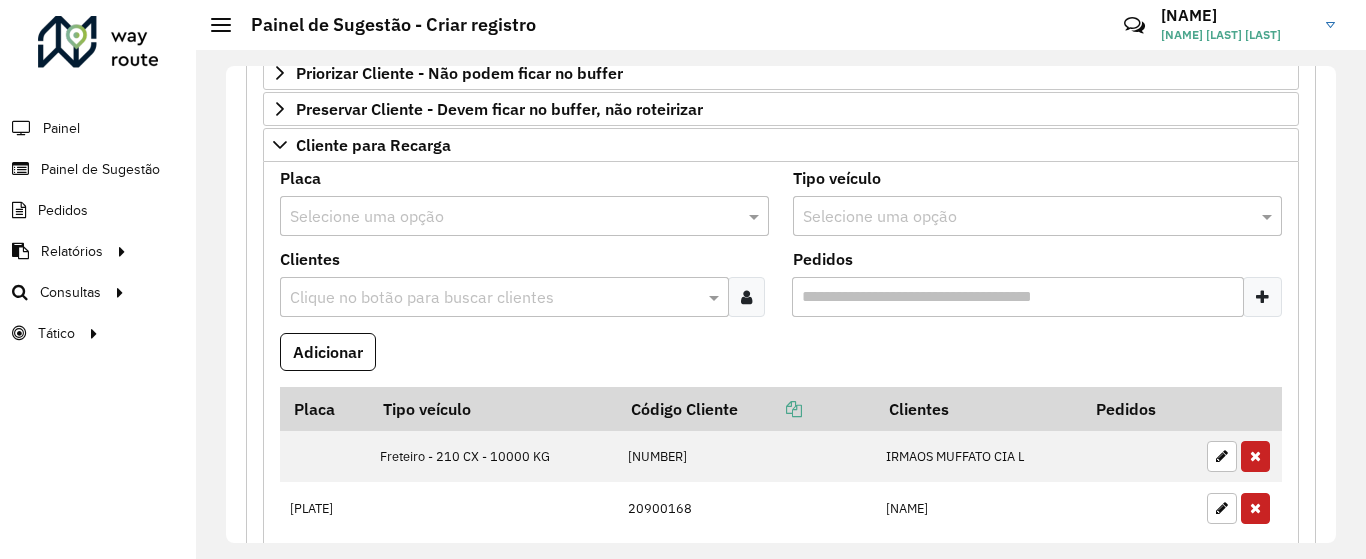 click on "Adicionar" at bounding box center [781, 360] 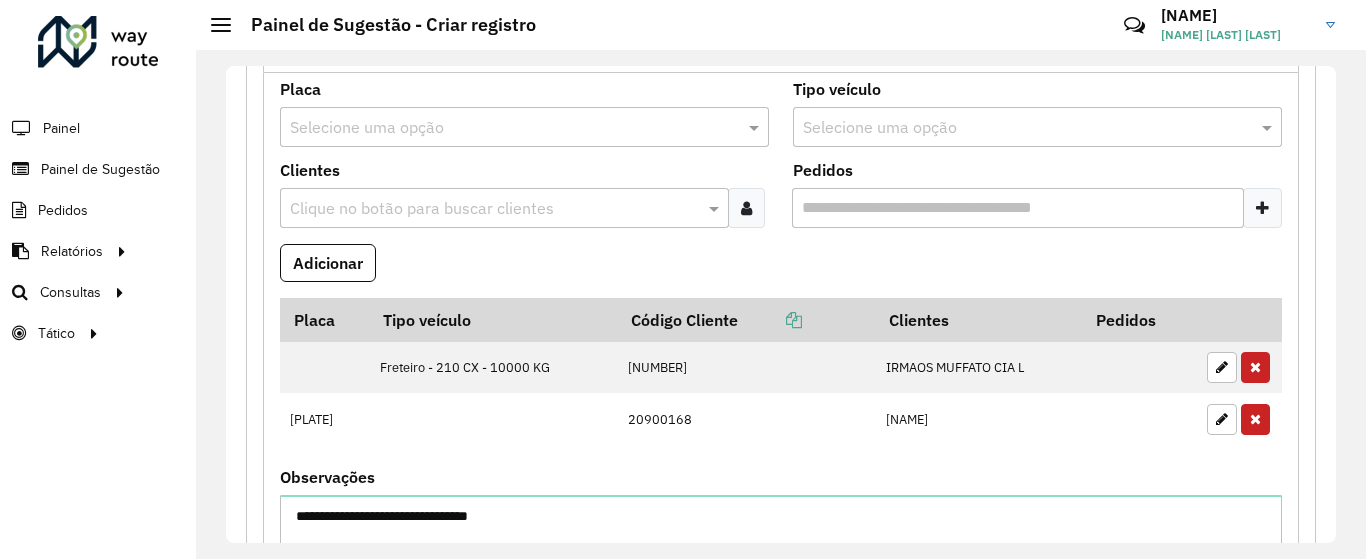 scroll, scrollTop: 390, scrollLeft: 0, axis: vertical 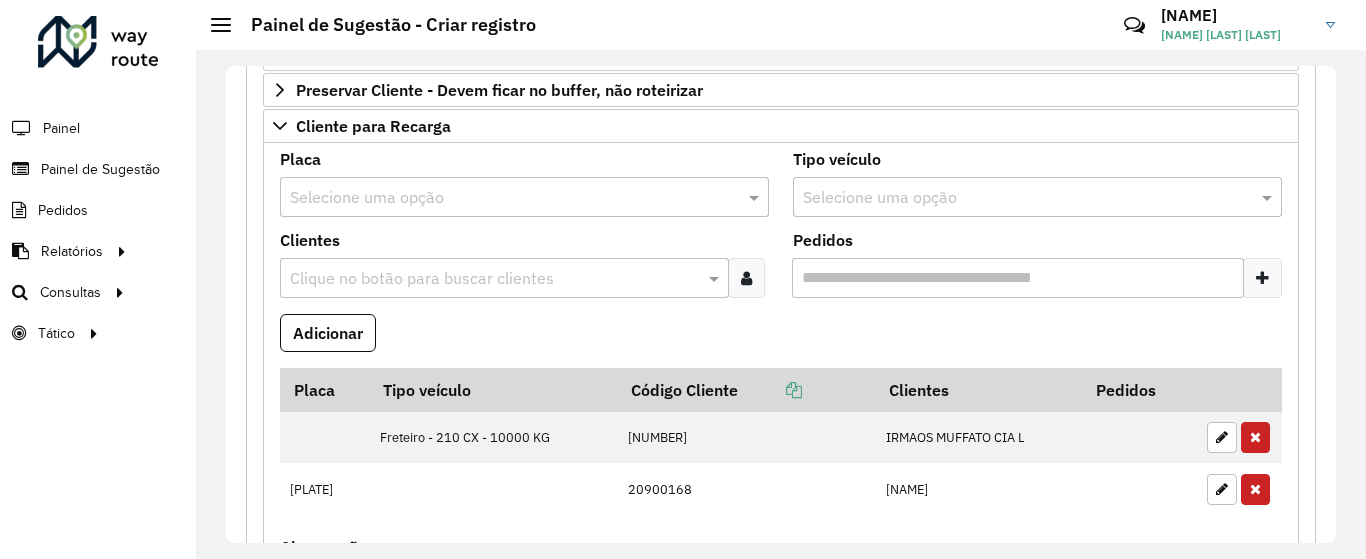 click at bounding box center (1017, 198) 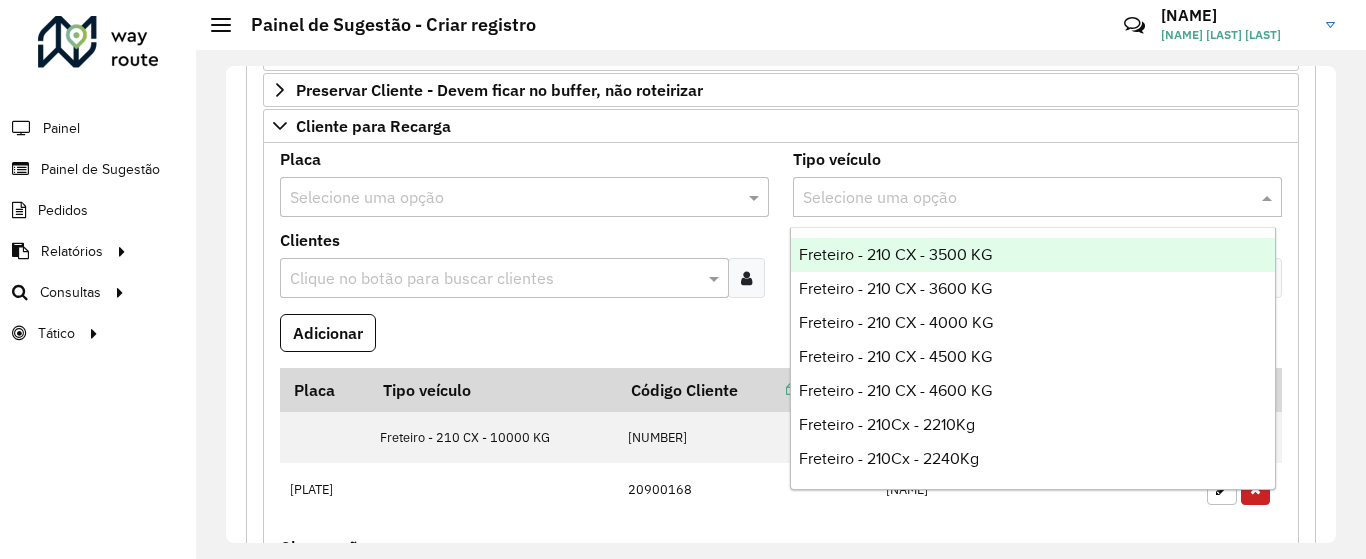 scroll, scrollTop: 1496, scrollLeft: 0, axis: vertical 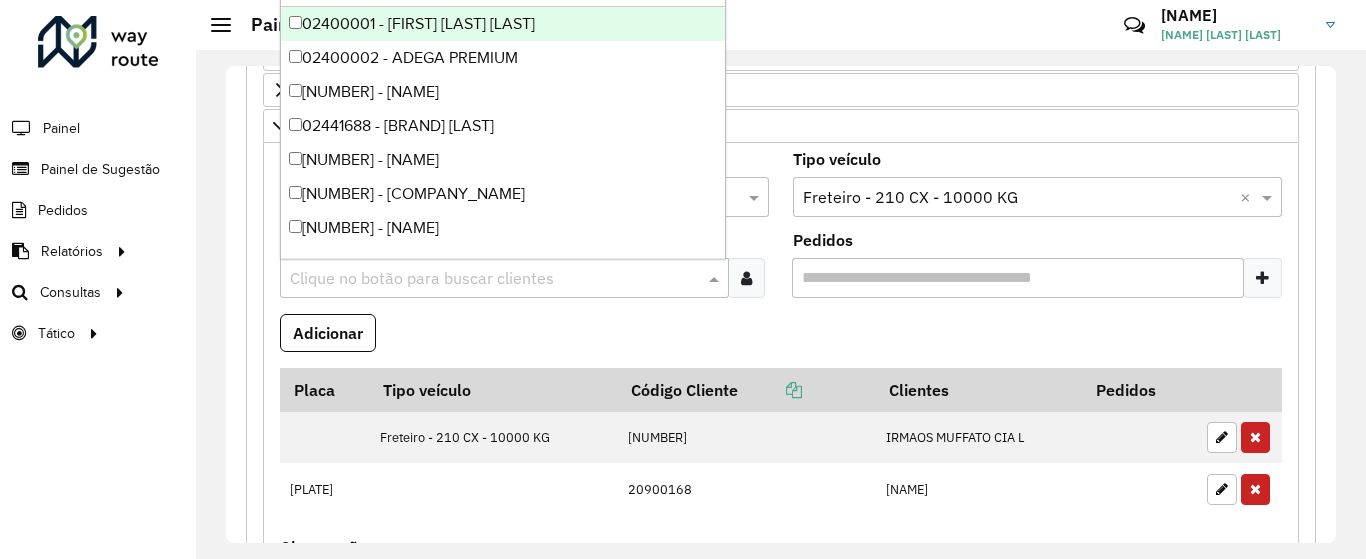 click at bounding box center (494, 279) 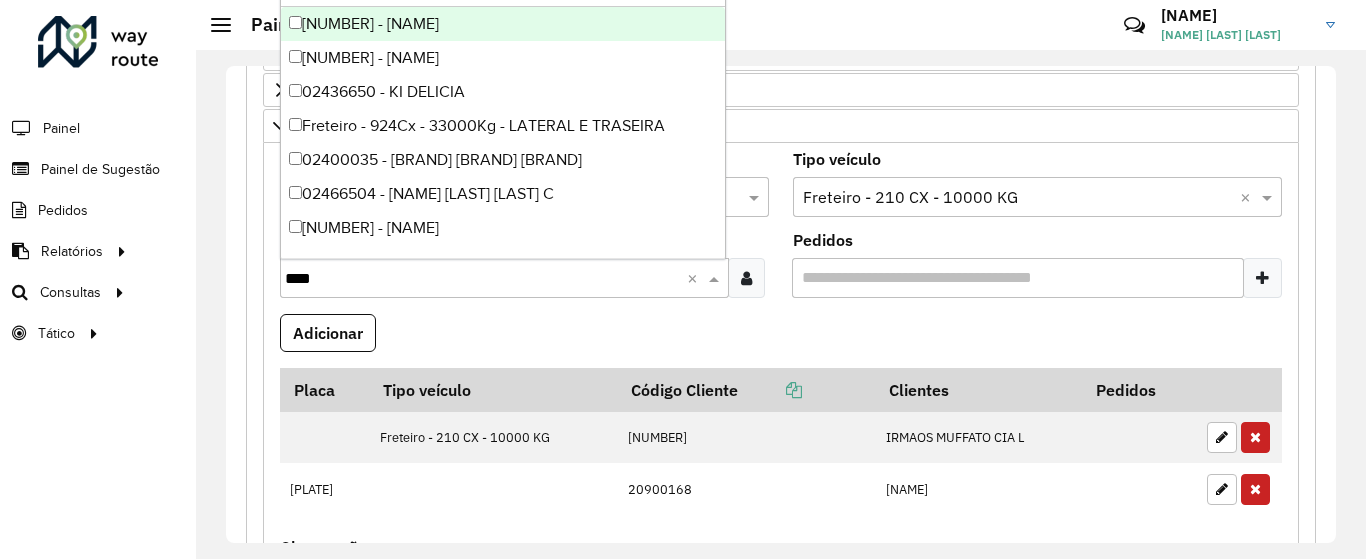 type on "*****" 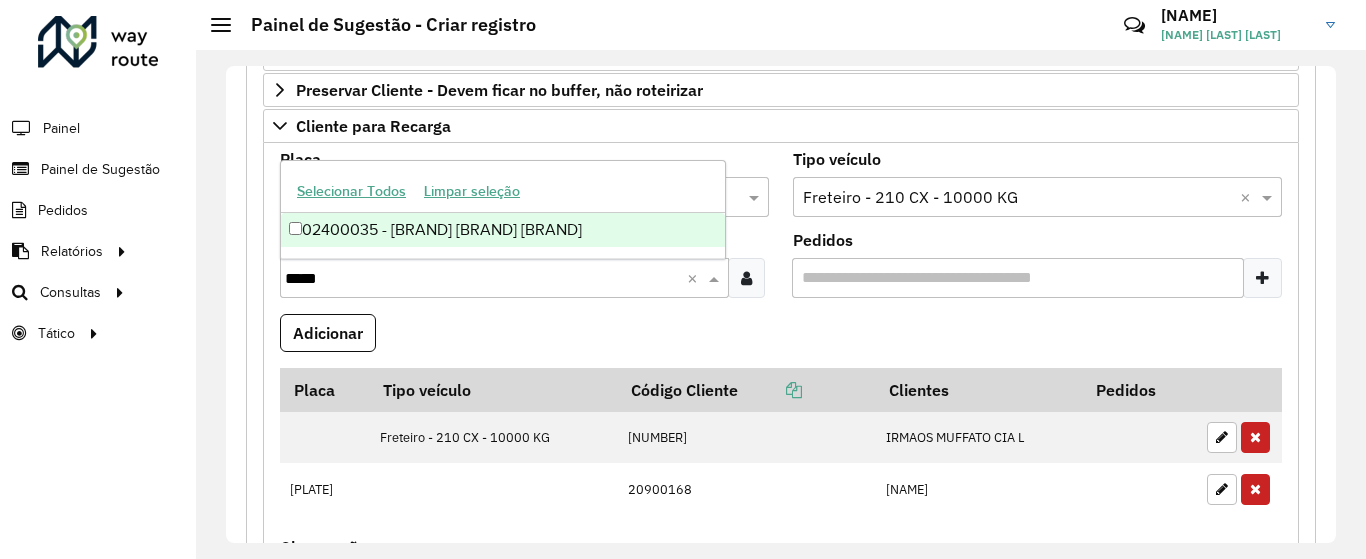 click on "02400035 - [BRAND] [BRAND] [BRAND]" at bounding box center (503, 230) 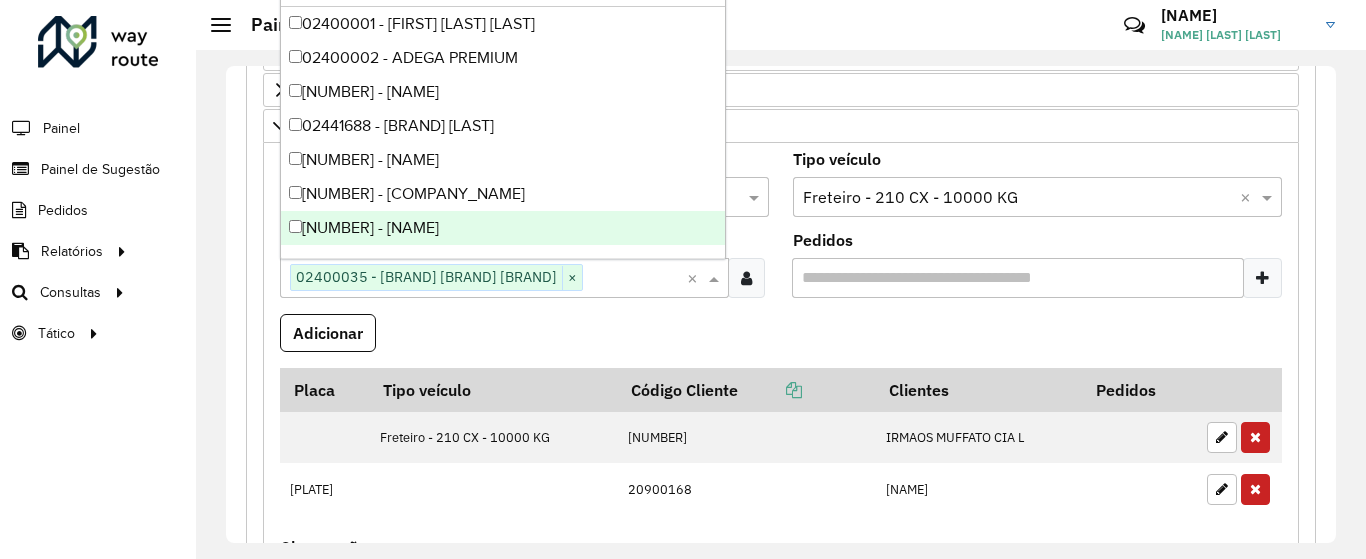 click on "Adicionar" at bounding box center (781, 341) 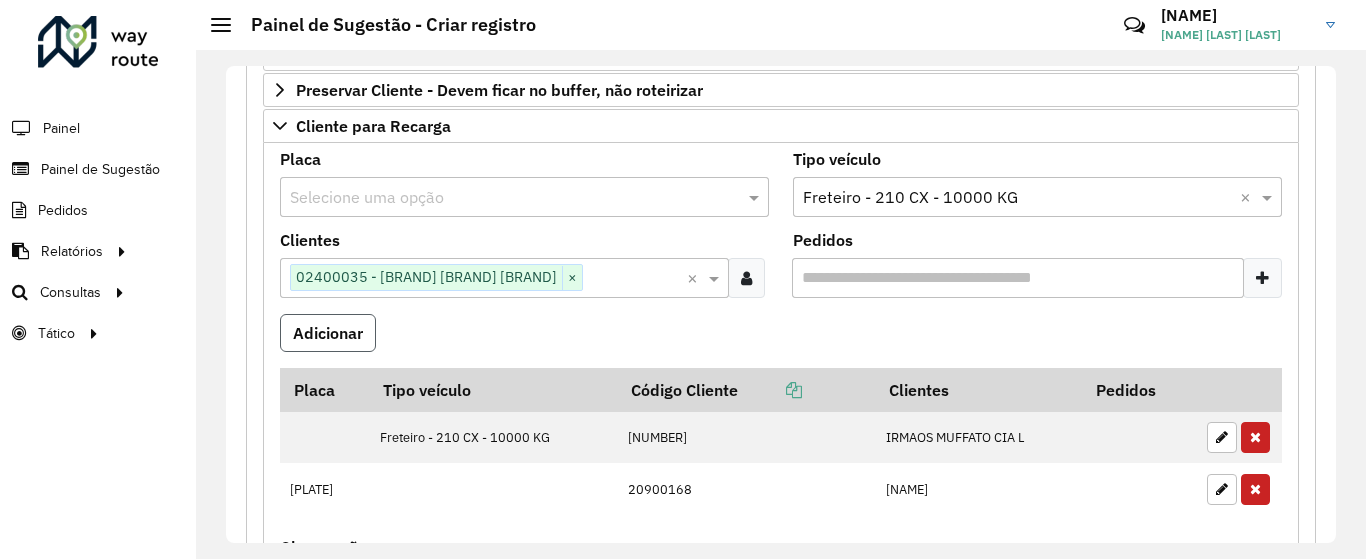 click on "Adicionar" at bounding box center (328, 333) 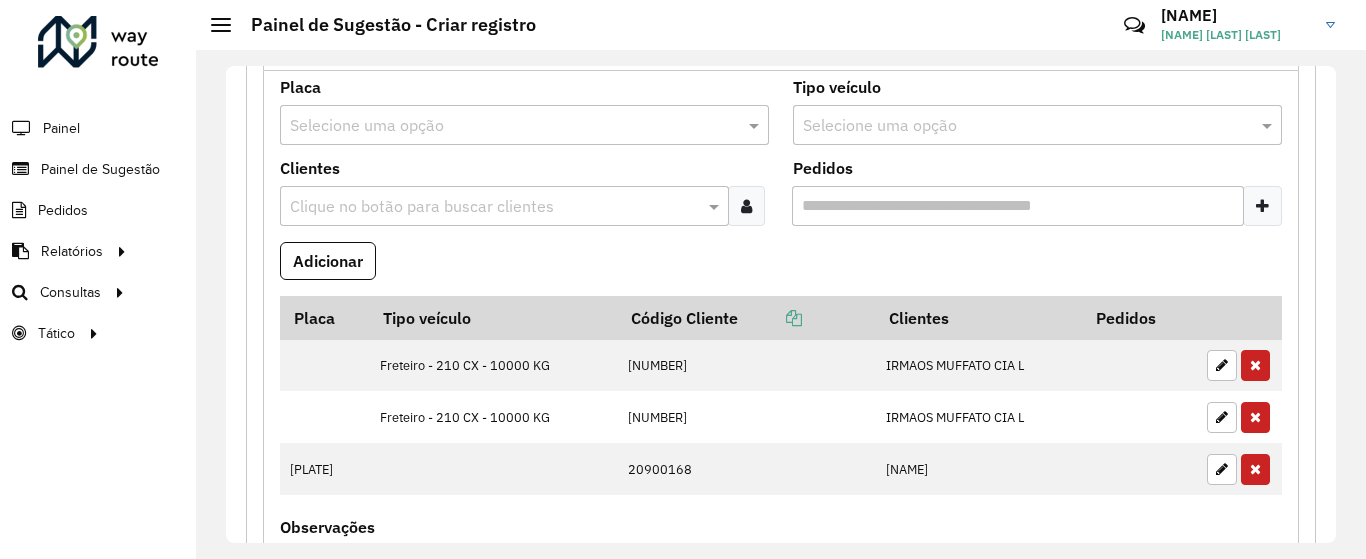 scroll, scrollTop: 427, scrollLeft: 0, axis: vertical 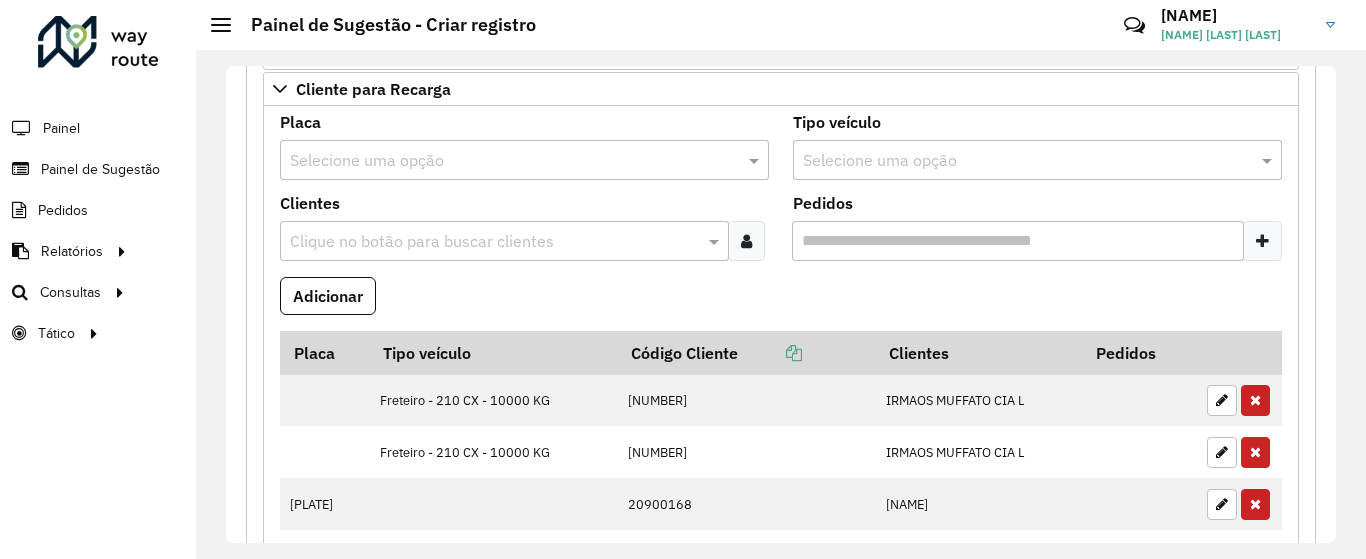 click at bounding box center (494, 242) 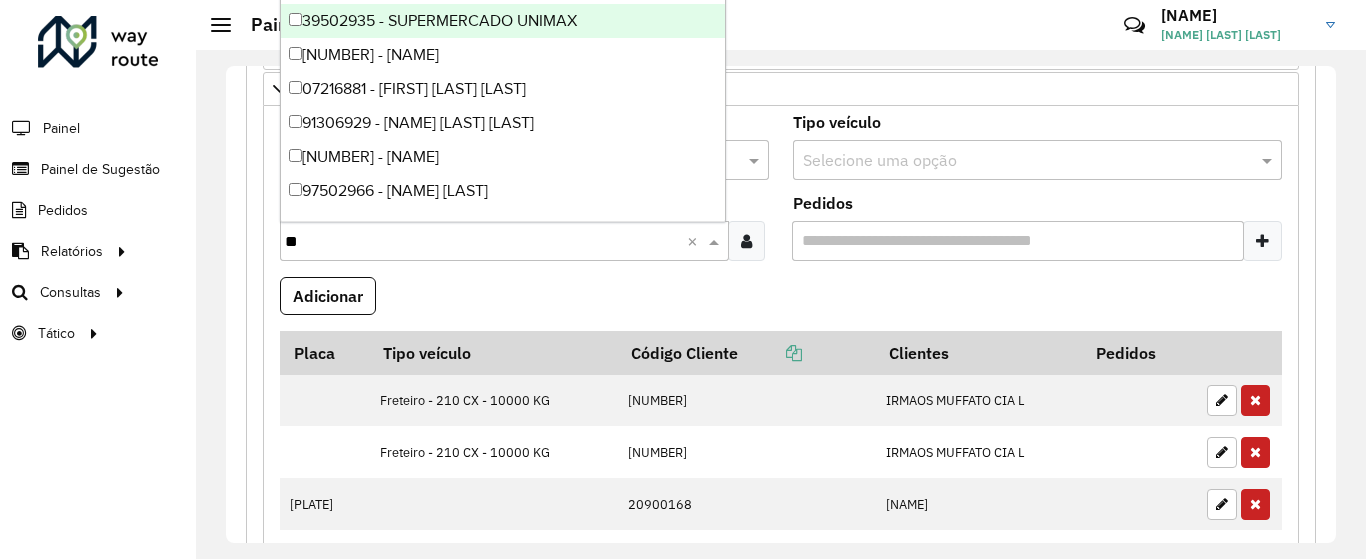 scroll, scrollTop: 85646, scrollLeft: 0, axis: vertical 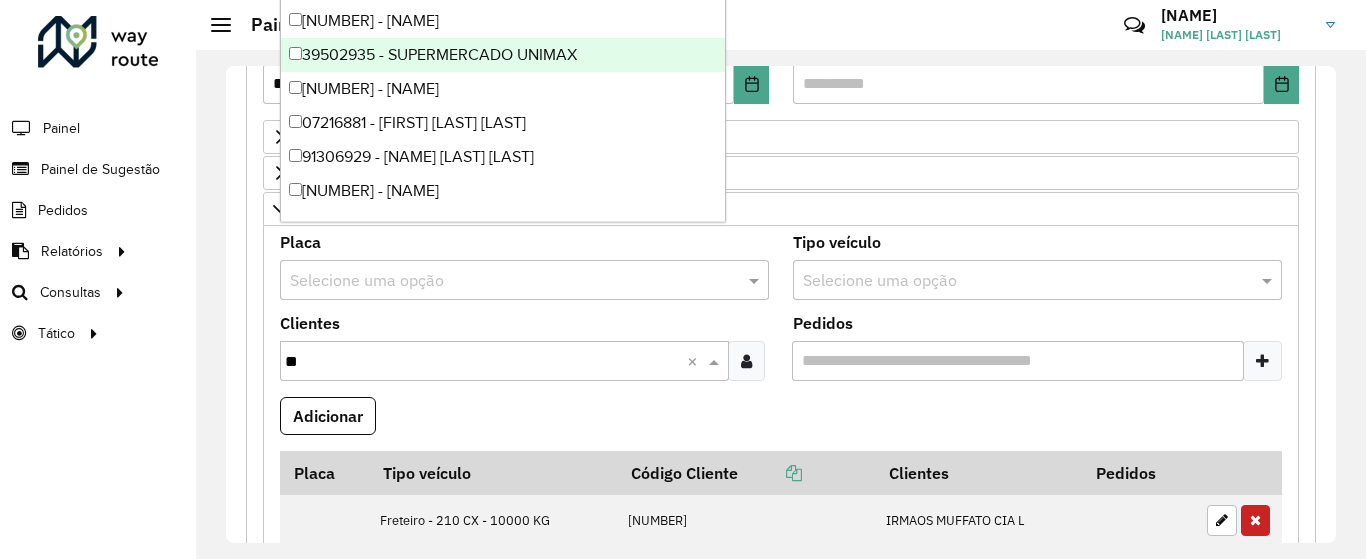 type on "**" 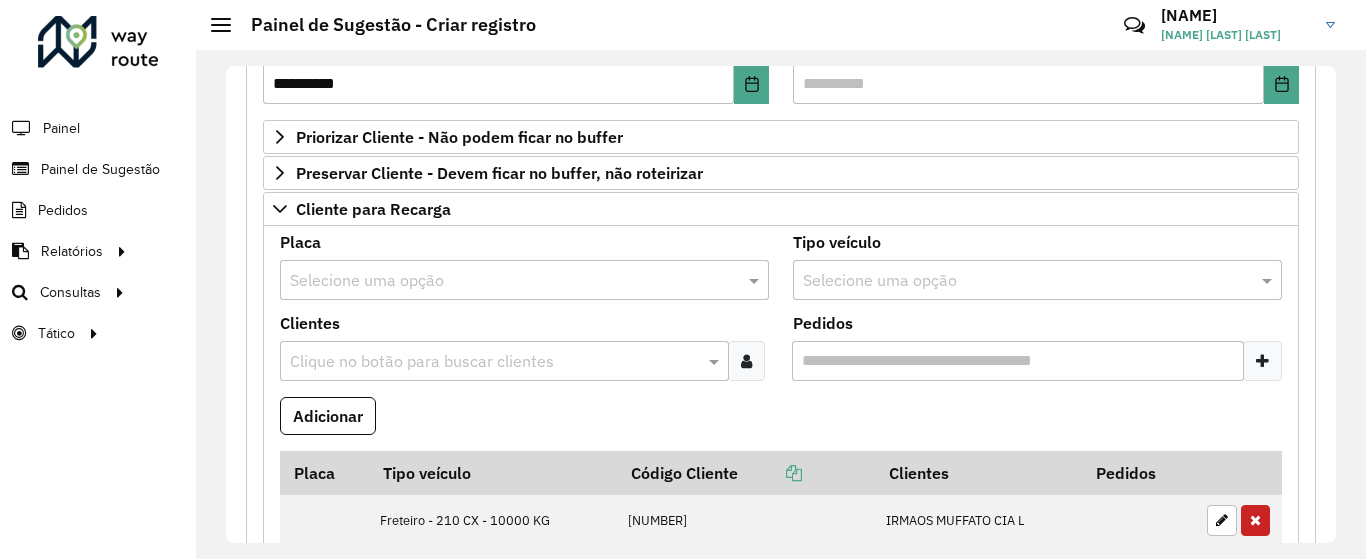 click at bounding box center (494, 362) 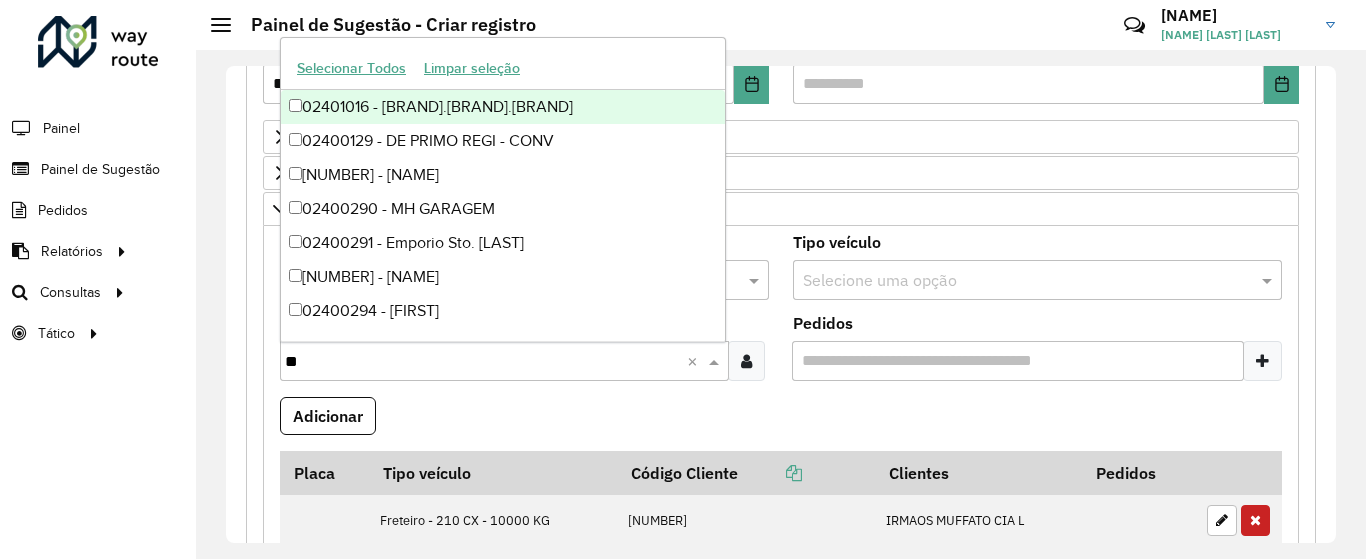 type on "*" 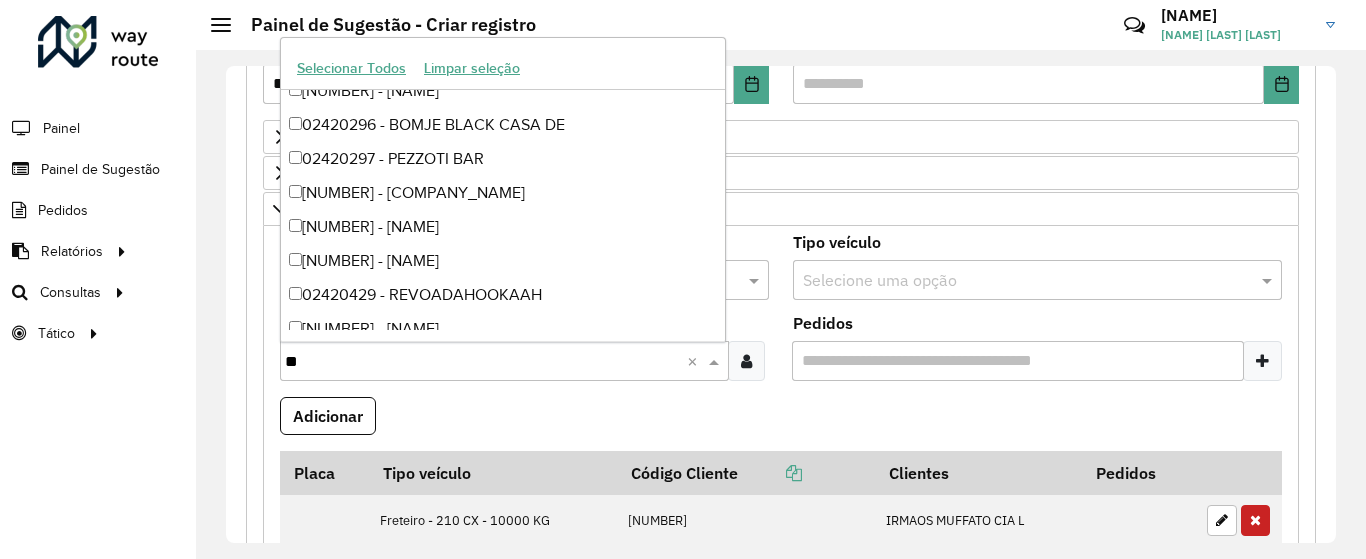 scroll, scrollTop: 33142, scrollLeft: 0, axis: vertical 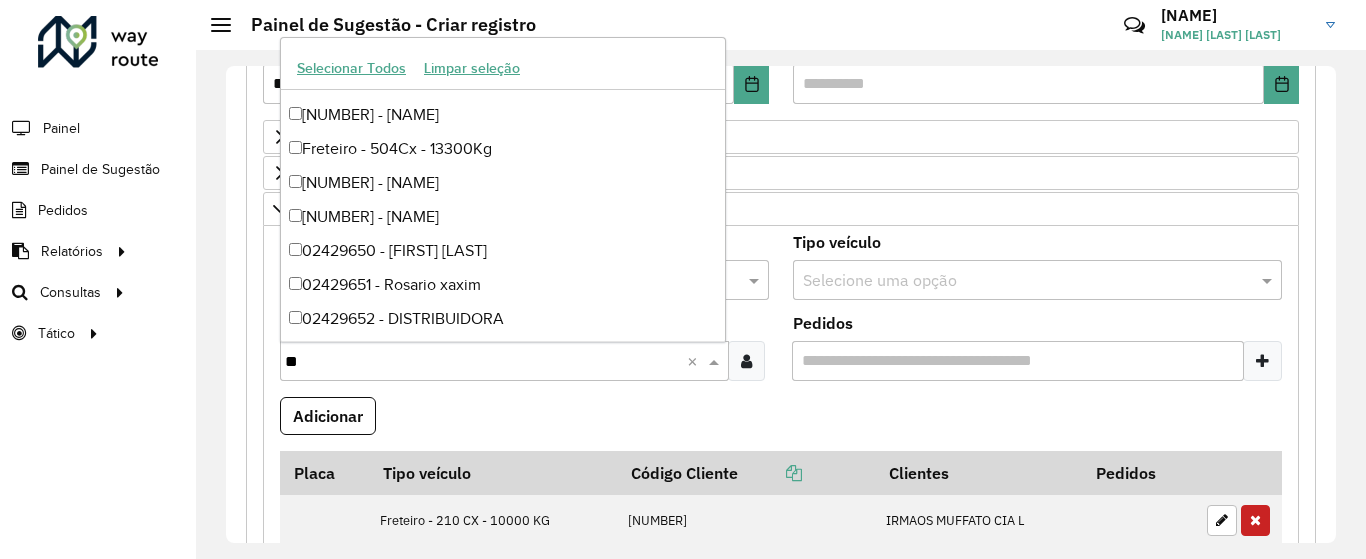 type on "*" 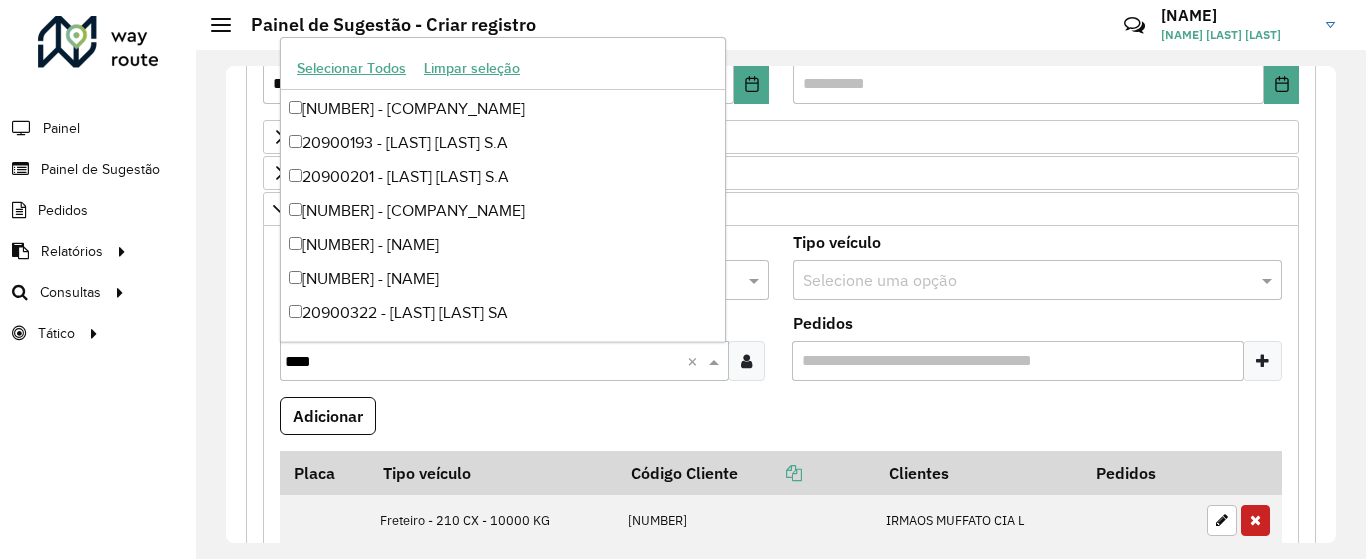 type on "*****" 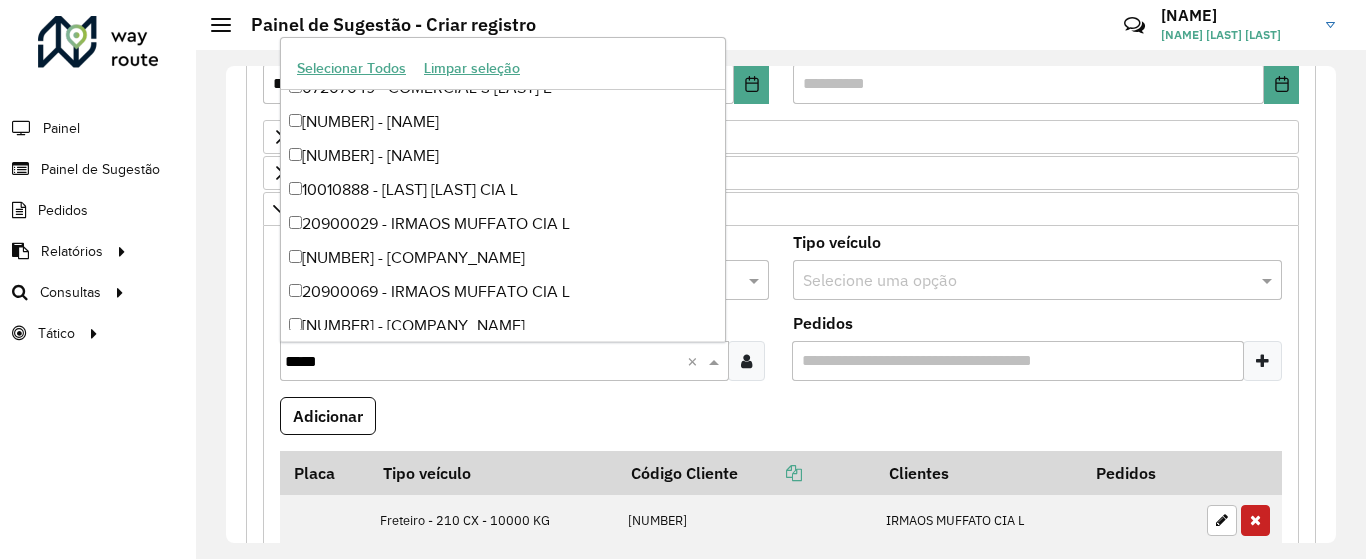 scroll, scrollTop: 4101, scrollLeft: 0, axis: vertical 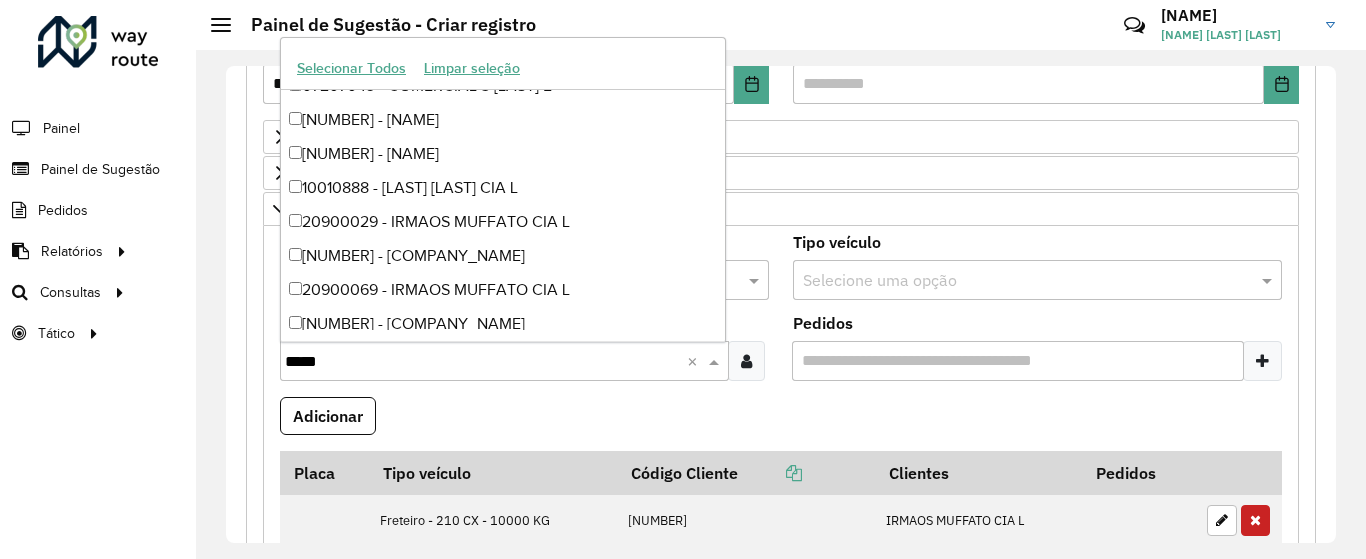 click on "20900029 - IRMAOS MUFFATO CIA L" at bounding box center (503, 222) 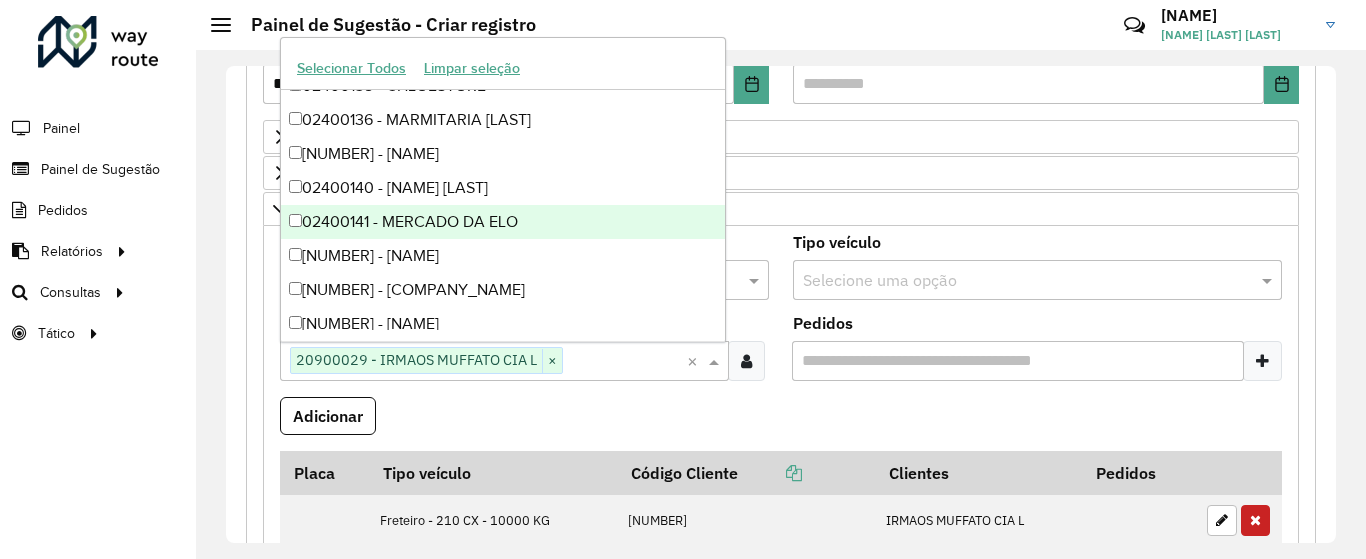 click on "Adicionar" at bounding box center (781, 424) 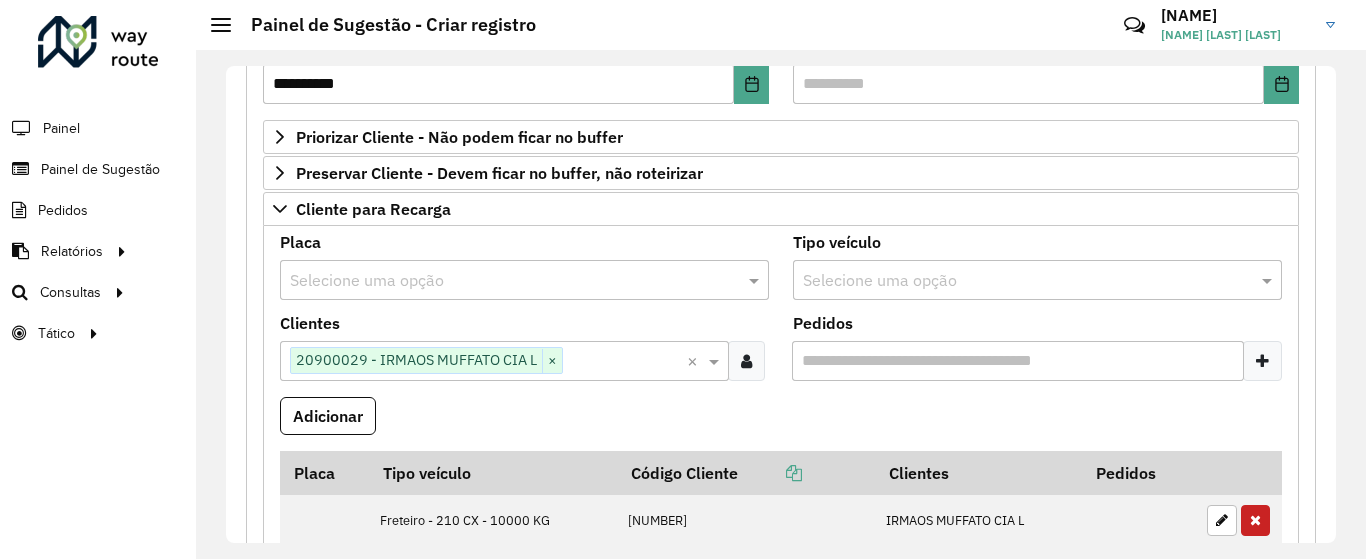 click at bounding box center (1017, 281) 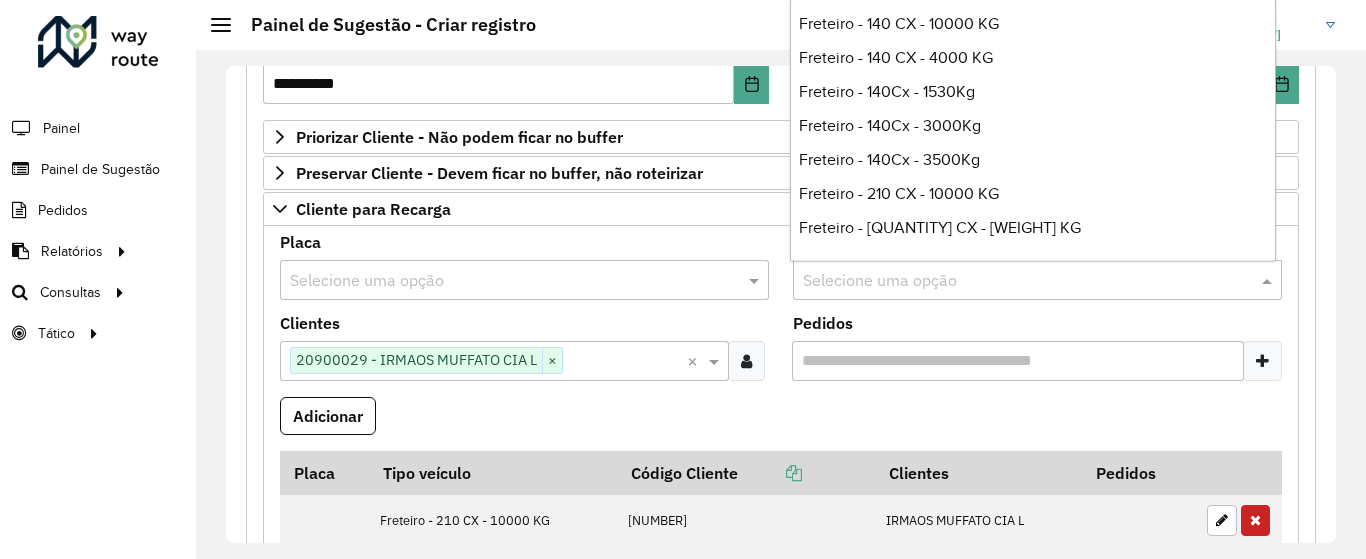 scroll, scrollTop: 1397, scrollLeft: 0, axis: vertical 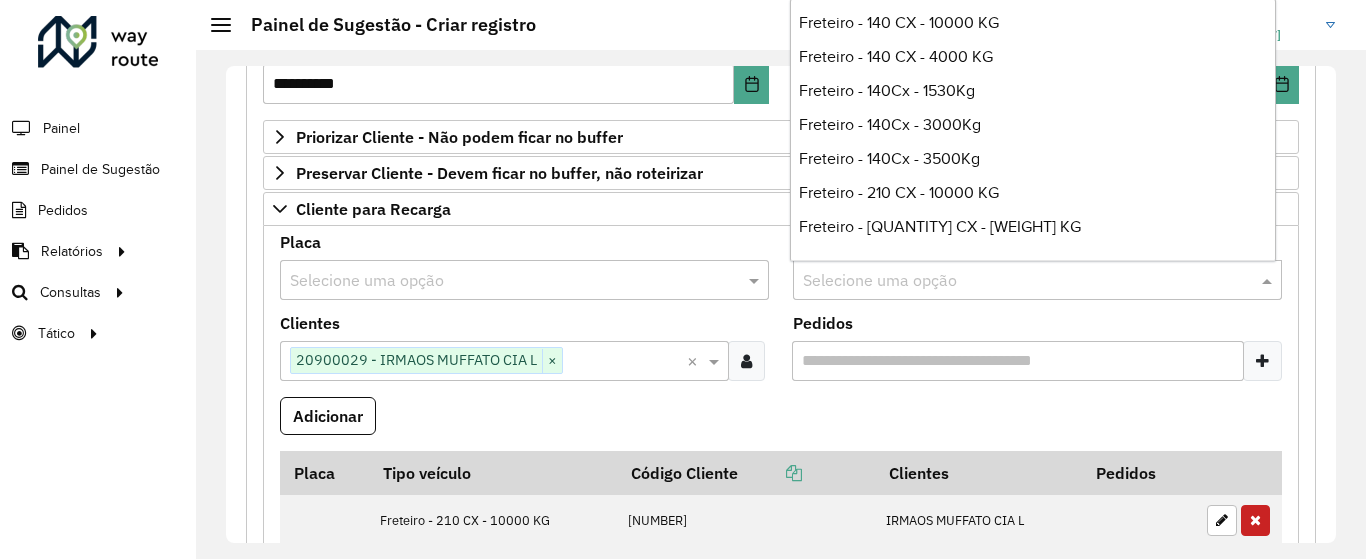 click on "Freteiro - 210 CX - 10000 KG" at bounding box center (899, 192) 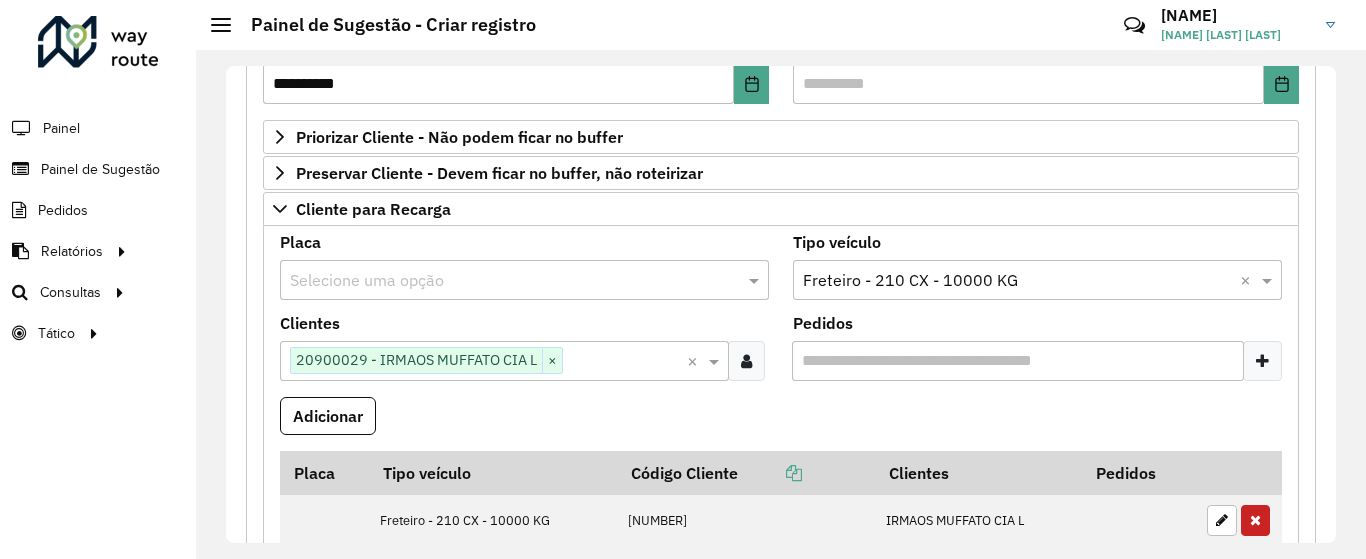 click on "Adicionar" at bounding box center [781, 424] 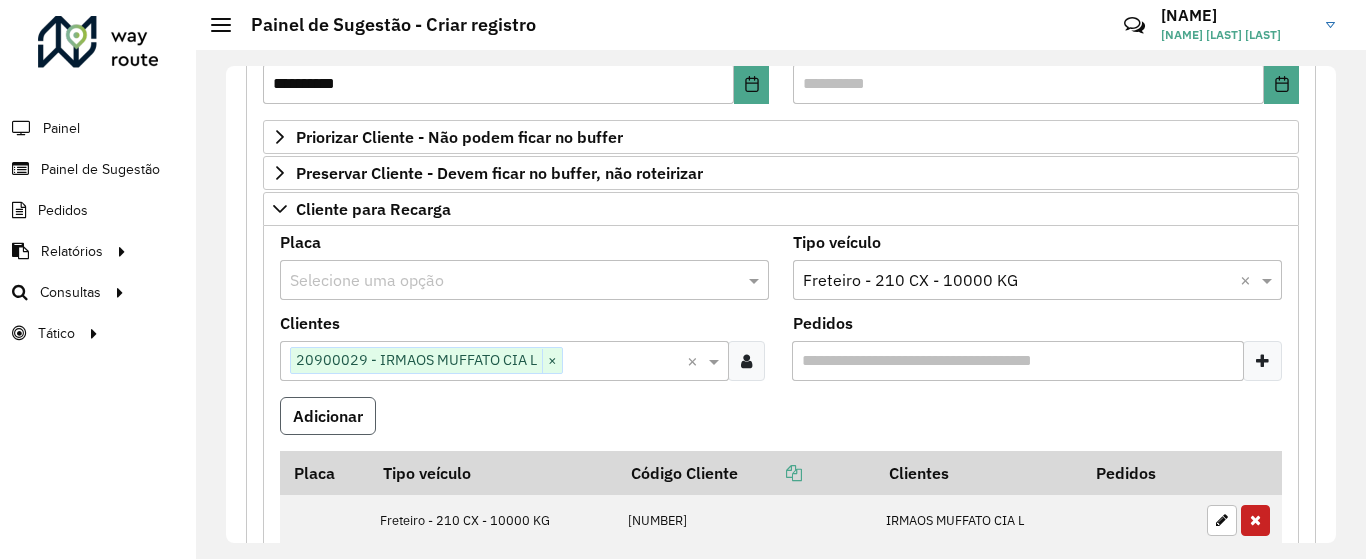 click on "Adicionar" at bounding box center (328, 416) 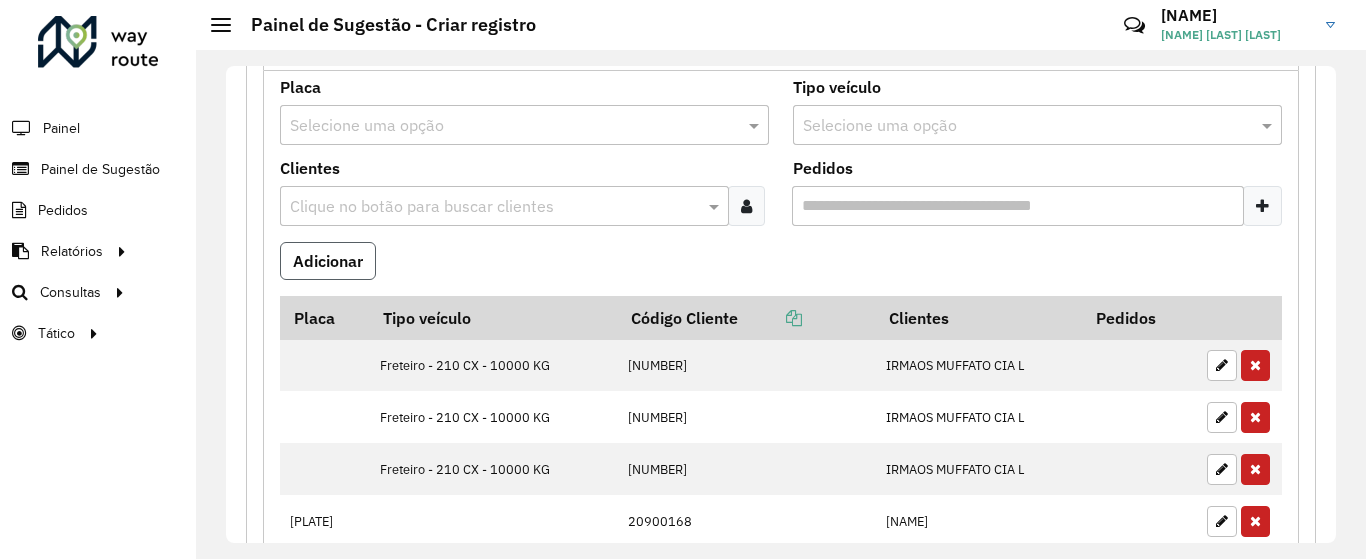 scroll, scrollTop: 435, scrollLeft: 0, axis: vertical 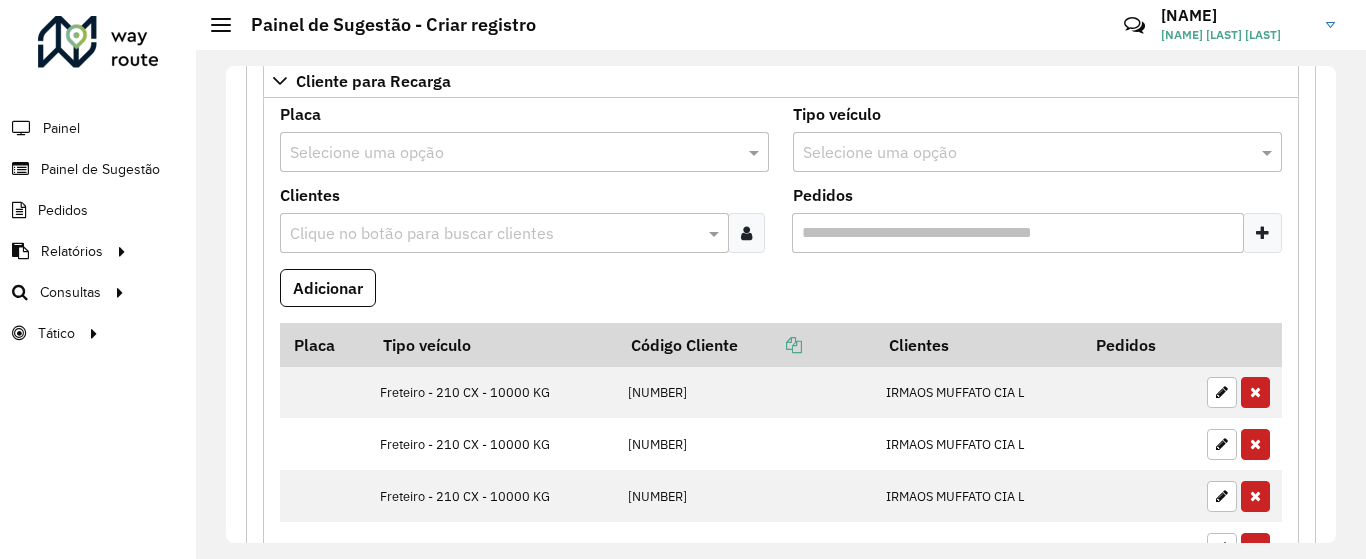 click at bounding box center (494, 234) 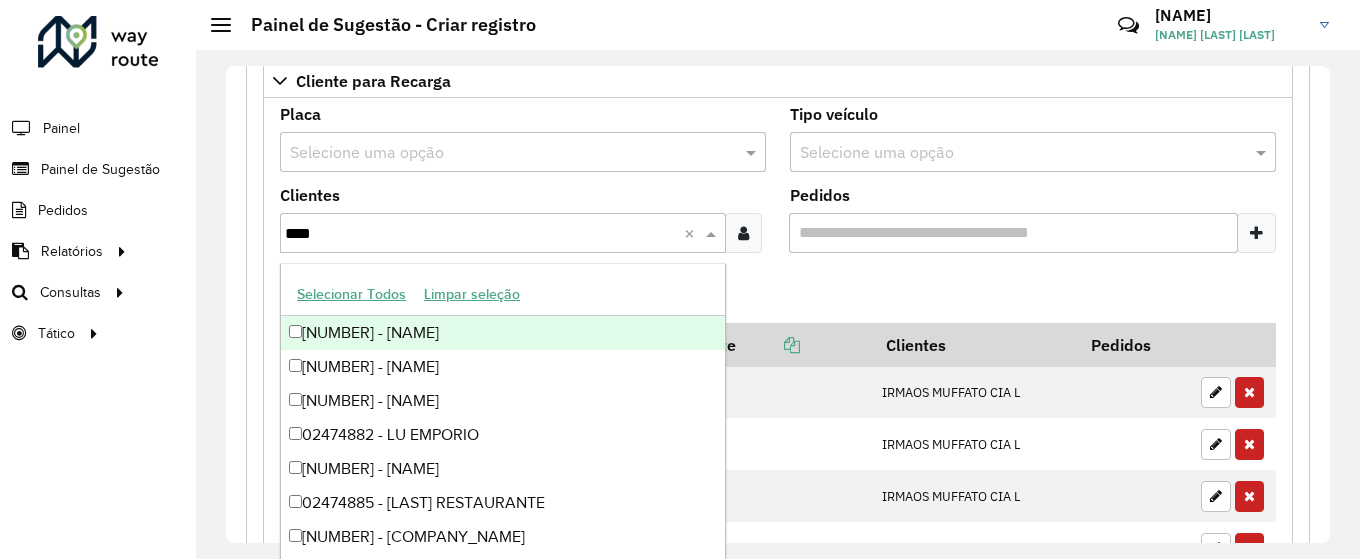 type on "*****" 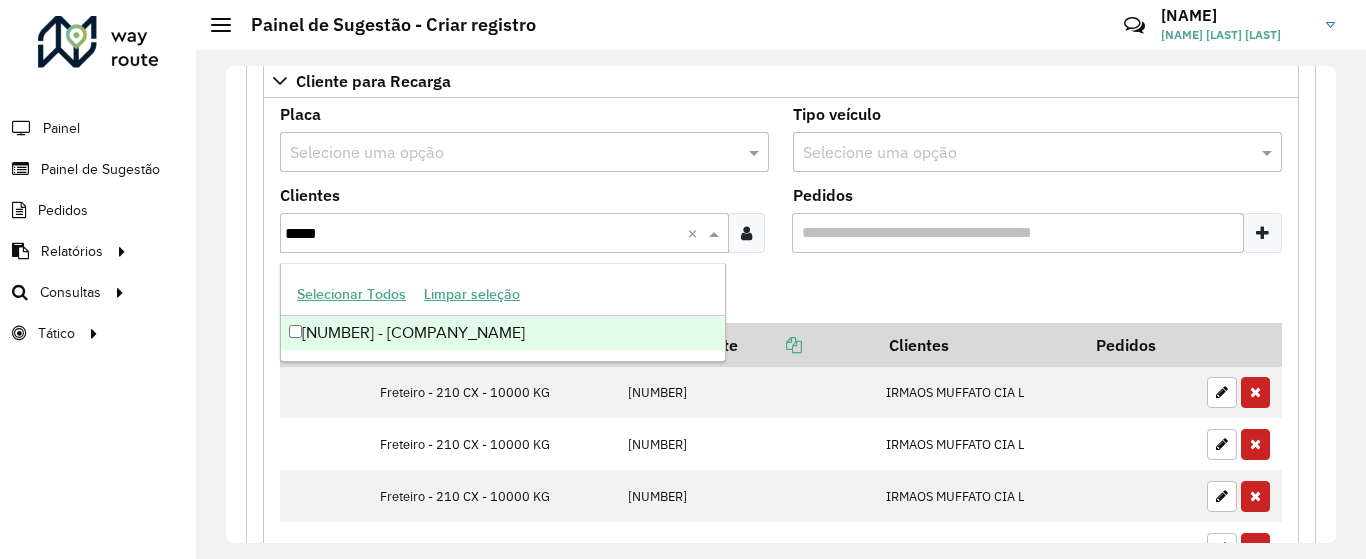 click on "[NUMBER] - [COMPANY_NAME]" at bounding box center (503, 333) 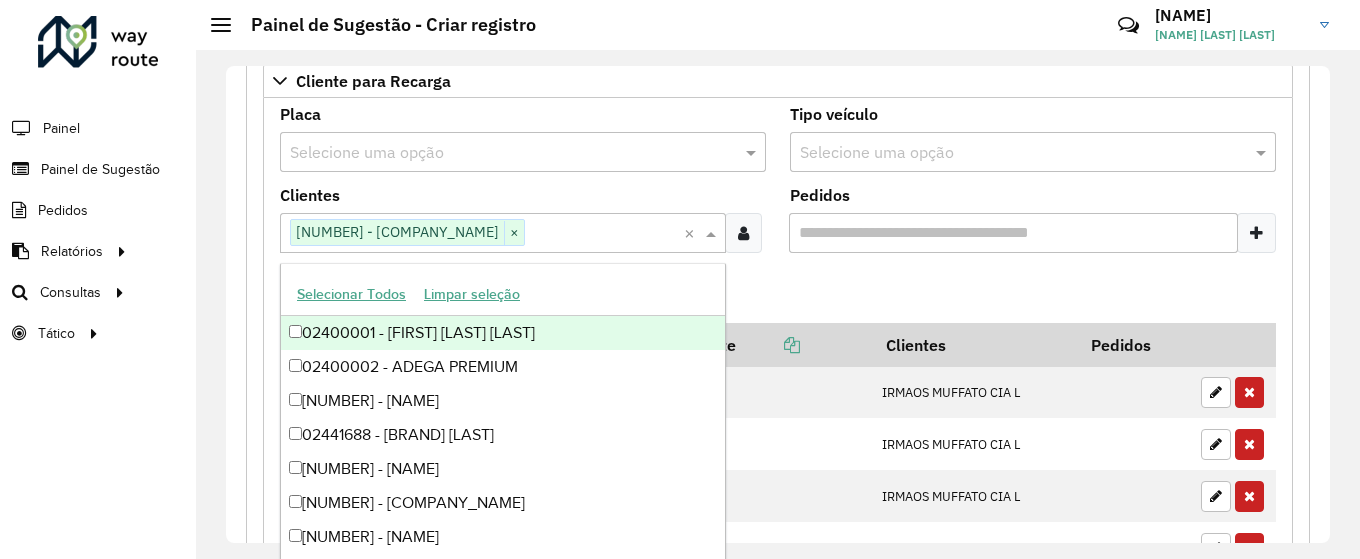 click on "Adicionar" at bounding box center (778, 296) 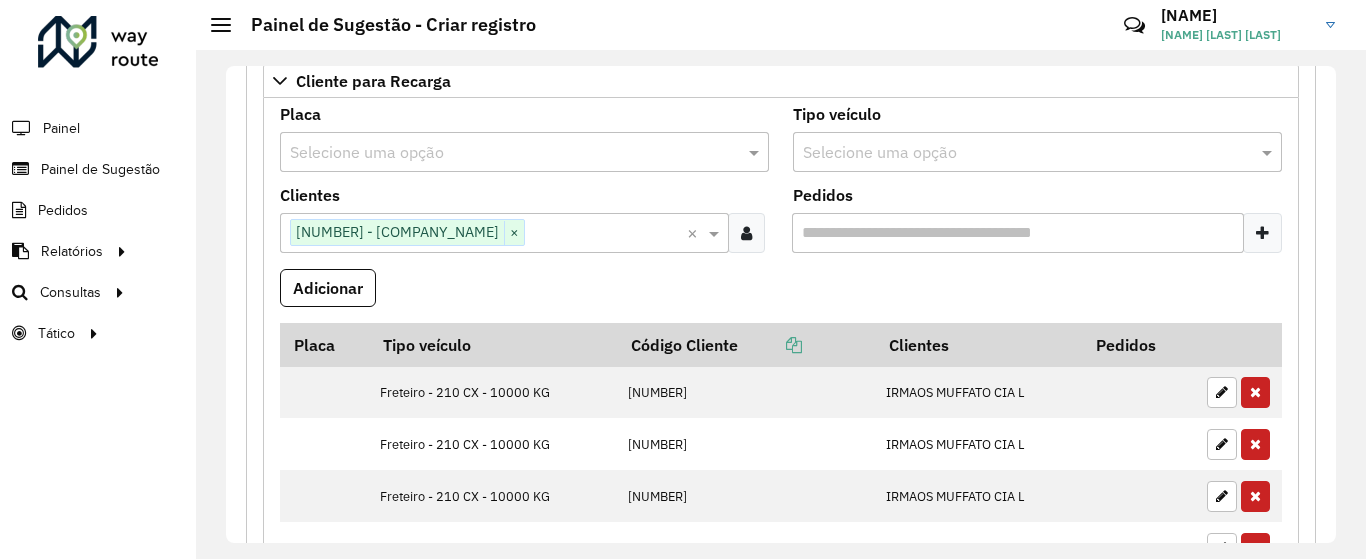 click at bounding box center [1017, 153] 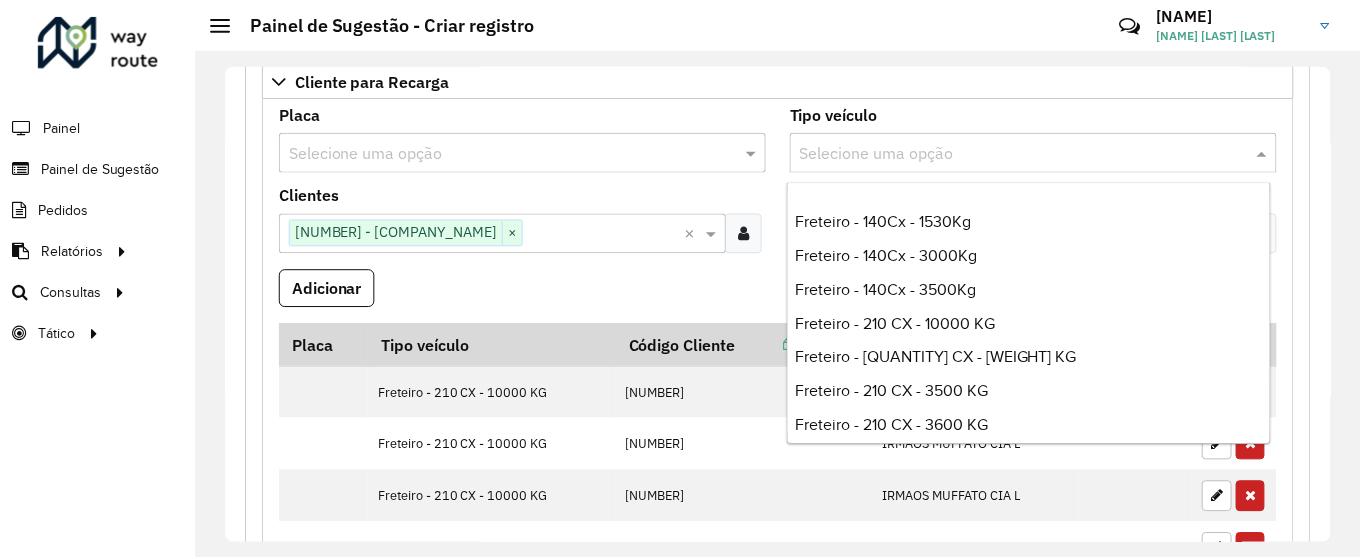 scroll, scrollTop: 1451, scrollLeft: 0, axis: vertical 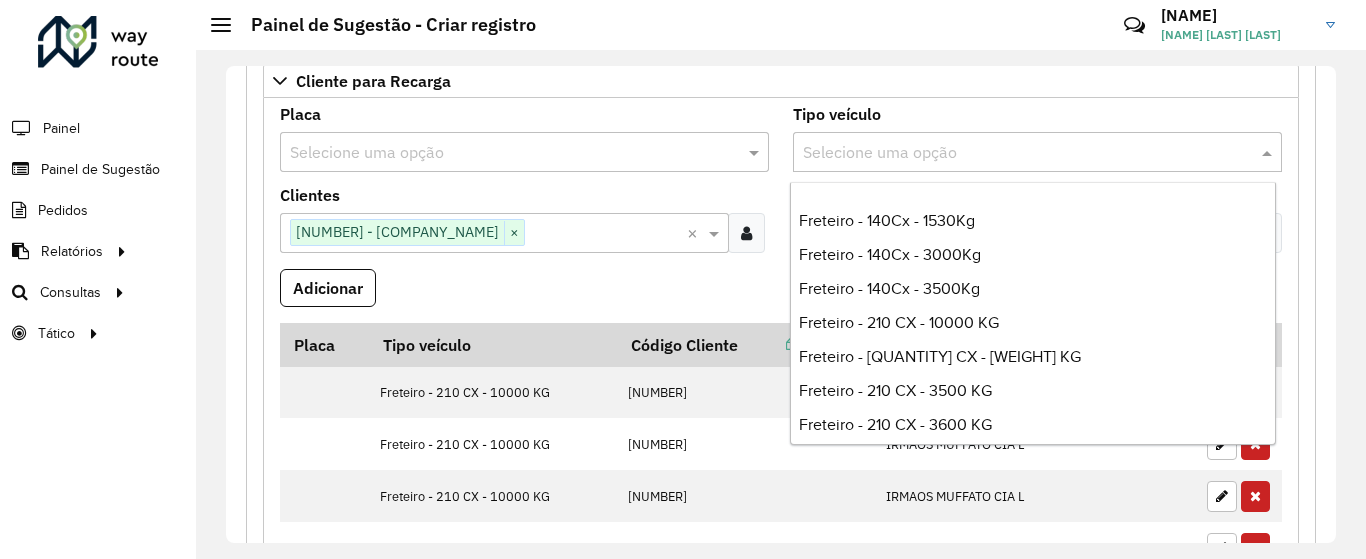 click on "Freteiro - 210 CX - 10000 KG" at bounding box center [899, 322] 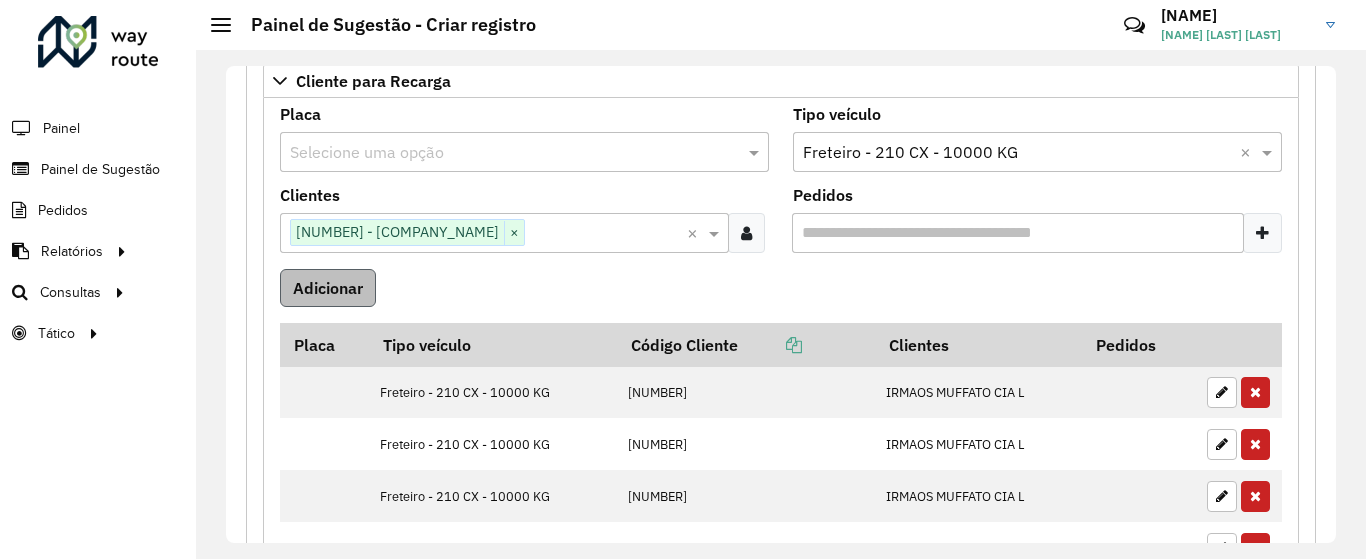 click on "Adicionar" at bounding box center [328, 288] 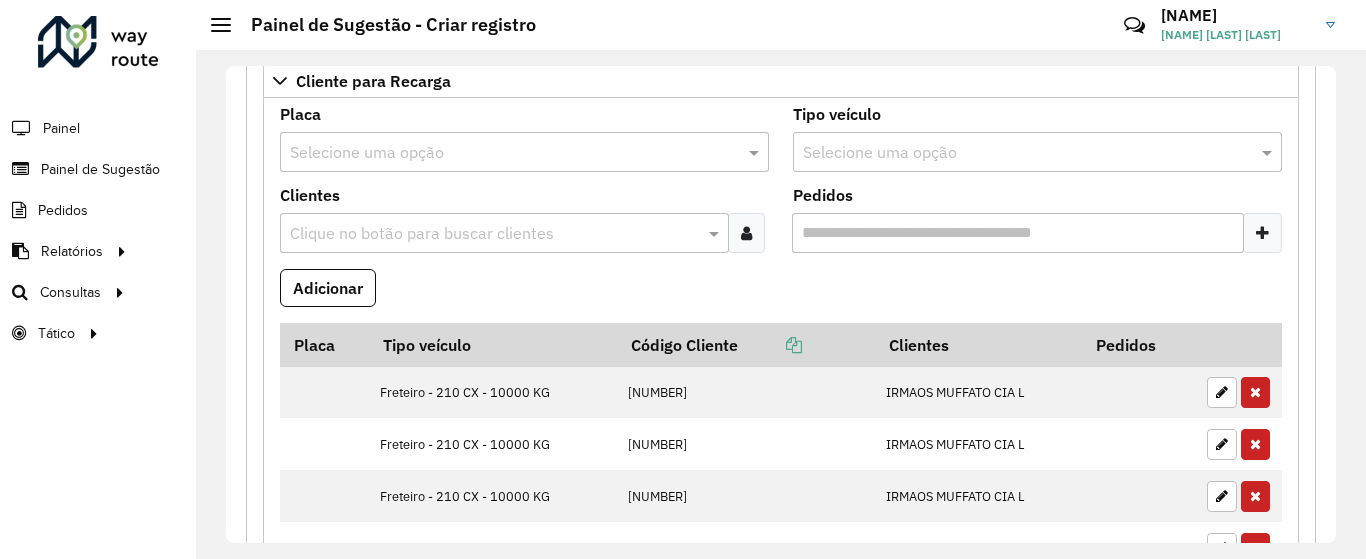 click at bounding box center [494, 234] 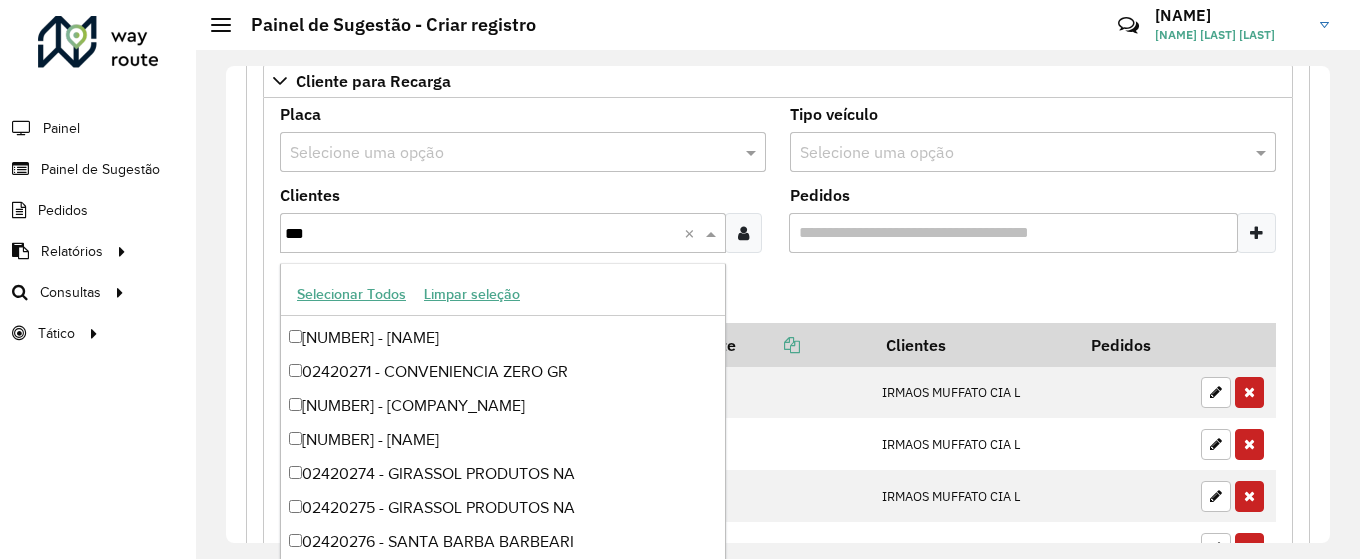 scroll, scrollTop: 2802, scrollLeft: 0, axis: vertical 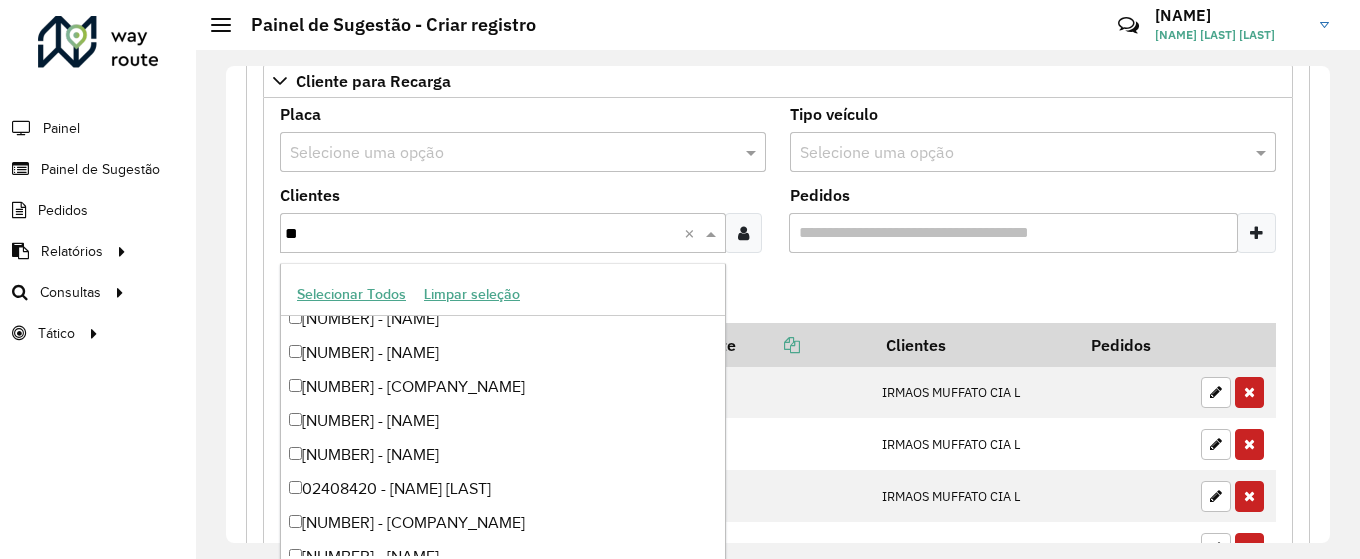 type on "*" 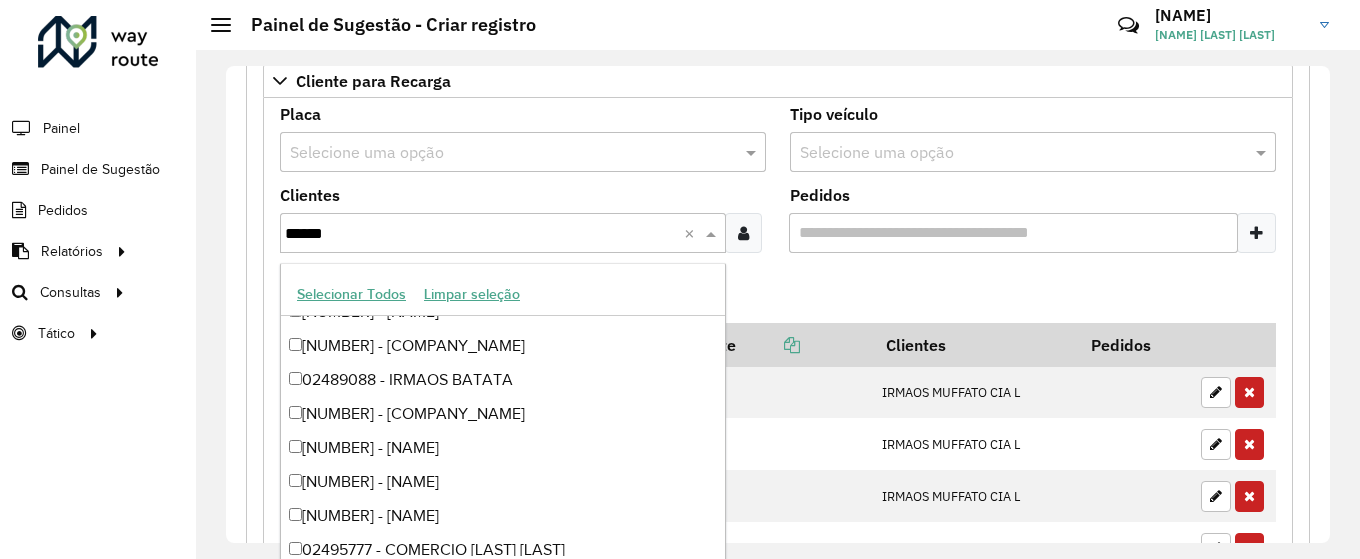 scroll, scrollTop: 3129, scrollLeft: 0, axis: vertical 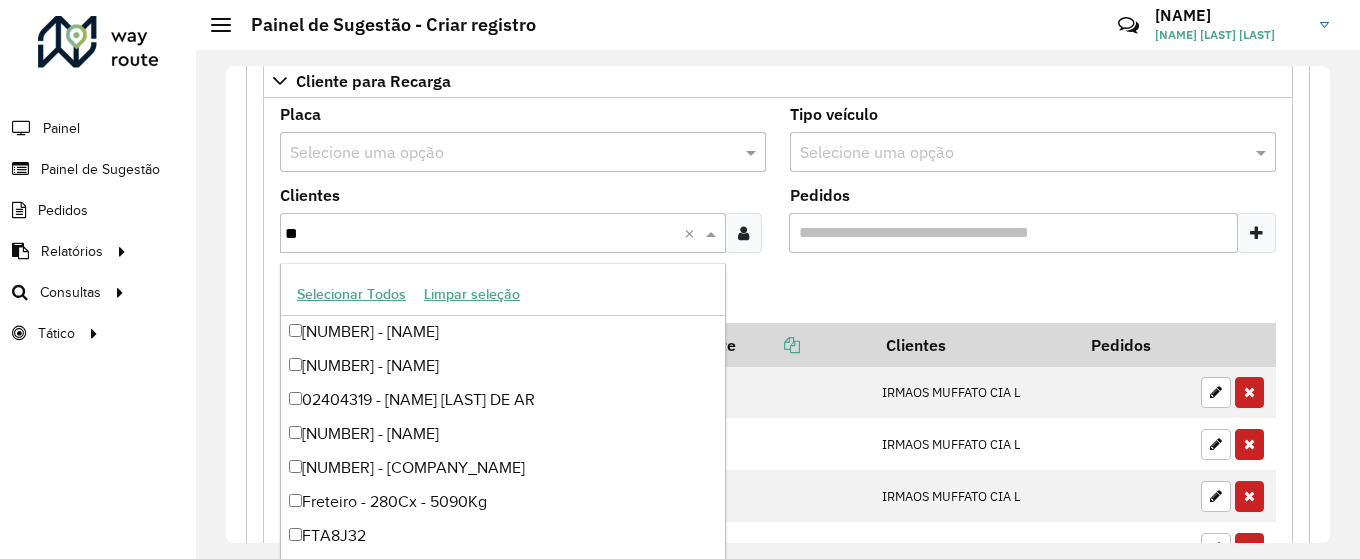 type on "*" 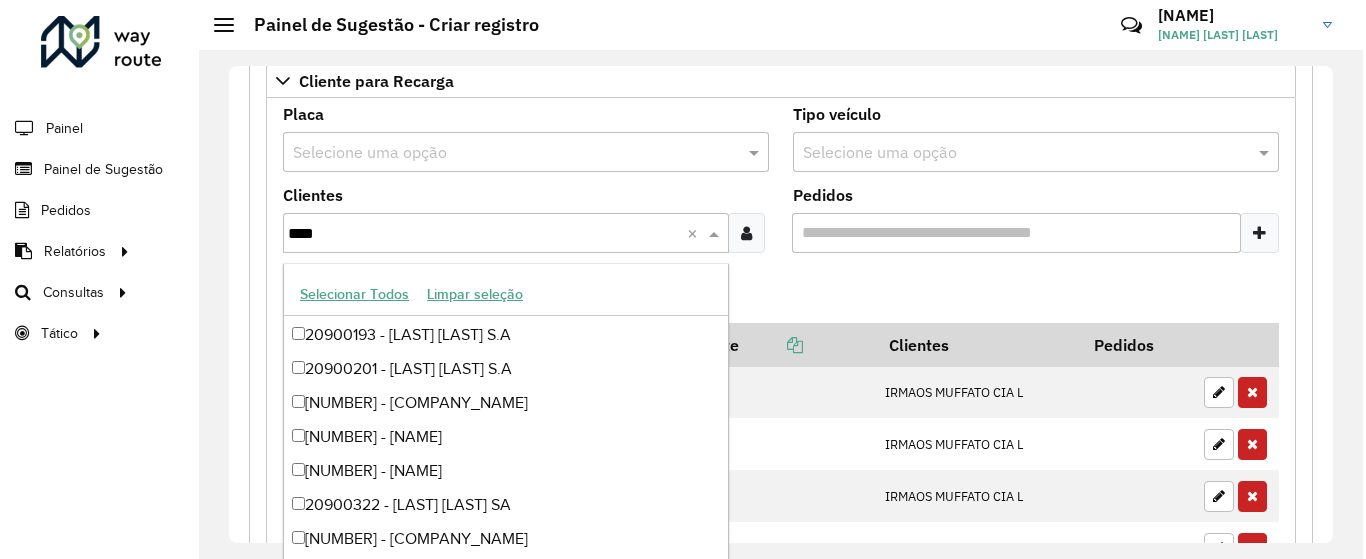 scroll, scrollTop: 950, scrollLeft: 0, axis: vertical 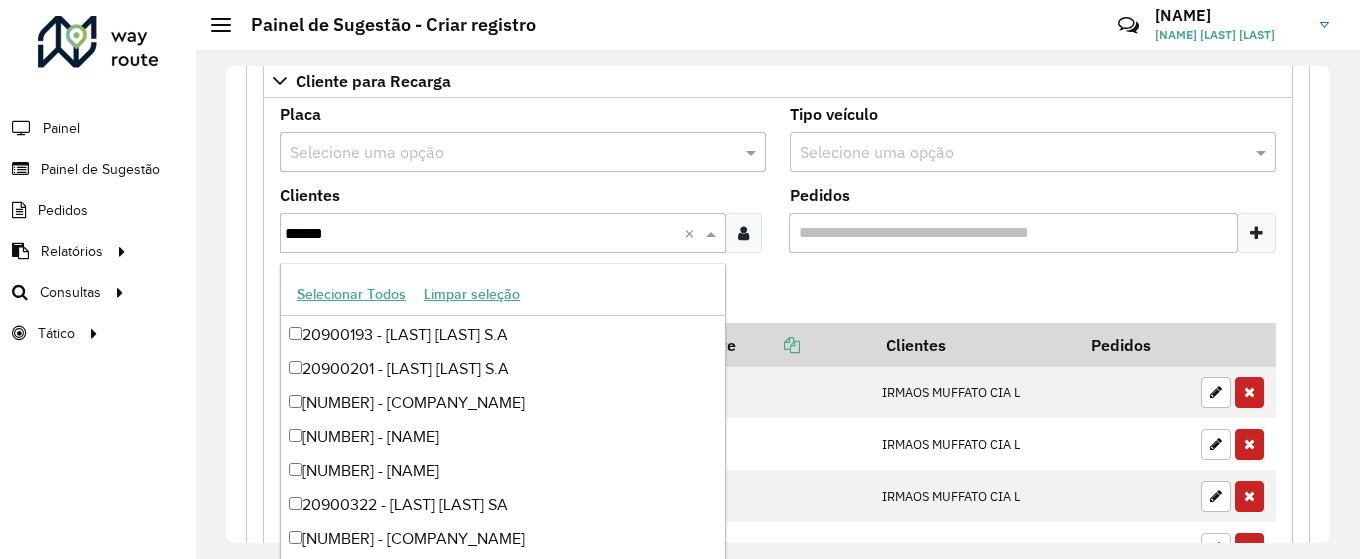 type on "*******" 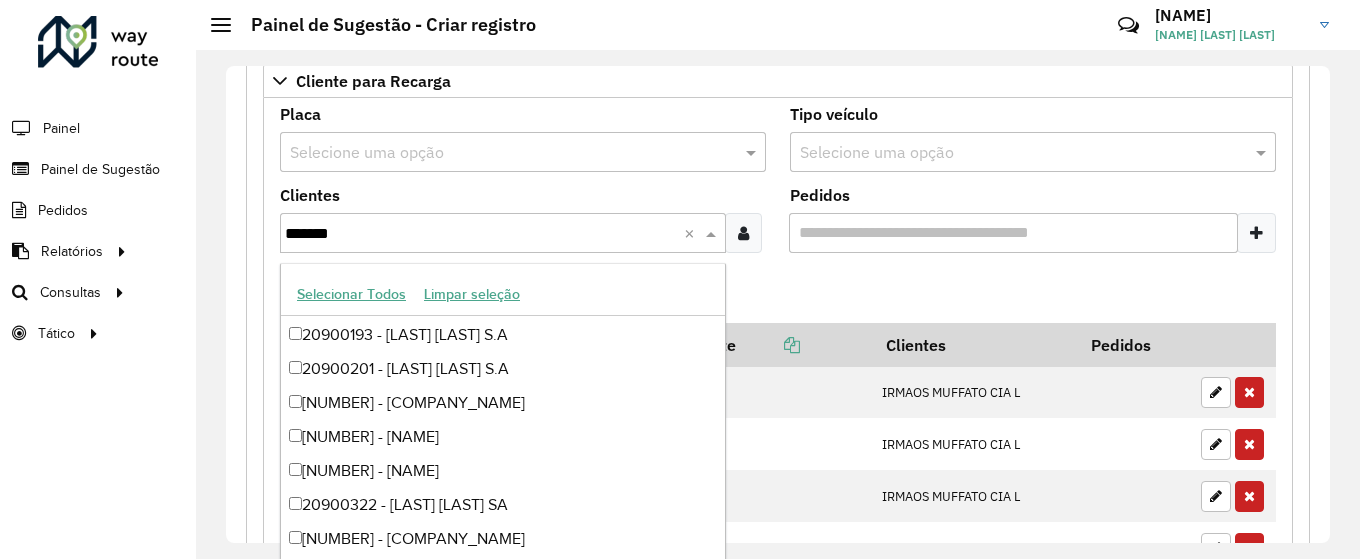 click on "[NUMBER] - [COMPANY_NAME]" at bounding box center [503, 403] 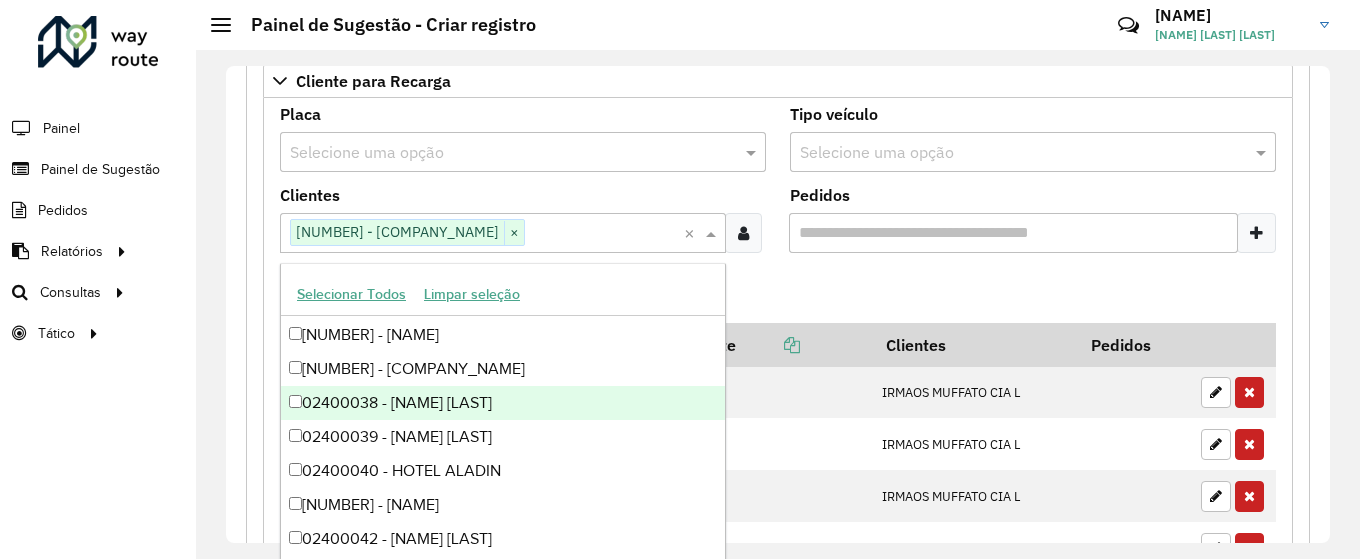 click on "Adicionar" at bounding box center (778, 296) 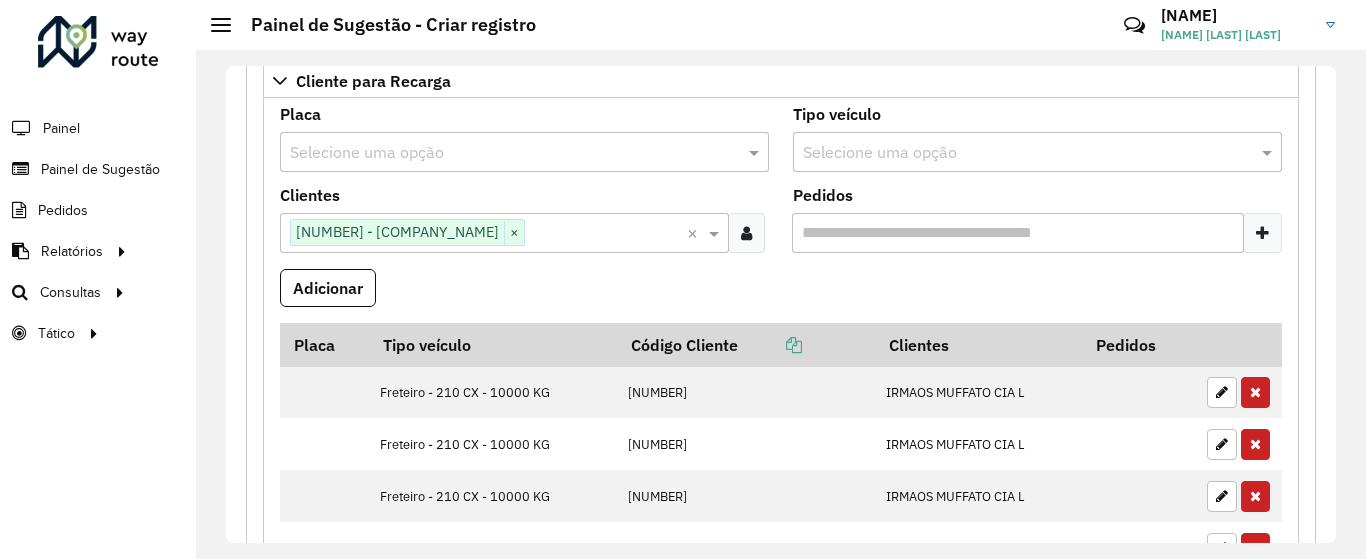click at bounding box center (1017, 153) 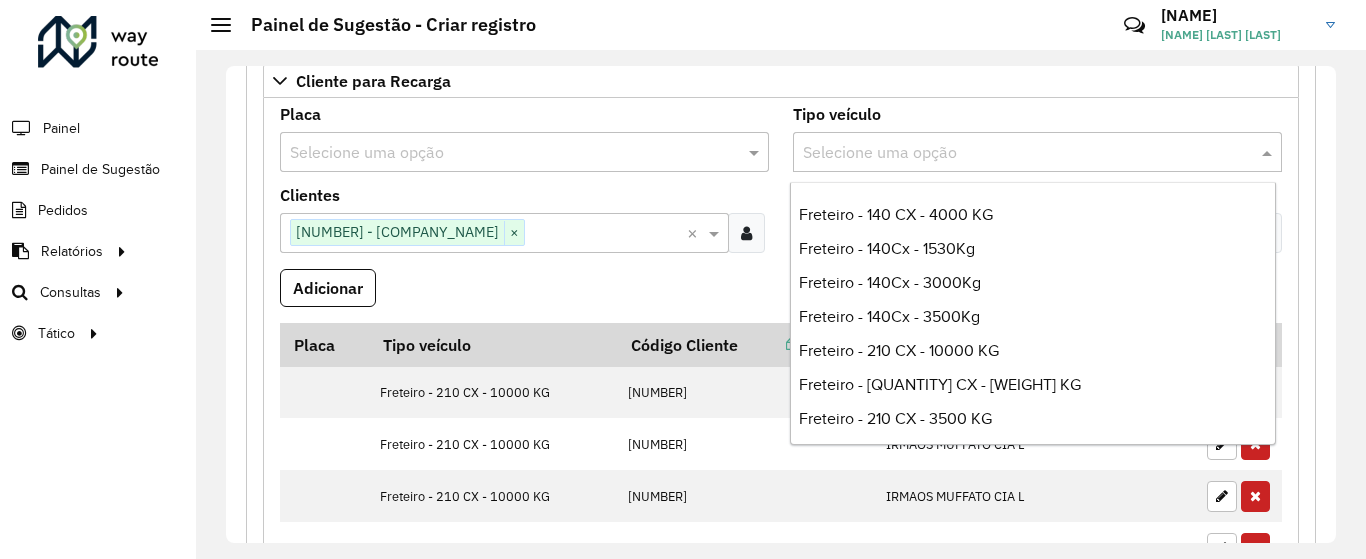 scroll, scrollTop: 1427, scrollLeft: 0, axis: vertical 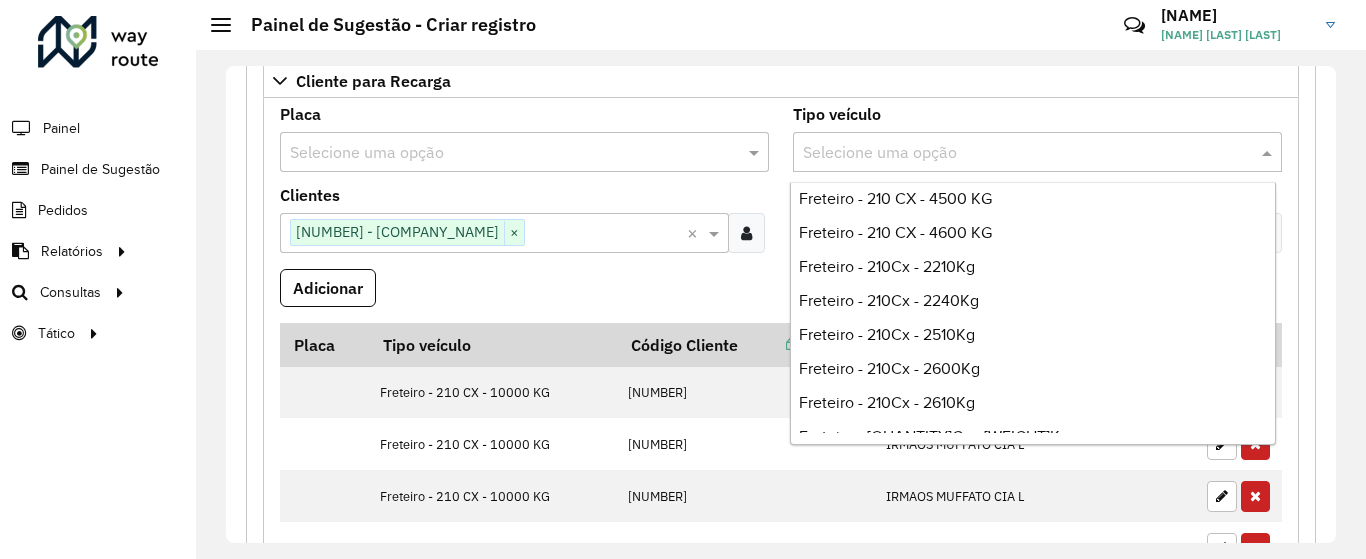 click on "Freteiro - 210Cx - 2210Kg" at bounding box center [887, 266] 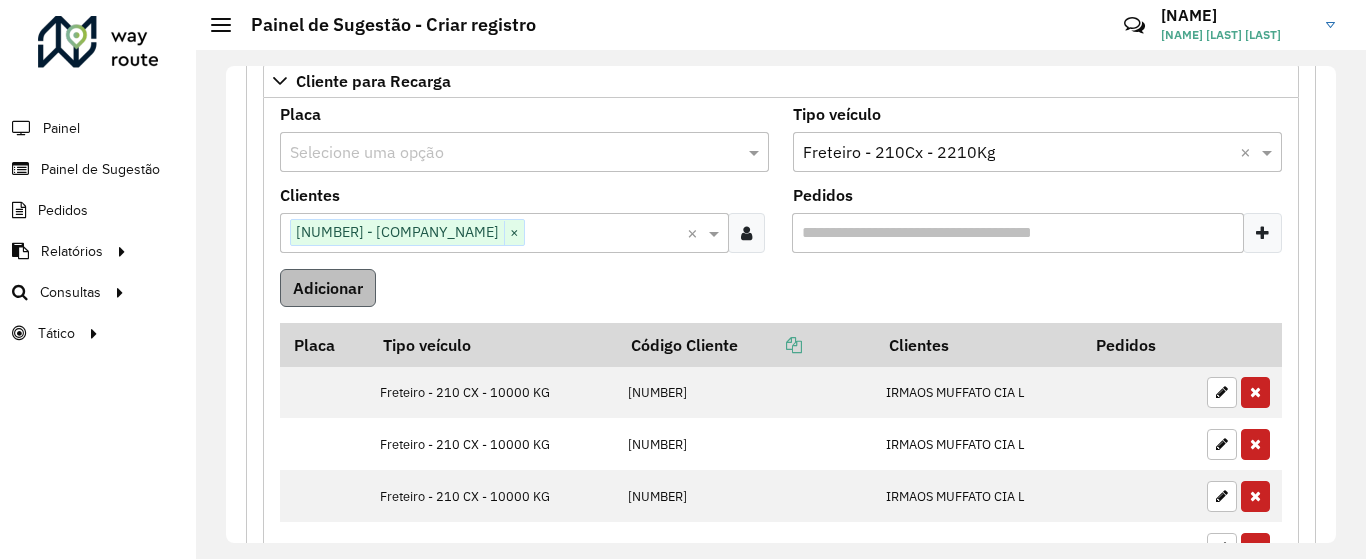 click on "Adicionar" at bounding box center (328, 288) 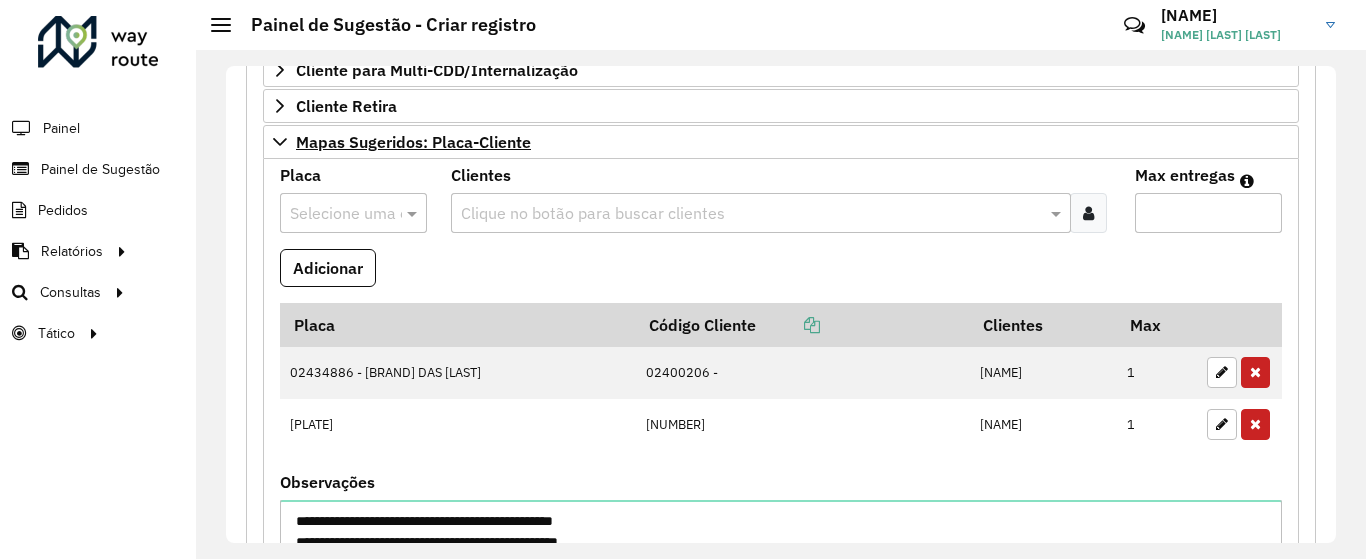 scroll, scrollTop: 1320, scrollLeft: 0, axis: vertical 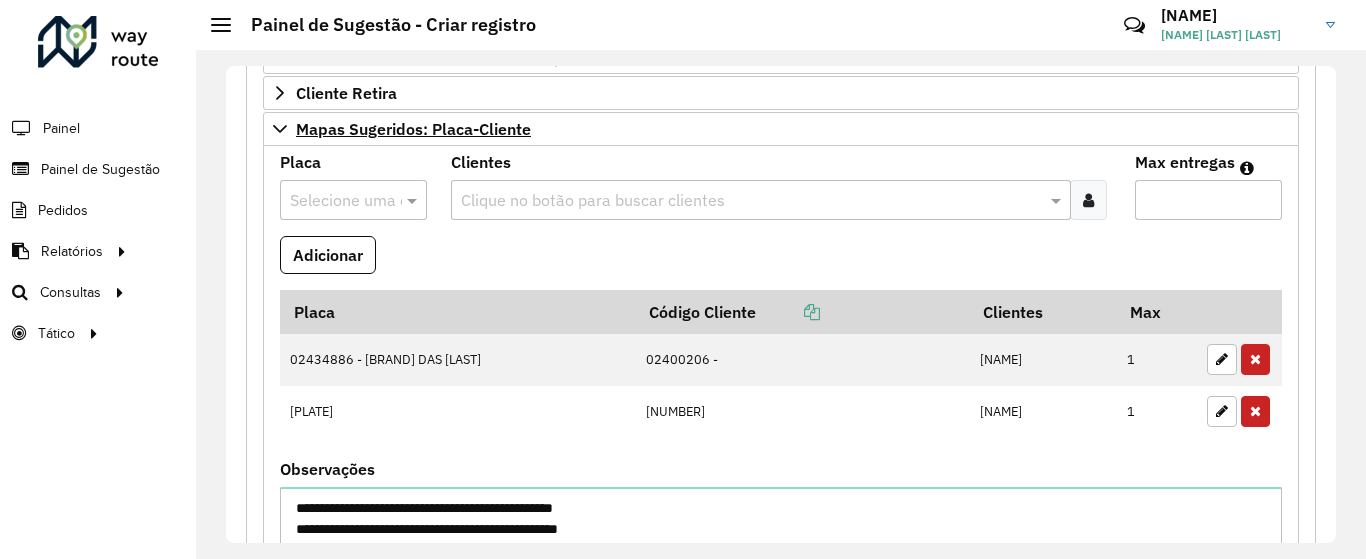 click at bounding box center [333, 201] 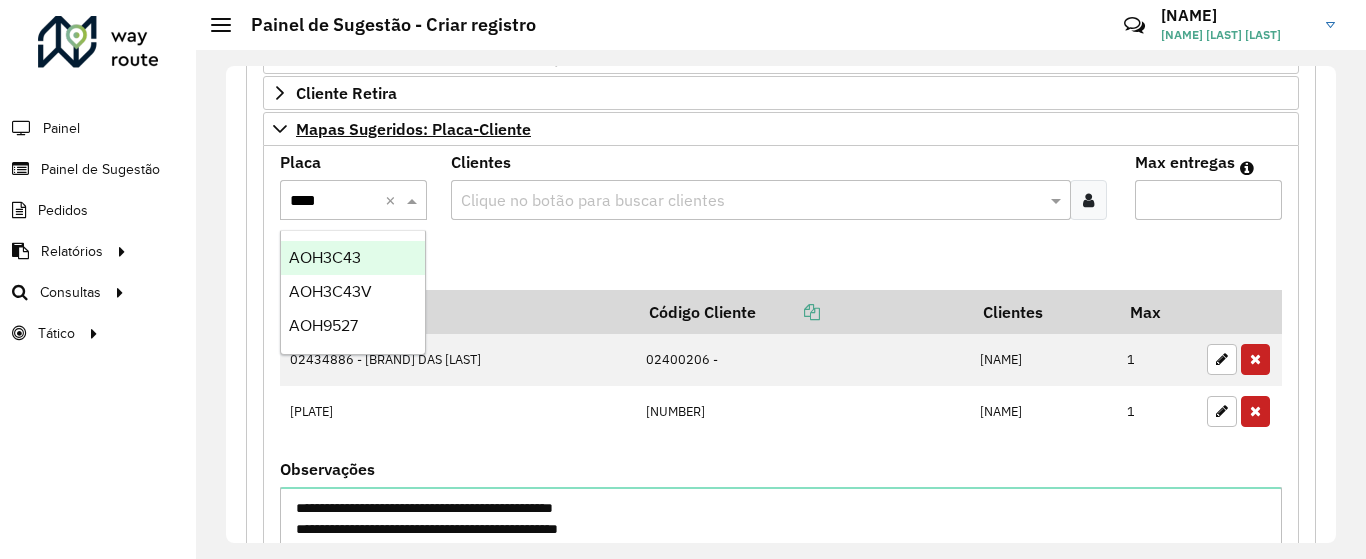type on "*****" 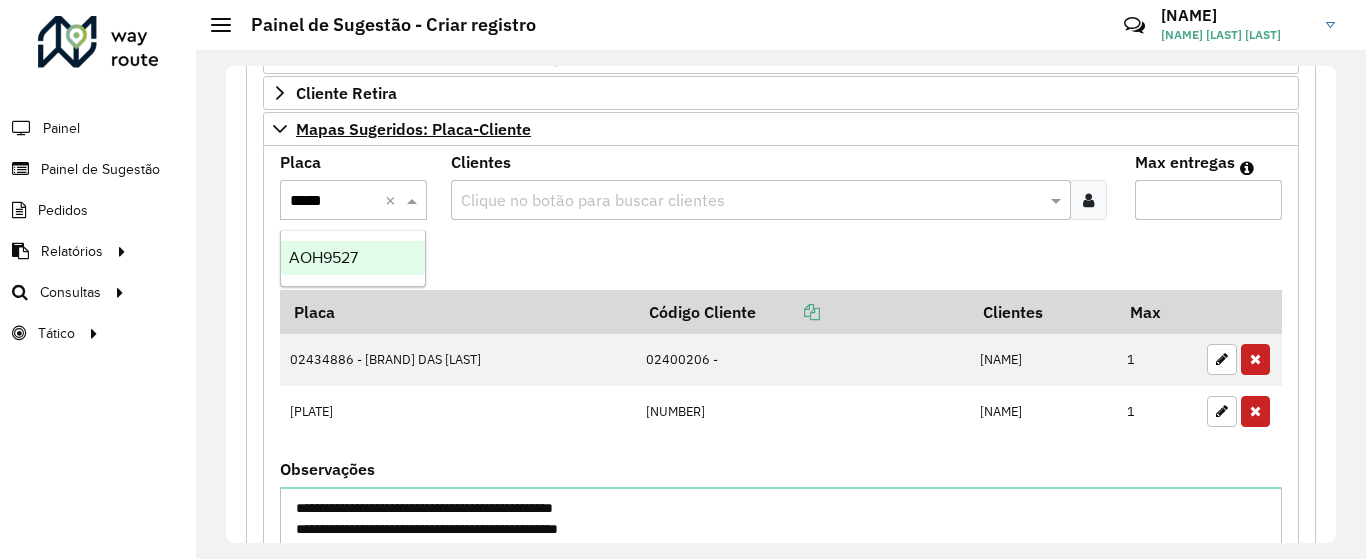 click on "AOH9527" at bounding box center (353, 258) 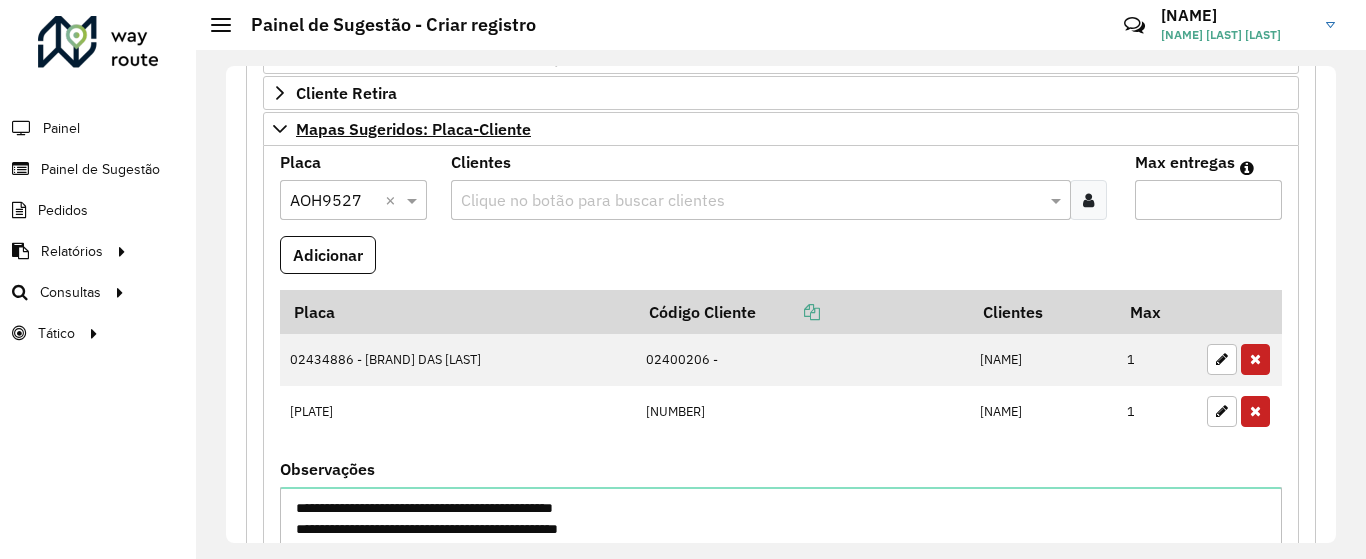 click at bounding box center [751, 201] 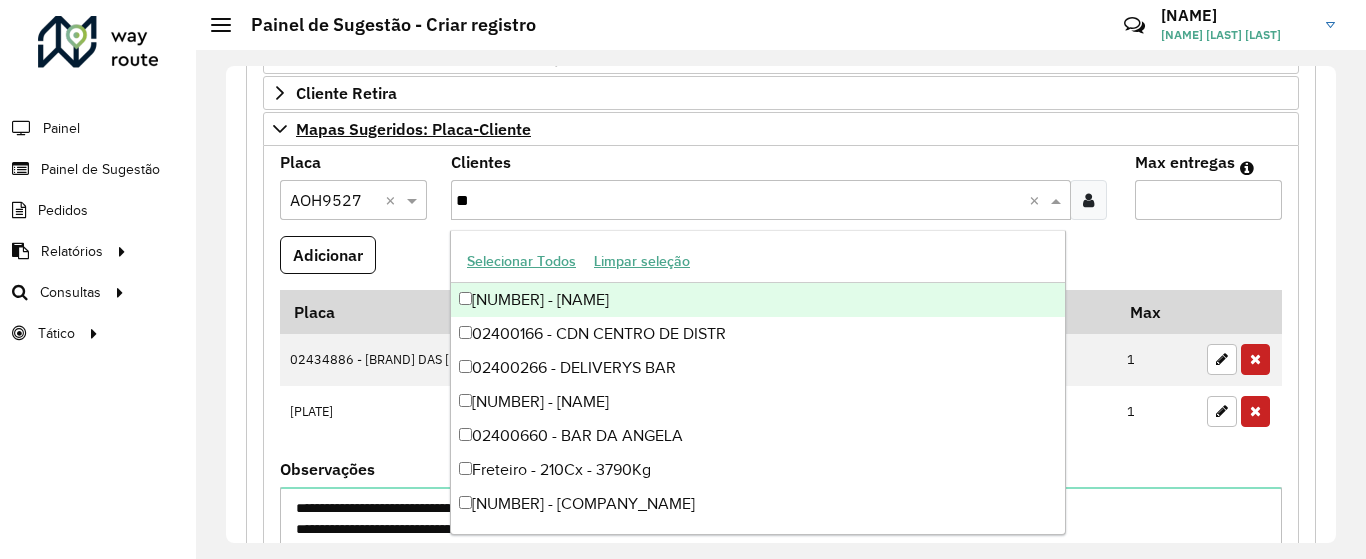 type on "*" 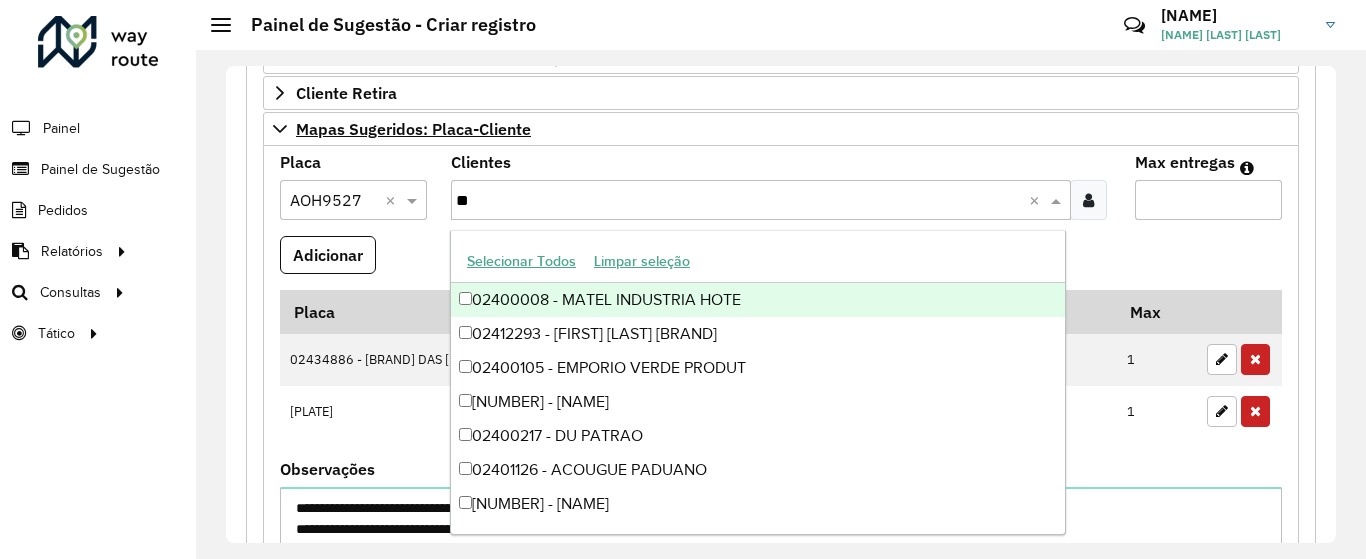 type on "*" 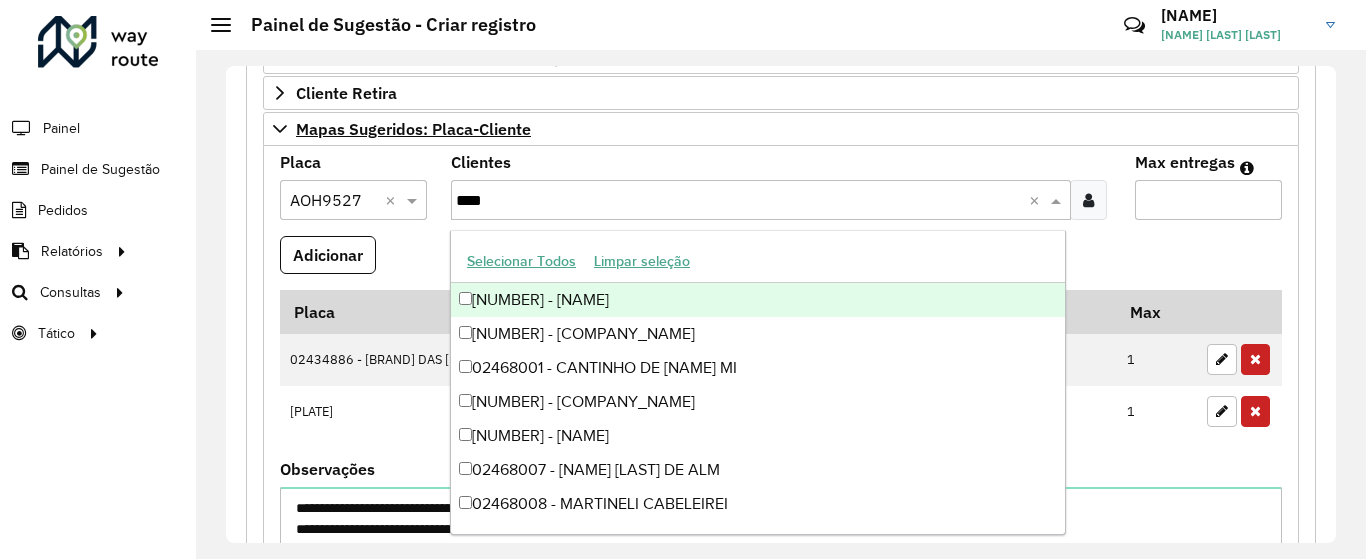 type on "*****" 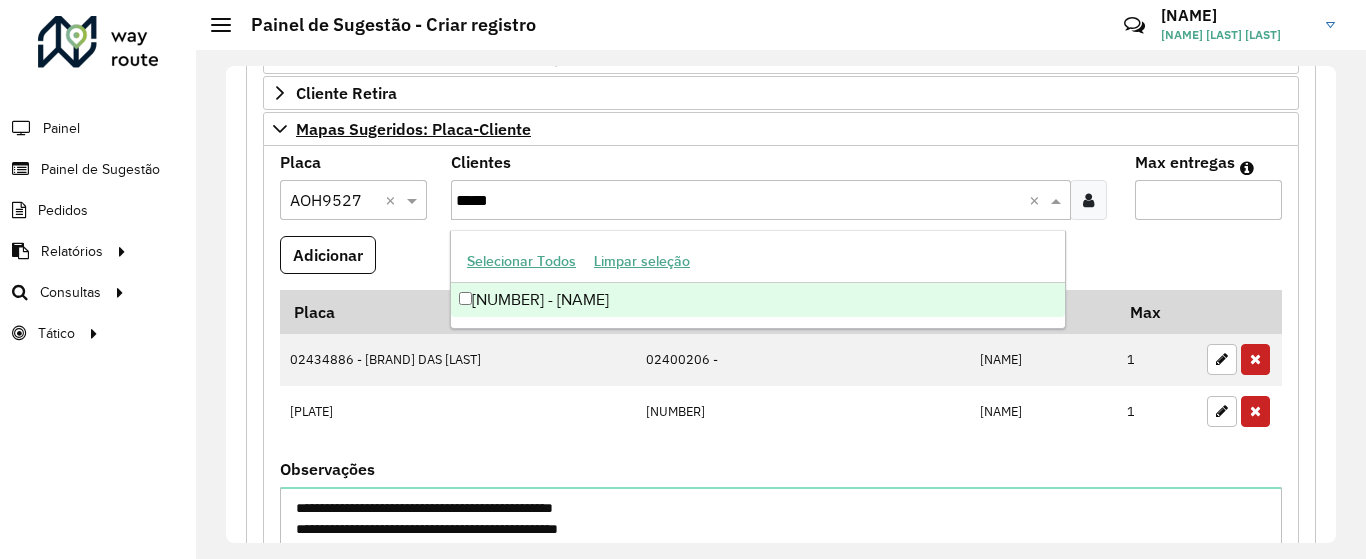 click on "[NUMBER] - [NAME]" at bounding box center [758, 300] 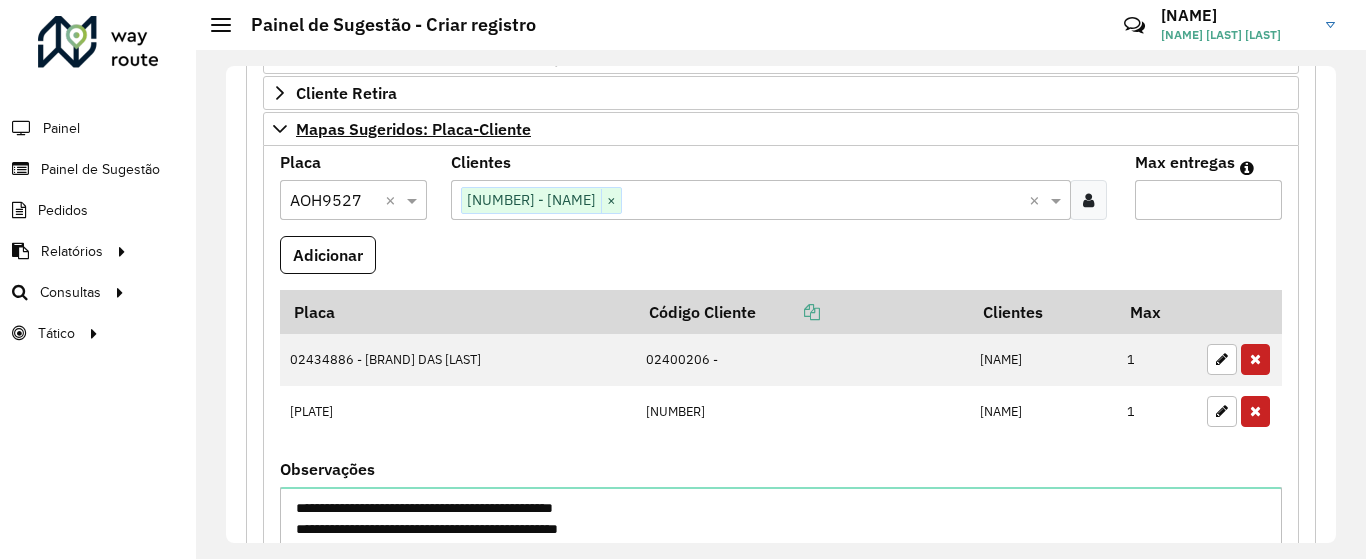 type 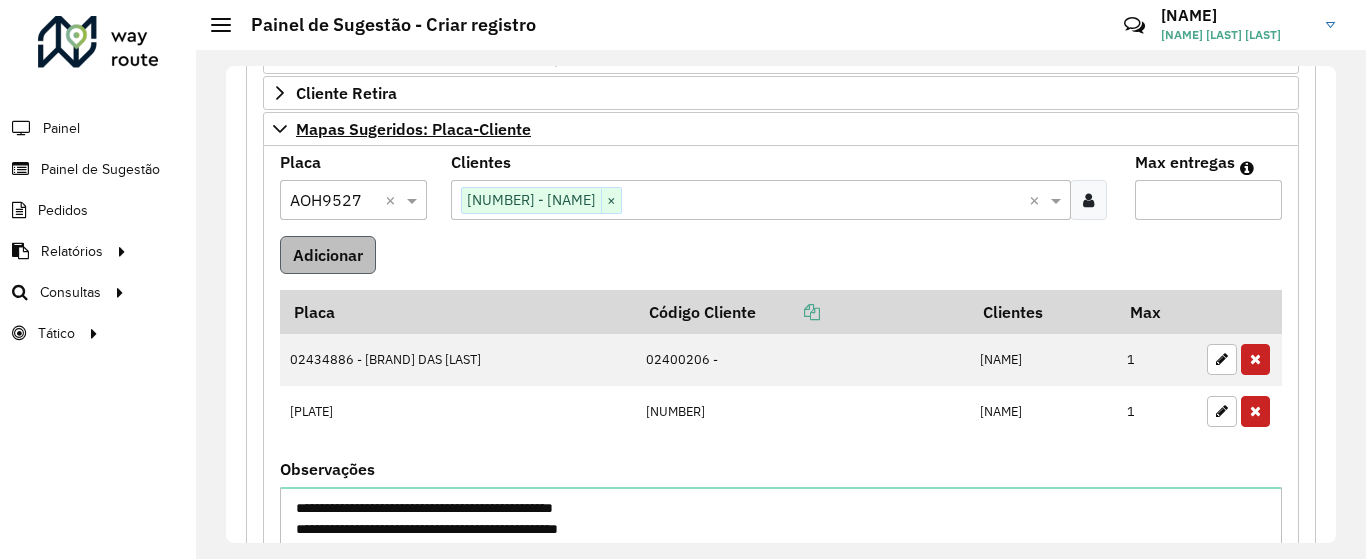 click on "Adicionar" at bounding box center (328, 255) 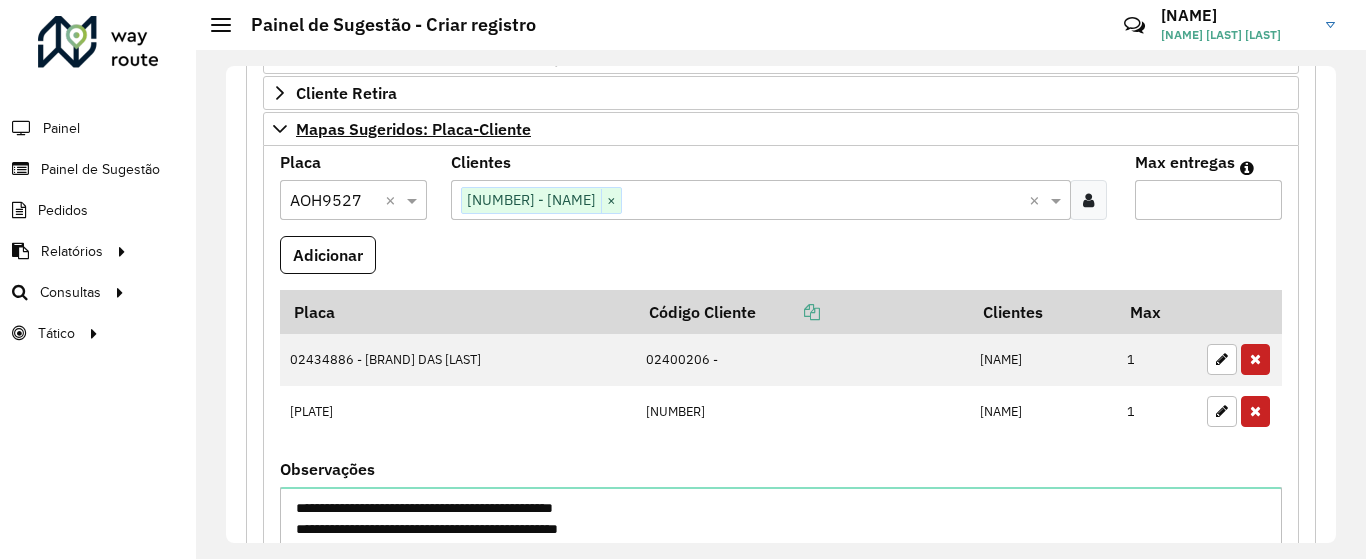 click on "Max entregas" at bounding box center (1208, 200) 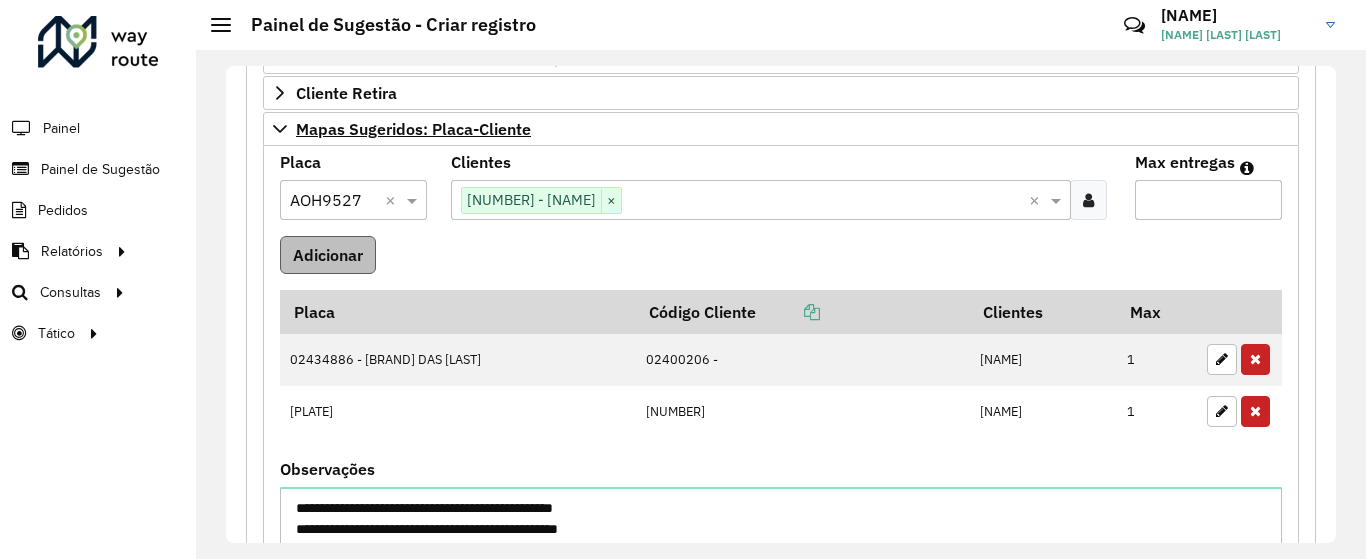 type on "*" 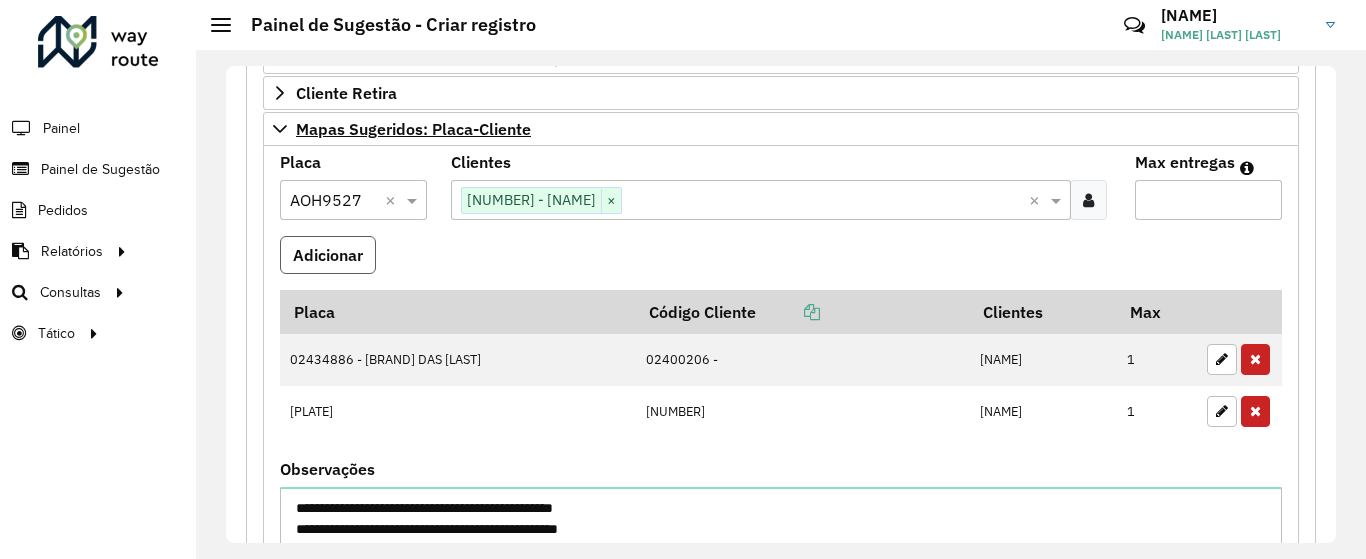 click on "Adicionar" at bounding box center (328, 255) 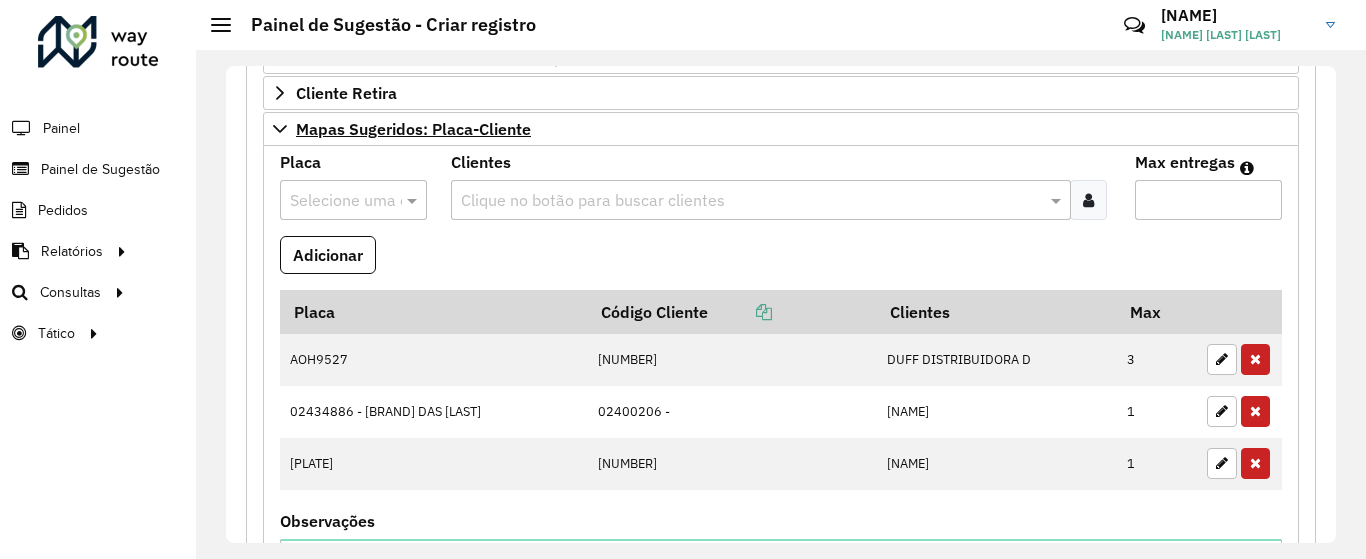 click on "Adicionar" at bounding box center [781, 263] 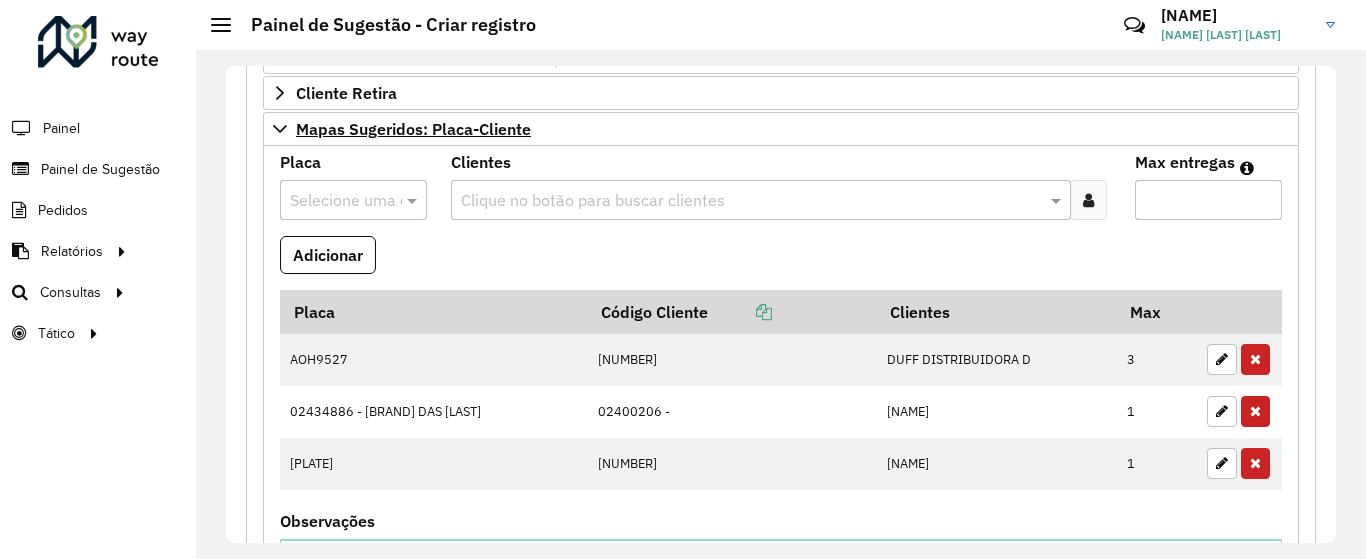 click on "Formulário Painel de Sugestão
Cadastro Painel de sugestão de roteirização:
Informe a data de inicio, fim e preencha corretamente os campos abaixo.
Ao final, você irá pré-visualizar o formulário antes de concluir o cadastro.
Data de Vigência Inicial  * [DATE]  Data de Vigência Final   Priorizar Cliente - Não podem ficar no buffer   Clientes  Clique no botão para buscar clientes Clientes que não podem ficar no Buffer – Máximo 50 PDVS  Observações   Preservar Cliente - Devem ficar no buffer, não roteirizar   Clientes  Clique no botão para buscar clientes Clientes que não devem ser roteirizados – Máximo 50 PDVS  Observações   Cliente para Recarga   Placa  Selecione uma opção  Tipo veículo  Selecione uma opção  Clientes  Clique no botão para buscar clientes  Pedidos  Adicionar  Placa   Tipo veículo   Código Cliente   Clientes   Pedidos  Freteiro - [QUANTITY]Cx - [WEIGHT]Kg [NUMBER] [NUMBER] [NUMBER]" 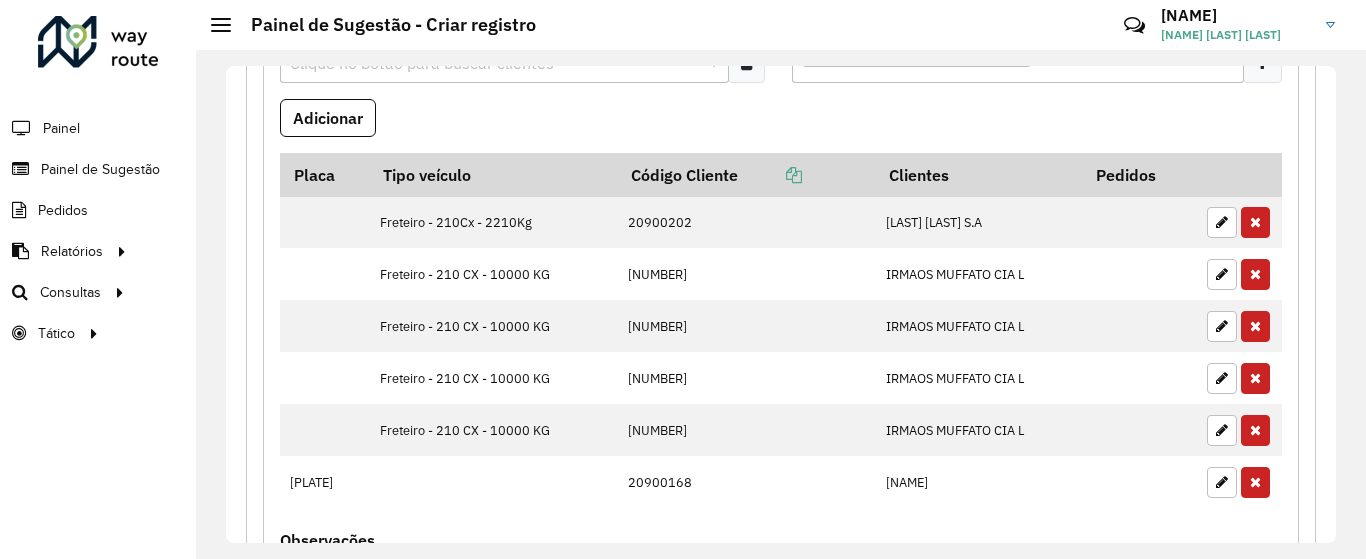 scroll, scrollTop: 603, scrollLeft: 0, axis: vertical 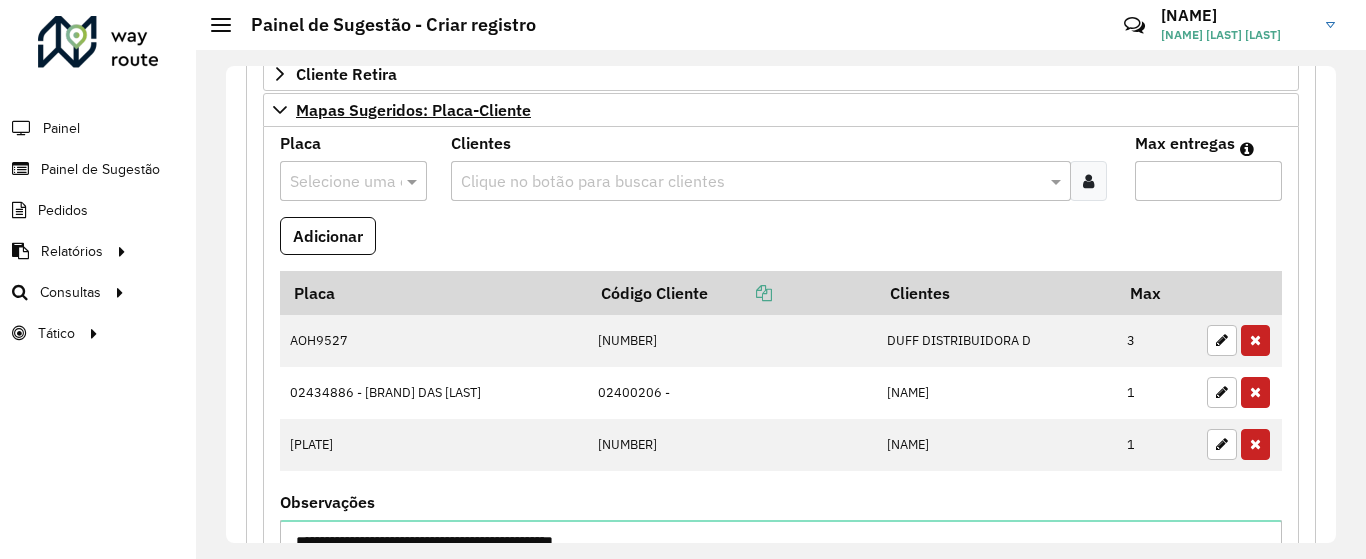 click on "Adicionar" at bounding box center (781, 244) 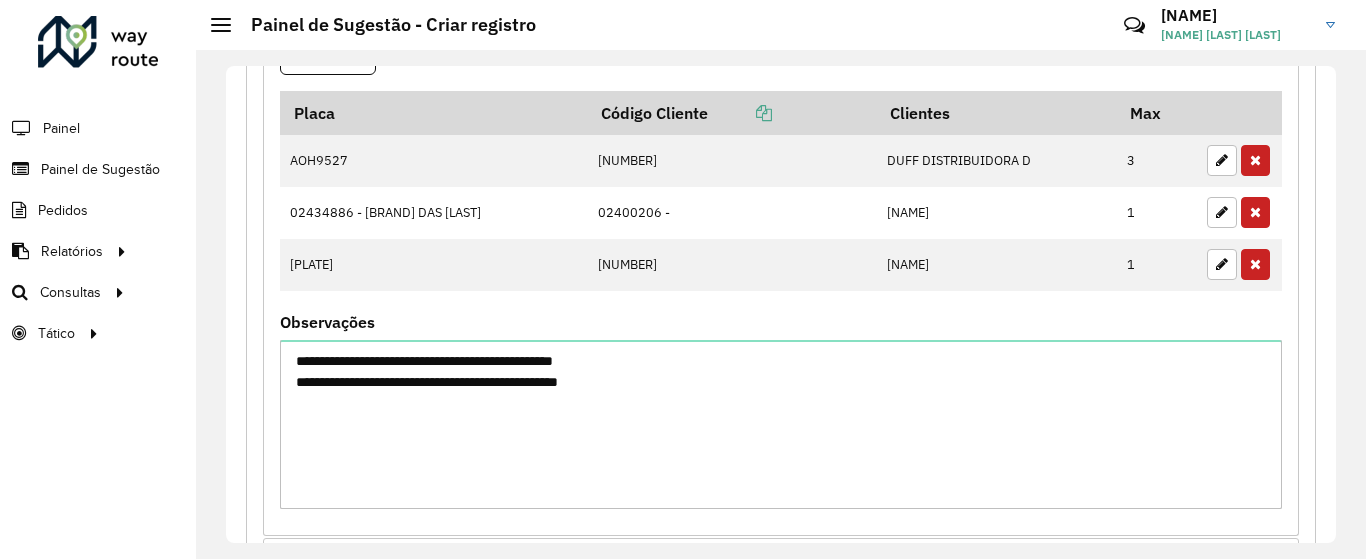 scroll, scrollTop: 1540, scrollLeft: 0, axis: vertical 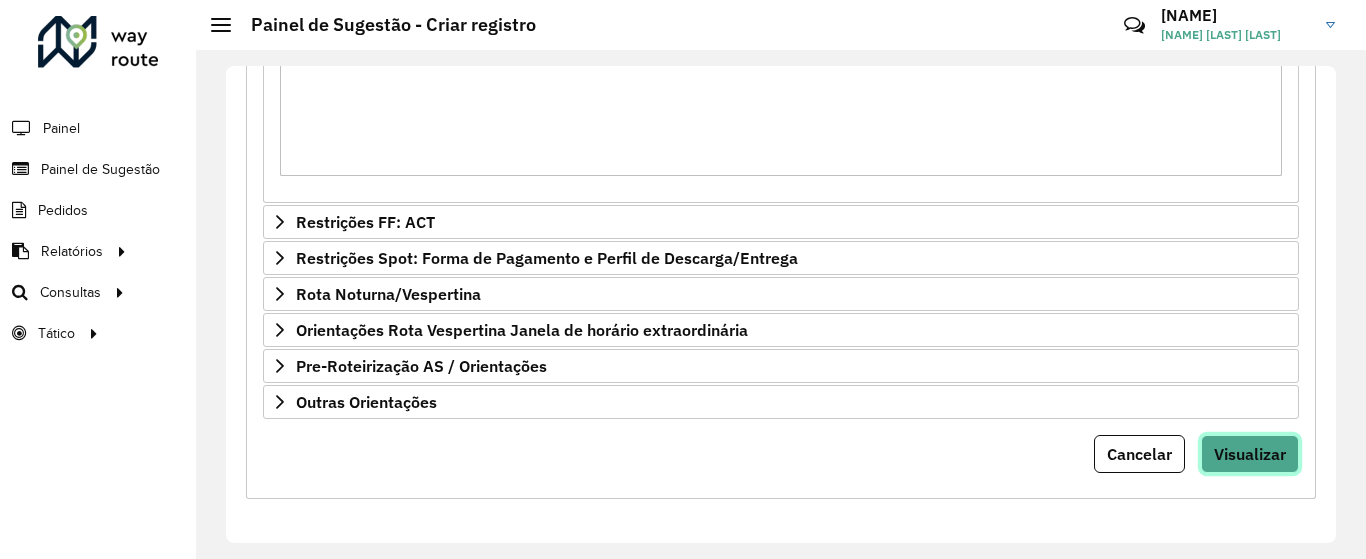 click on "Visualizar" at bounding box center (1250, 454) 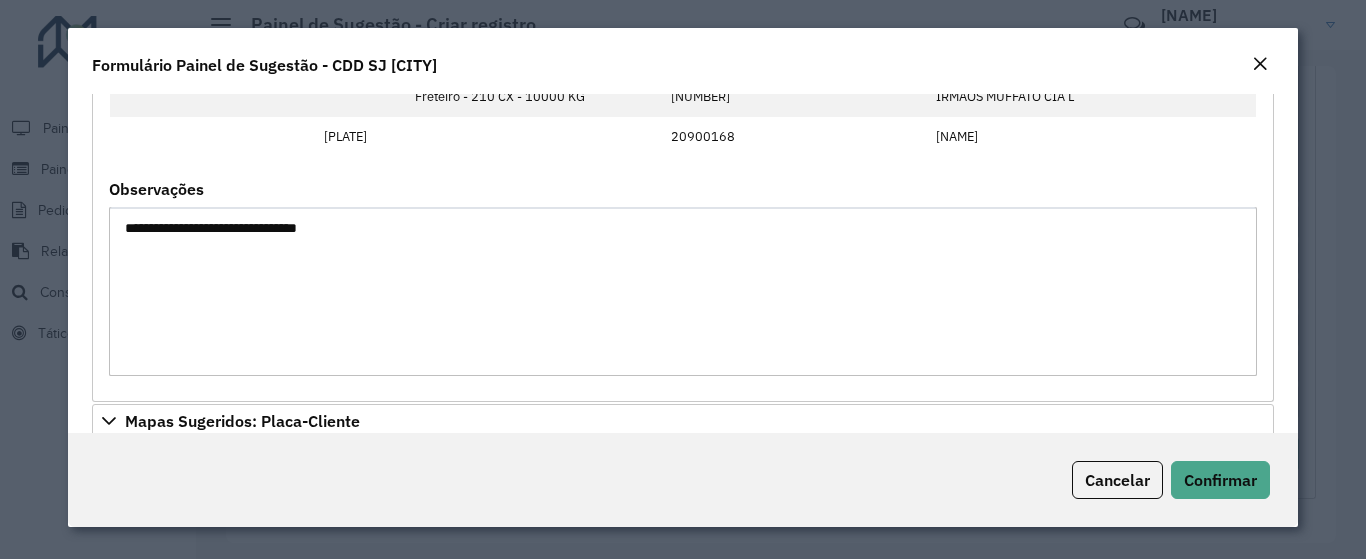 scroll, scrollTop: 422, scrollLeft: 0, axis: vertical 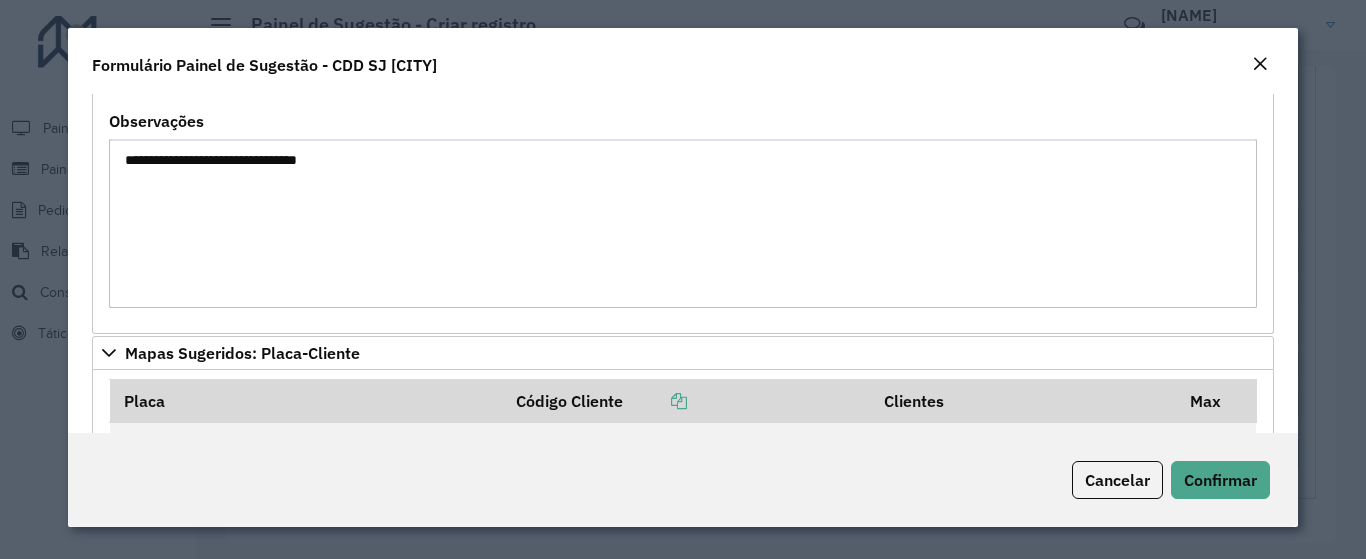 drag, startPoint x: 1299, startPoint y: 250, endPoint x: 1294, endPoint y: 263, distance: 13.928389 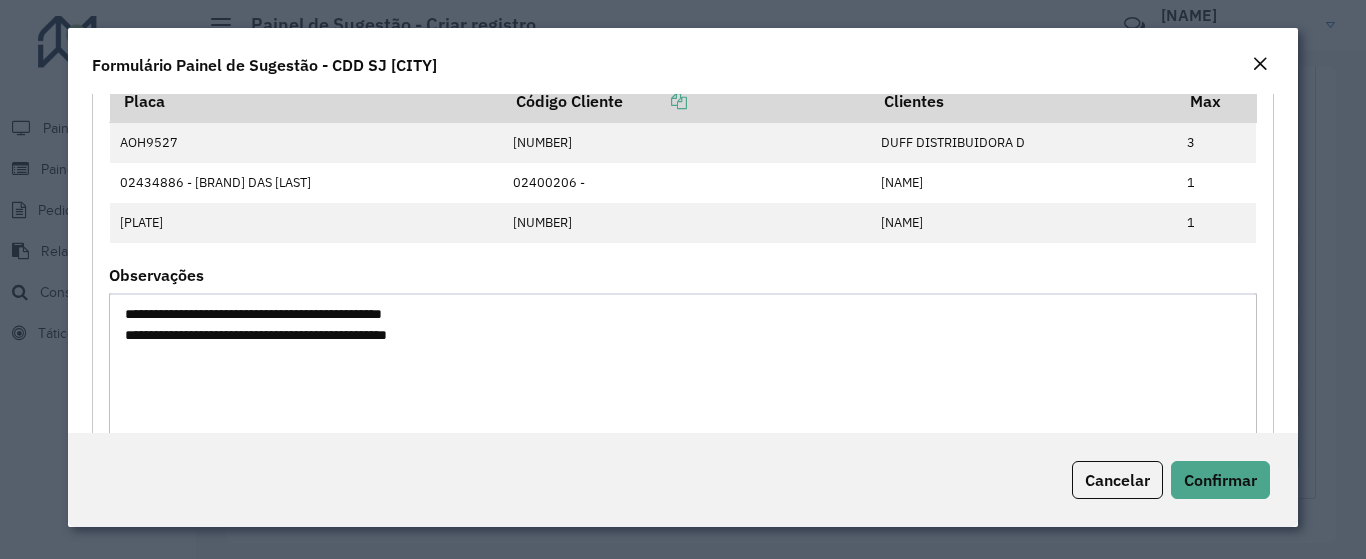 scroll, scrollTop: 803, scrollLeft: 0, axis: vertical 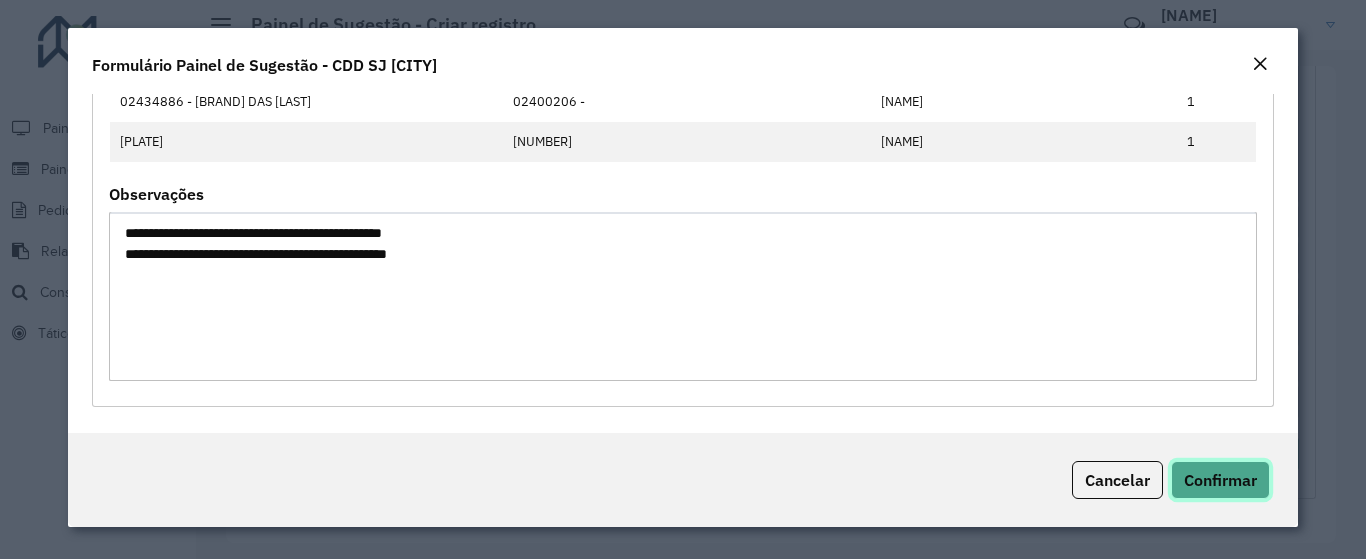 click on "Confirmar" 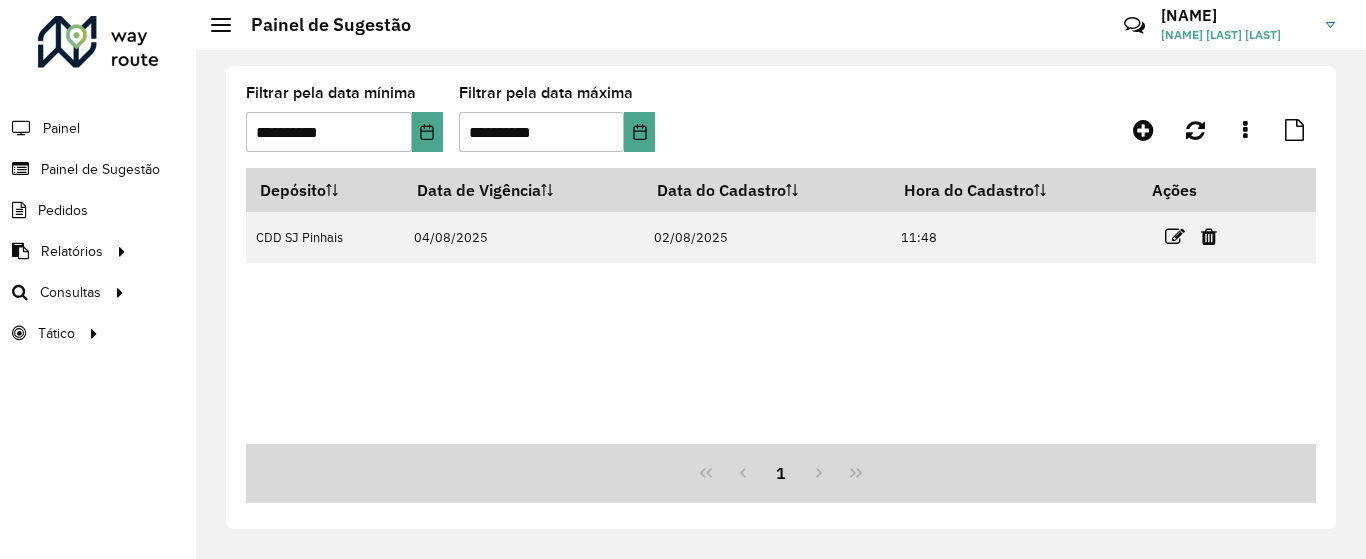 click on "OCP2011" at bounding box center [781, 306] 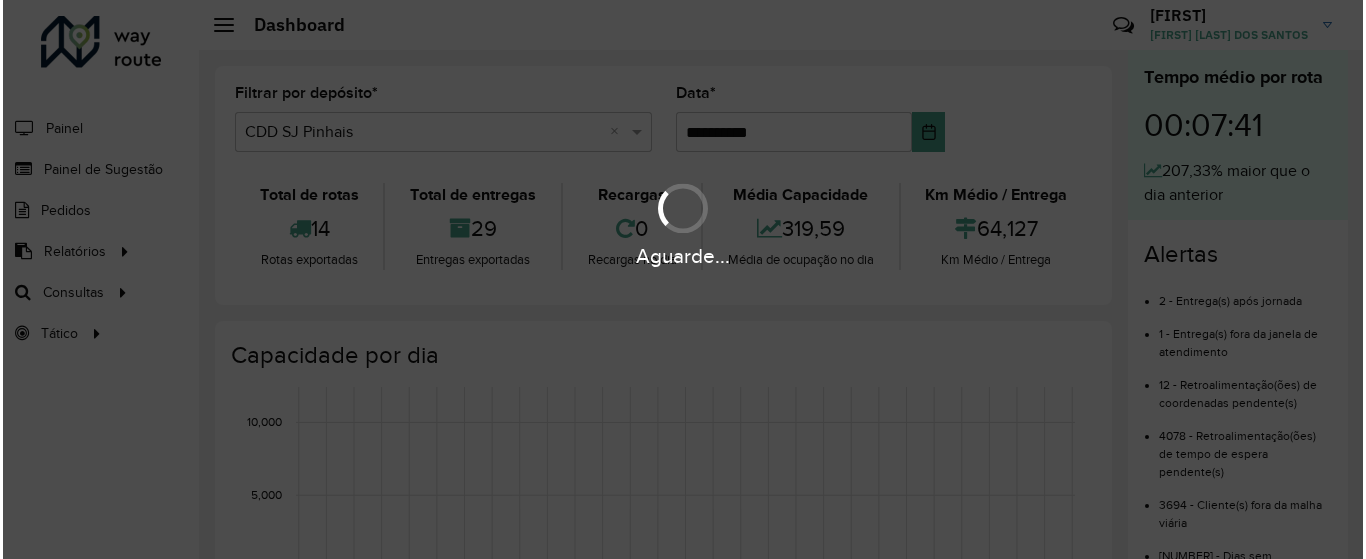 scroll, scrollTop: 0, scrollLeft: 0, axis: both 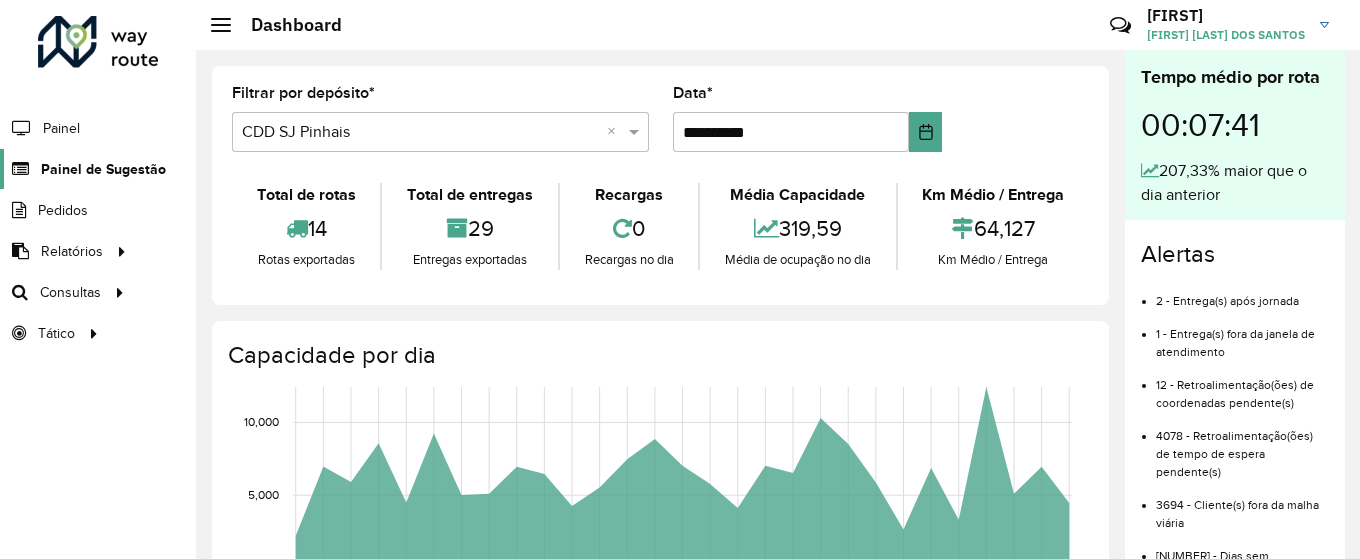 click on "Painel de Sugestão" 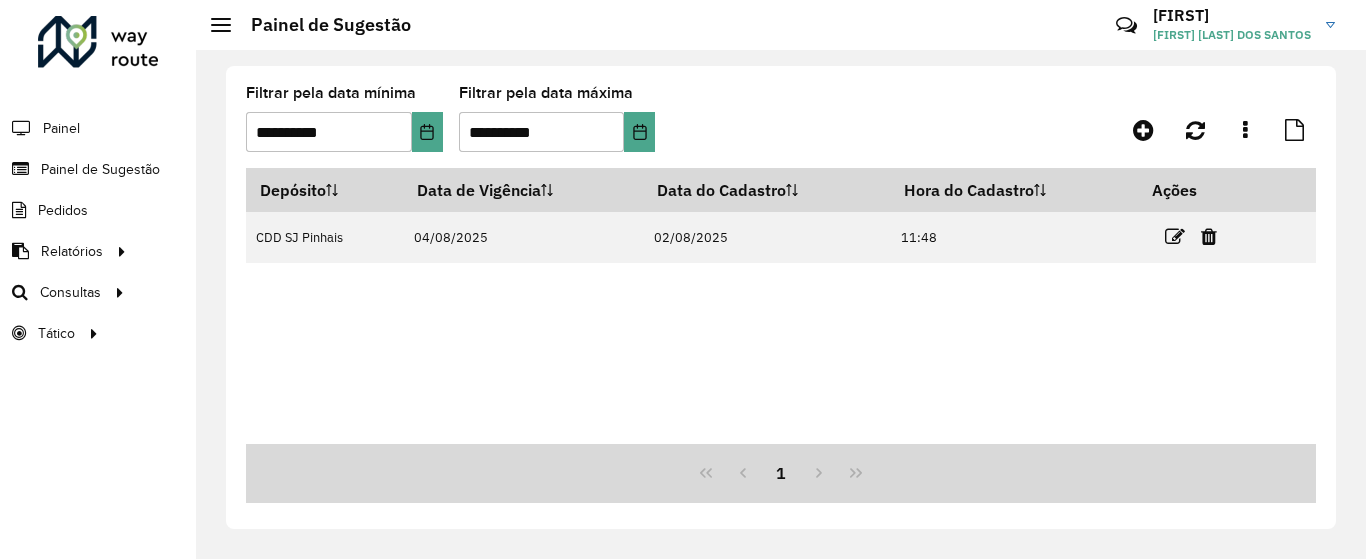 click at bounding box center [1175, 237] 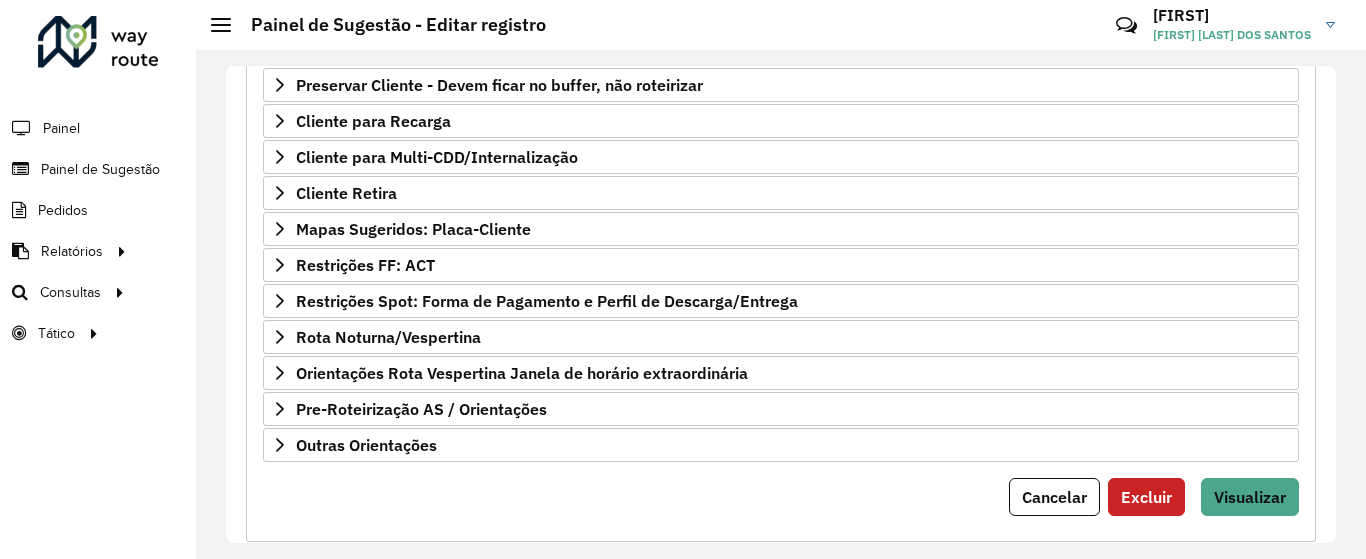 scroll, scrollTop: 438, scrollLeft: 0, axis: vertical 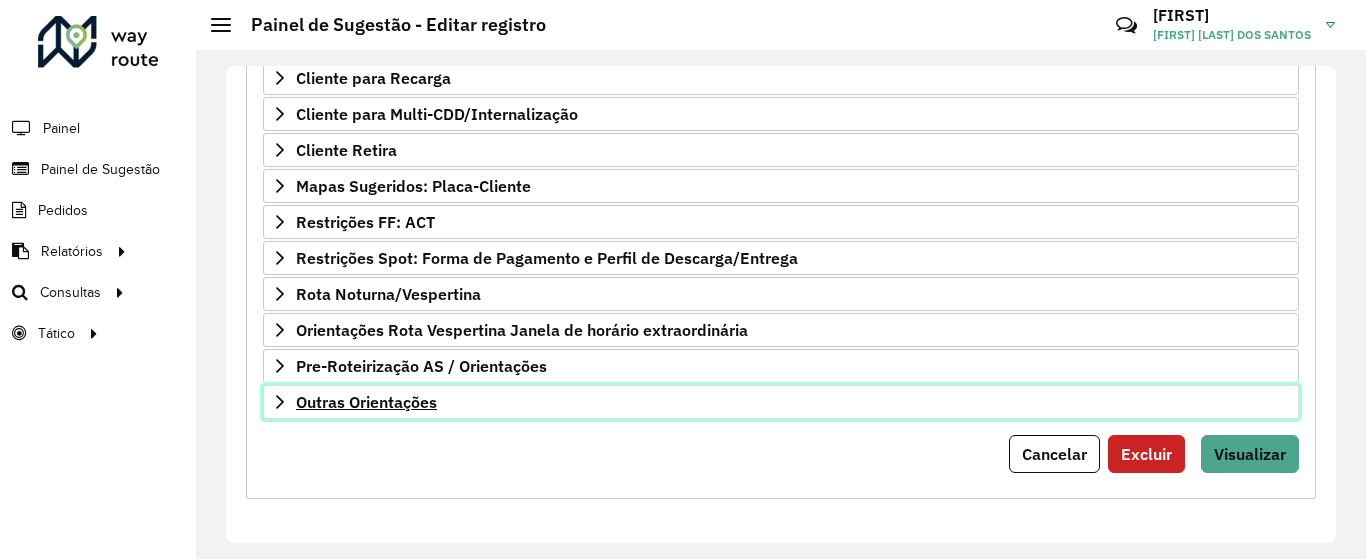 click on "Outras Orientações" at bounding box center (366, 402) 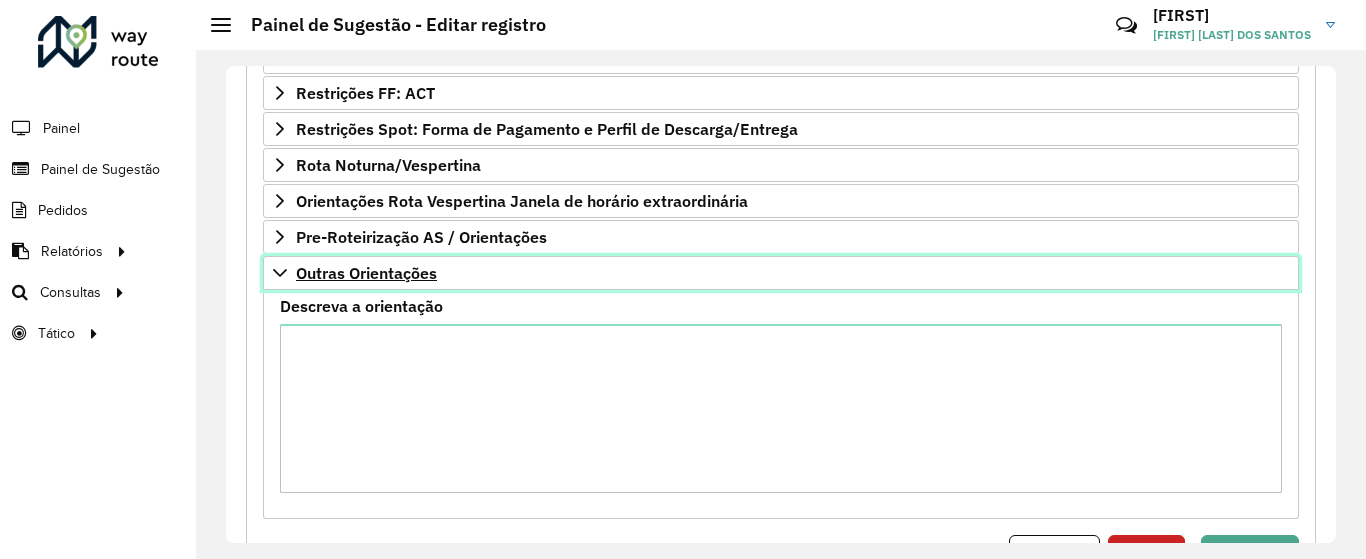 scroll, scrollTop: 589, scrollLeft: 0, axis: vertical 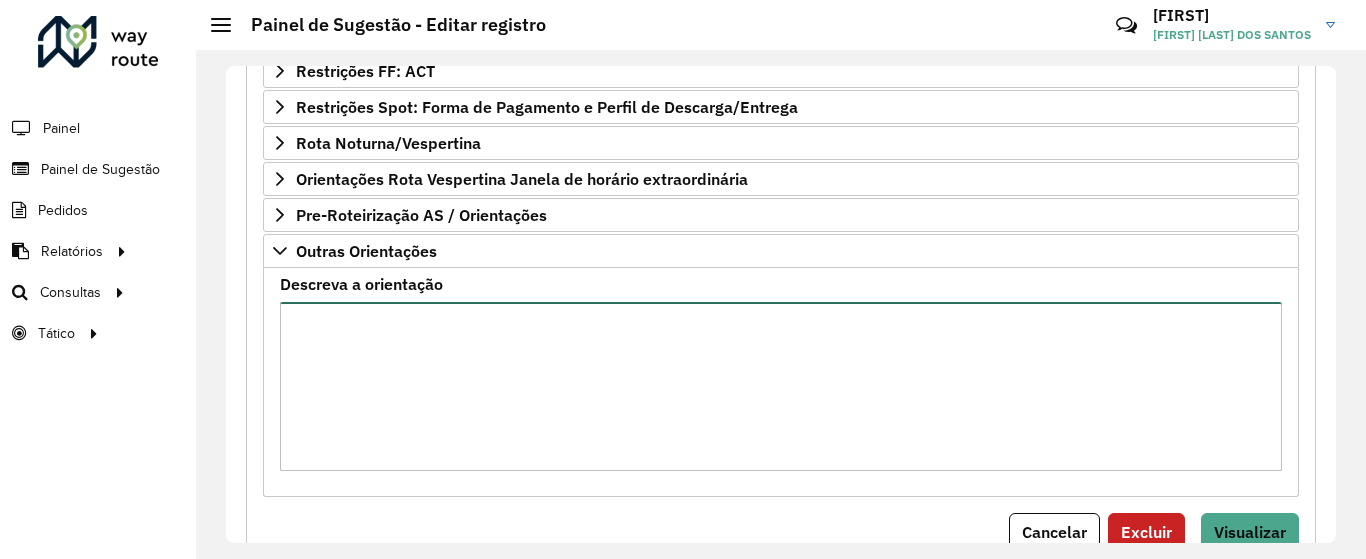 click on "Descreva a orientação" at bounding box center (781, 386) 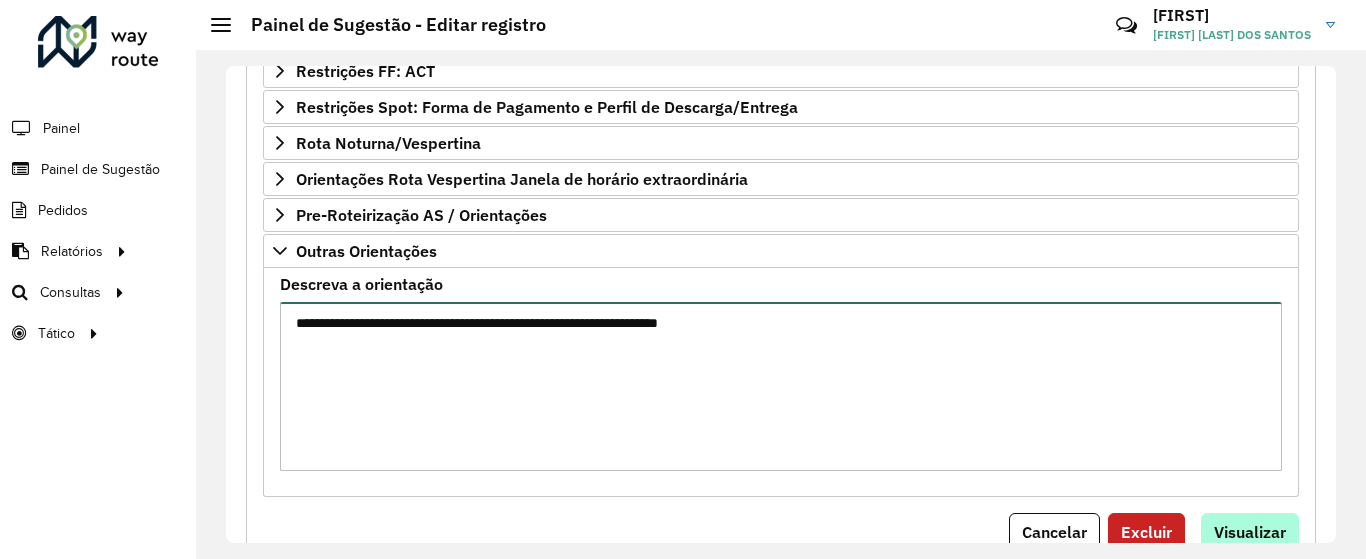 type on "**********" 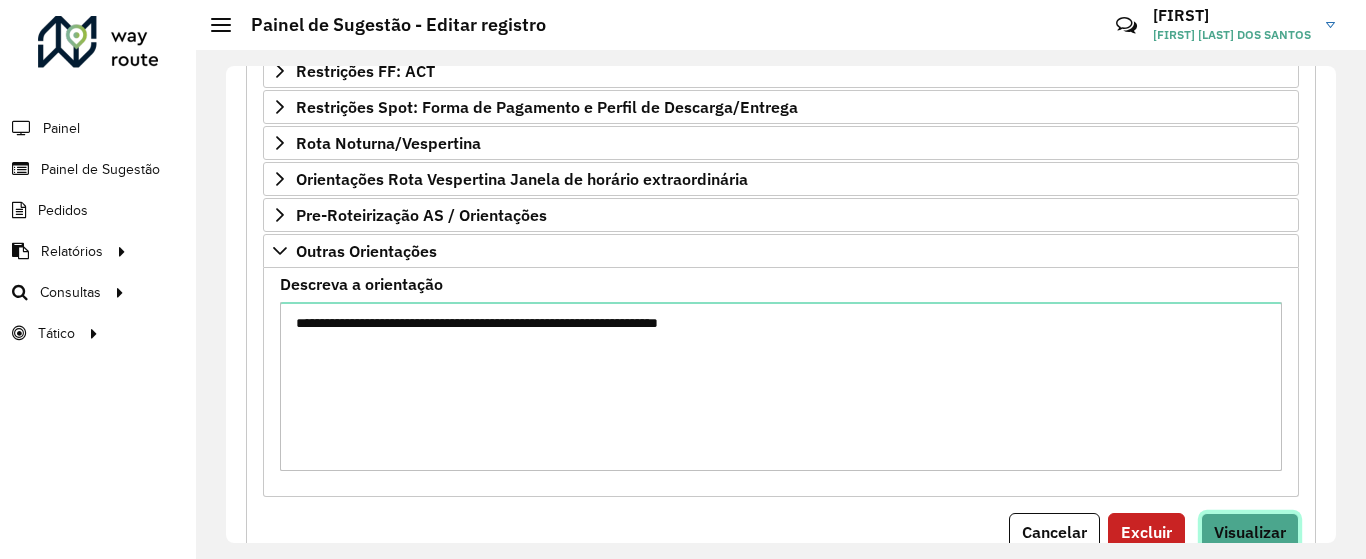 click on "Visualizar" at bounding box center (1250, 532) 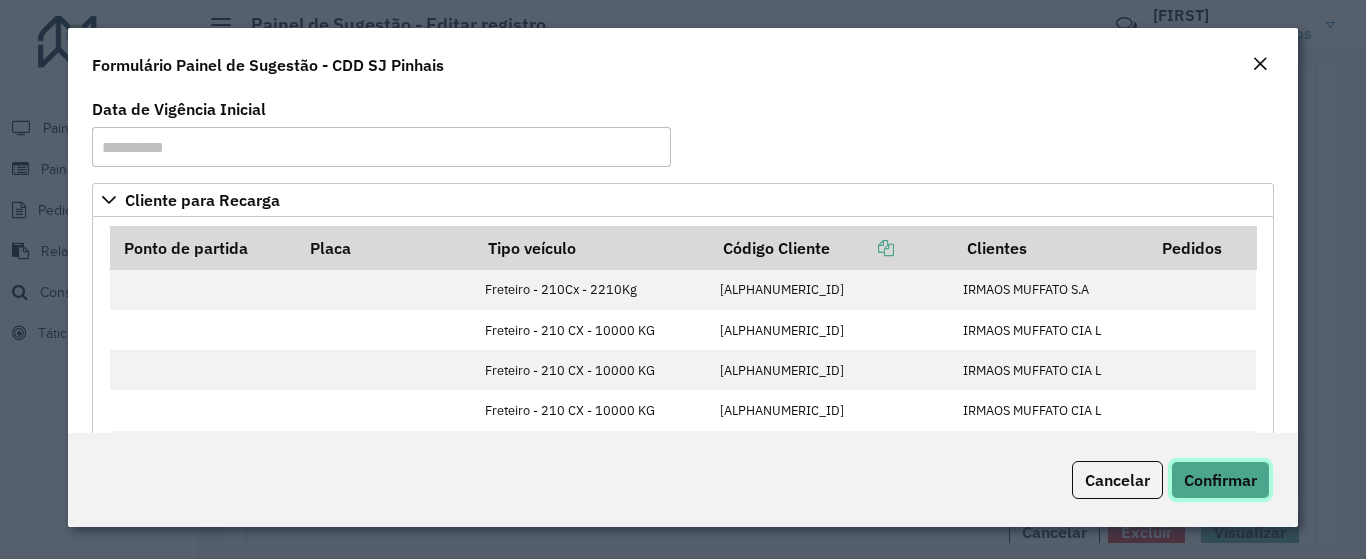 click on "Confirmar" 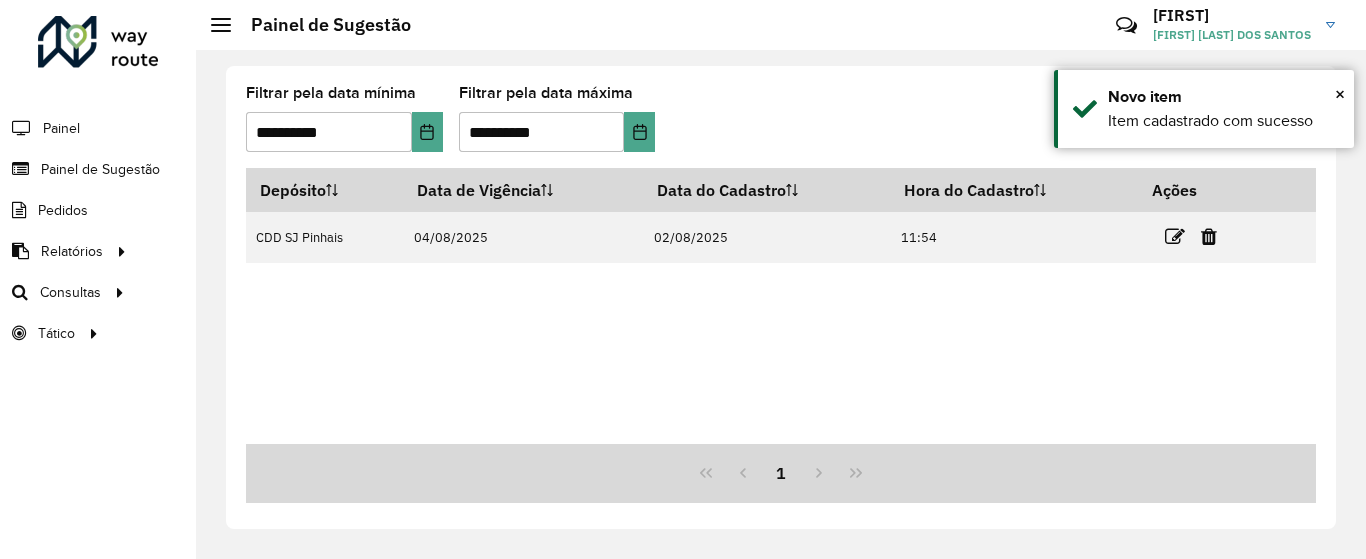 click on "Depósito Data de Vigência Data do Cadastro Hora do Cadastro Ações CDD SJ [CITY] [DATE] [DATE] [TIME]" at bounding box center [781, 306] 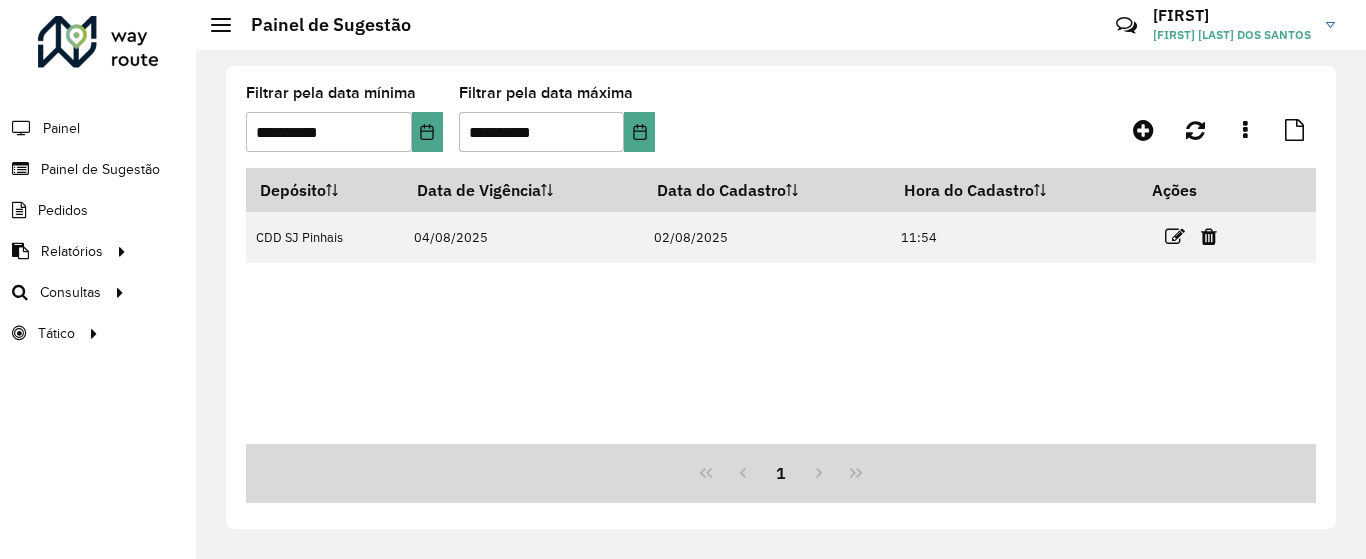 click on "Depósito Data de Vigência Data do Cadastro Hora do Cadastro Ações CDD SJ [CITY] [DATE] [DATE] [TIME]" at bounding box center (781, 306) 